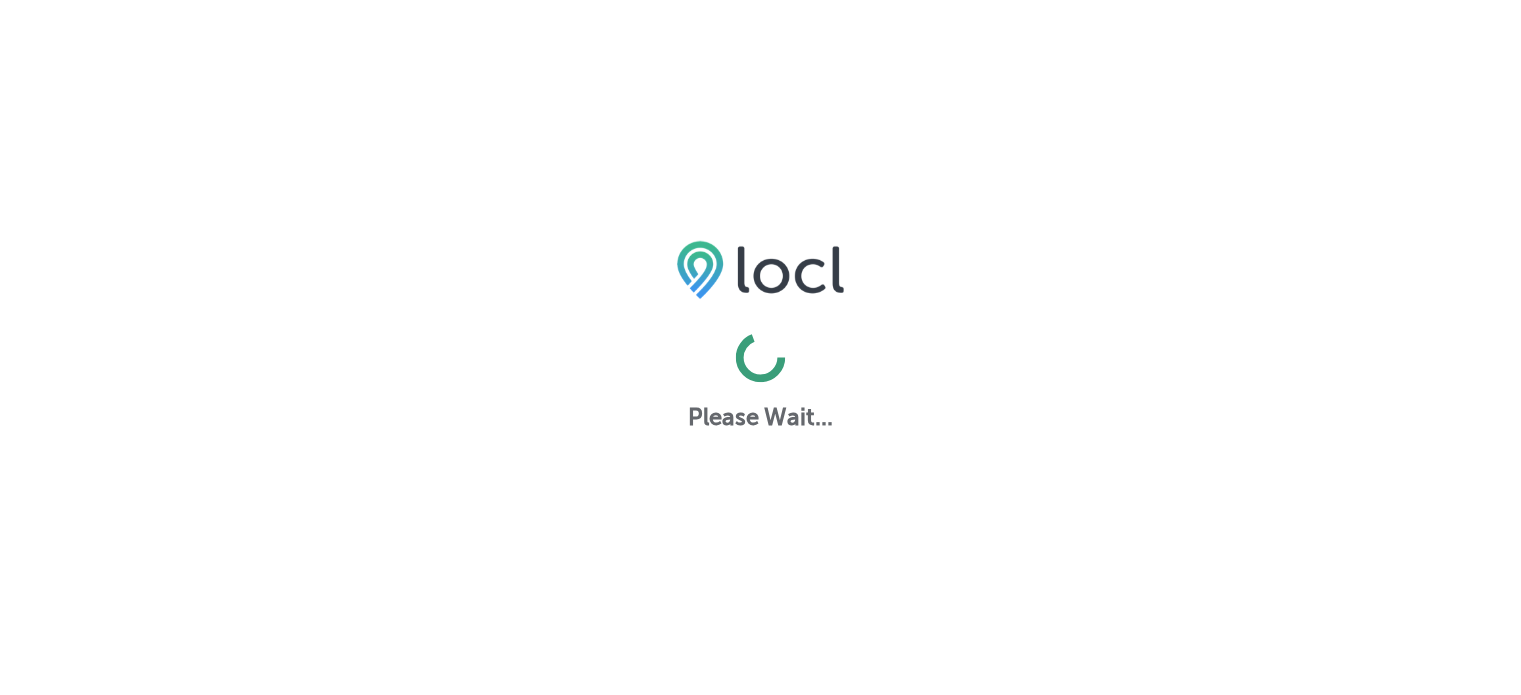 scroll, scrollTop: 0, scrollLeft: 0, axis: both 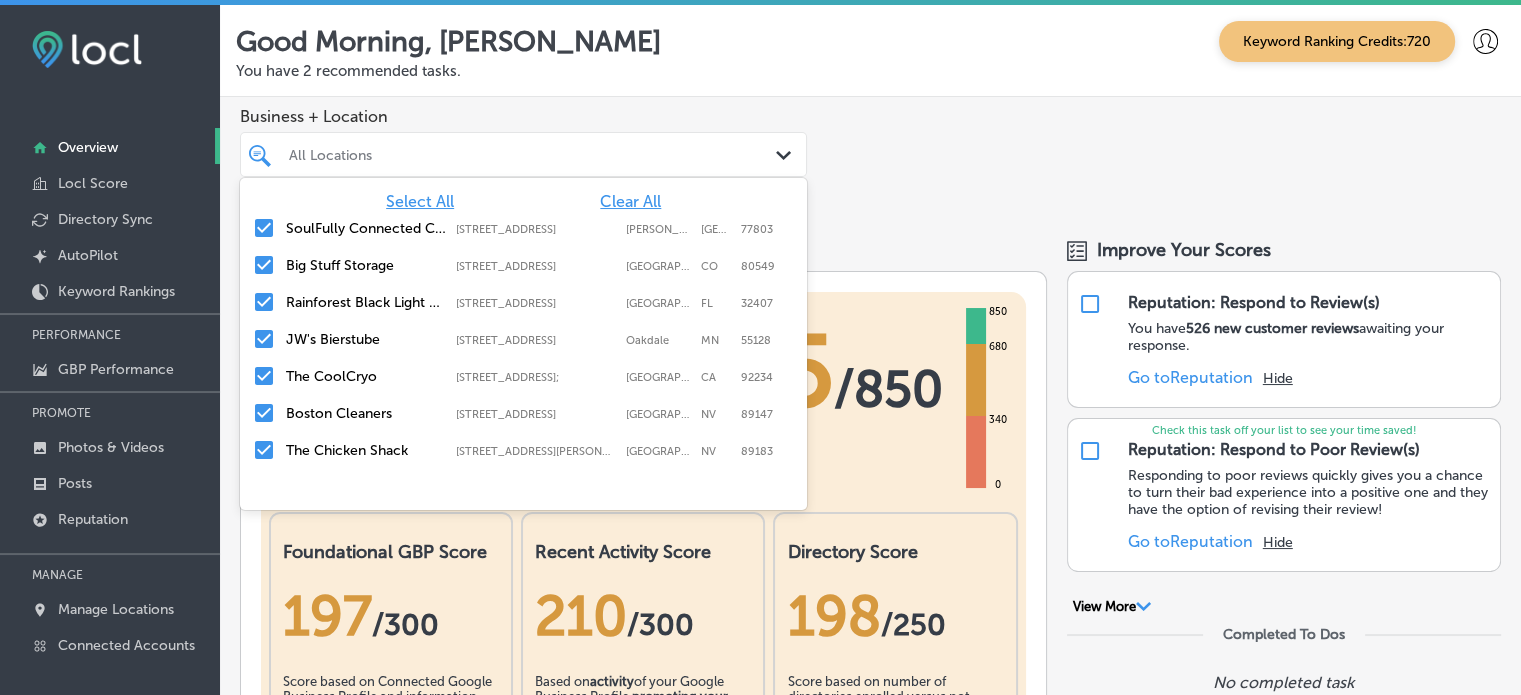 click at bounding box center (500, 154) 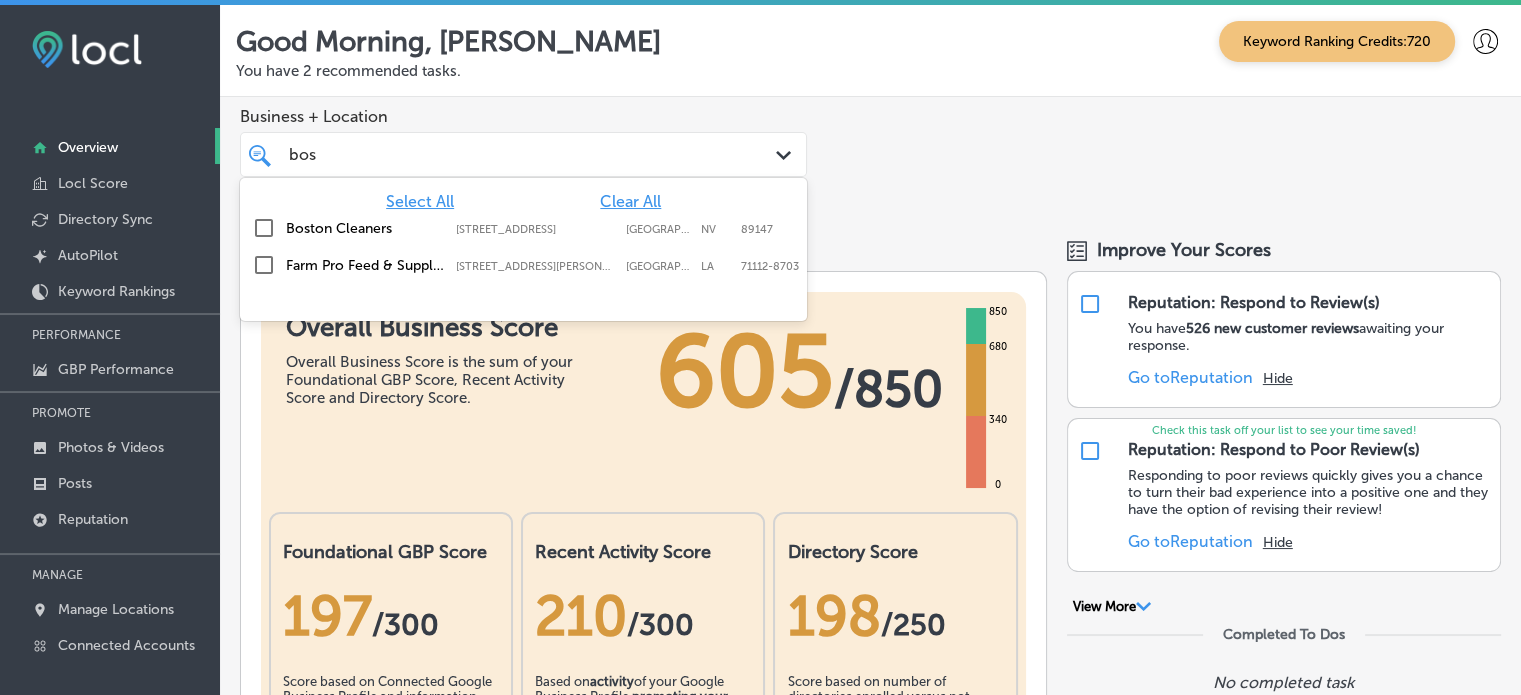 click on "Boston Cleaners" at bounding box center (366, 228) 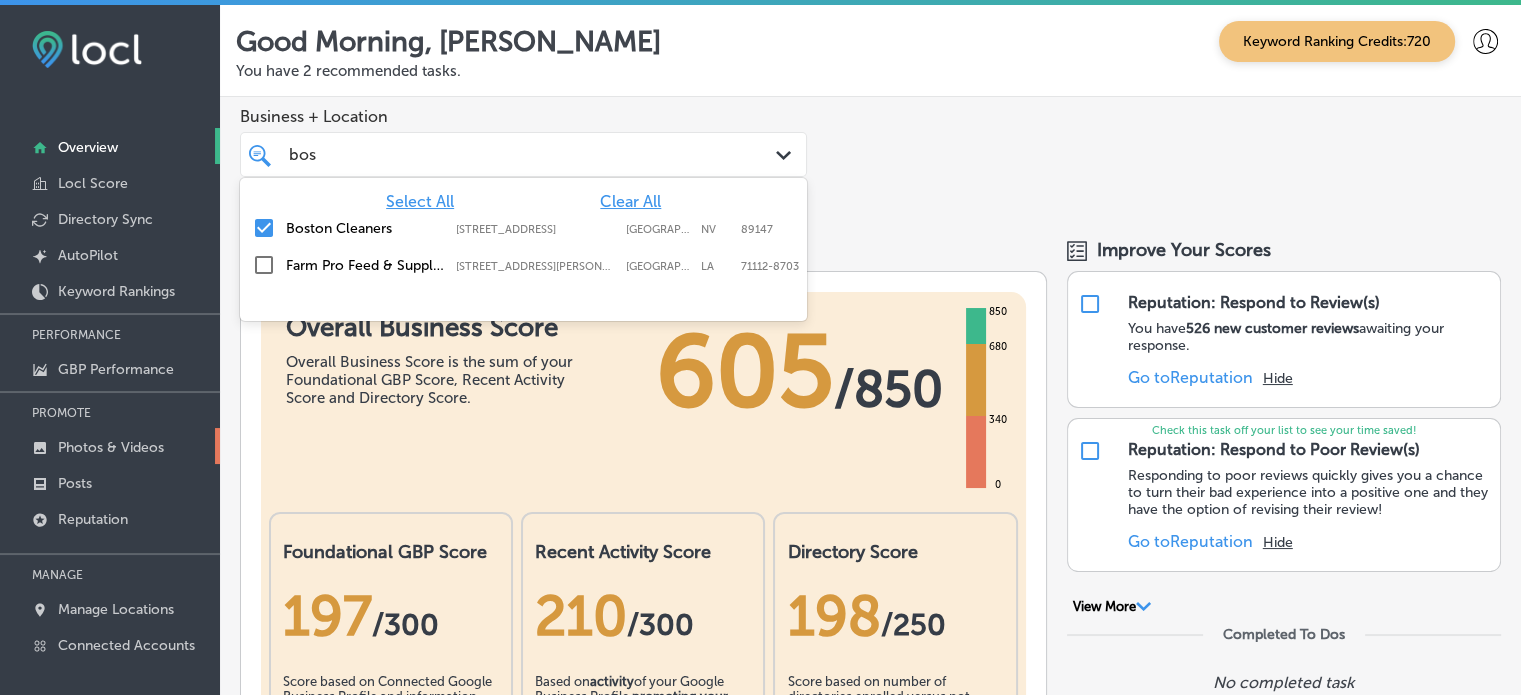 type on "bos" 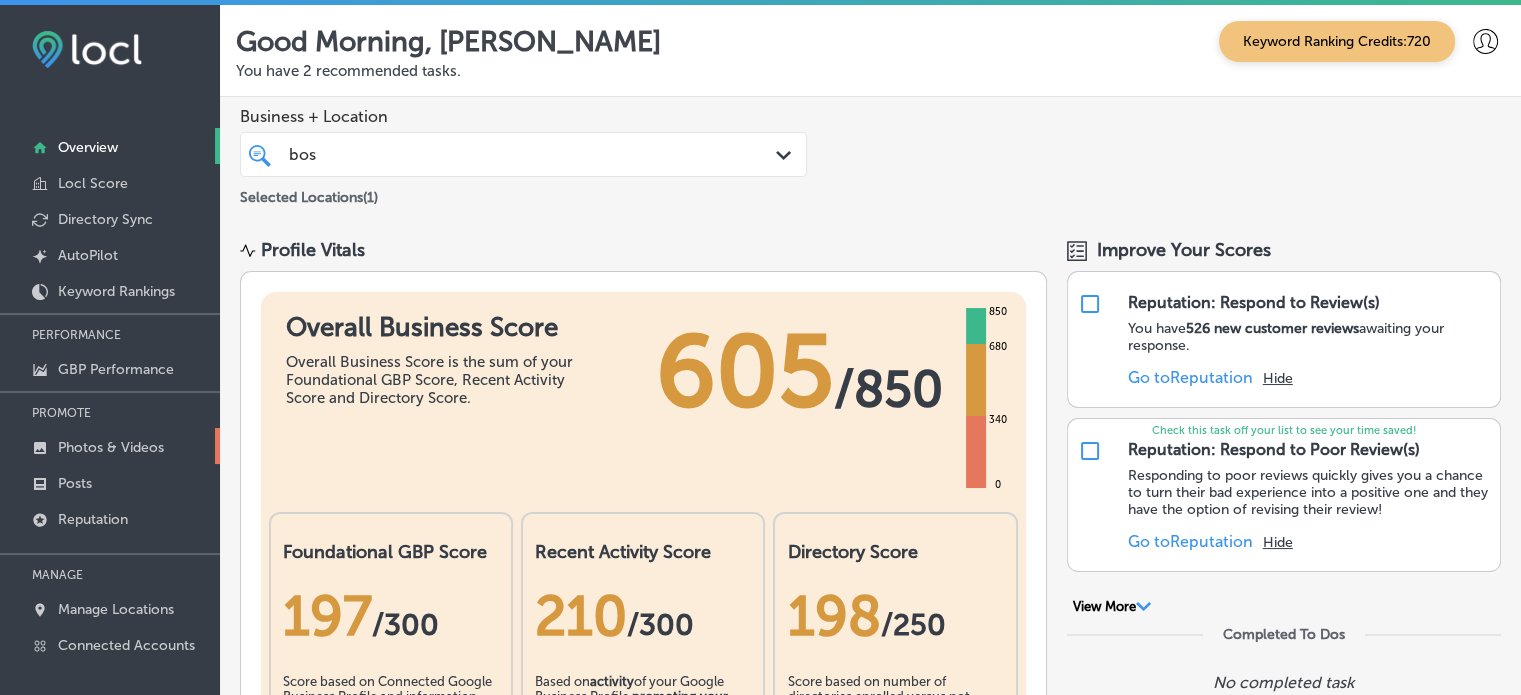 click on "Photos & Videos" at bounding box center [111, 447] 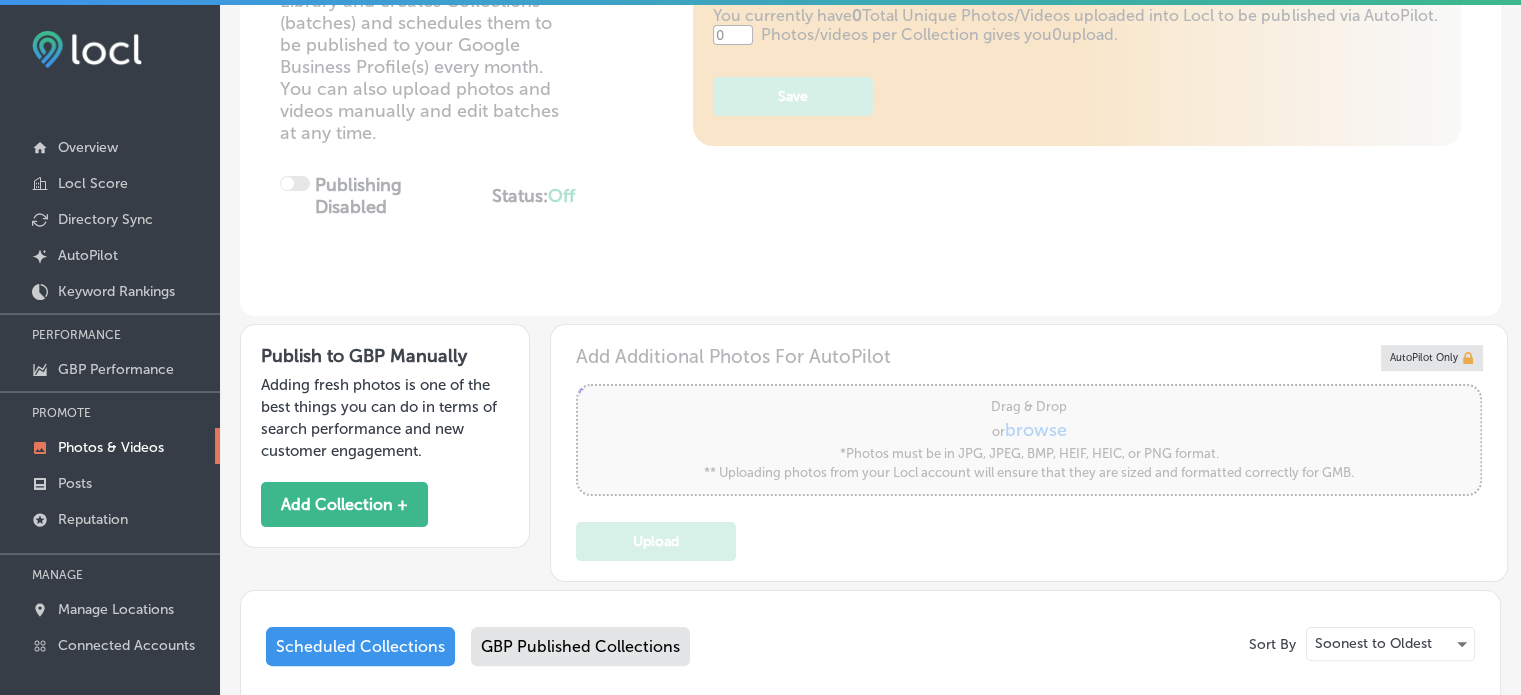 type on "5" 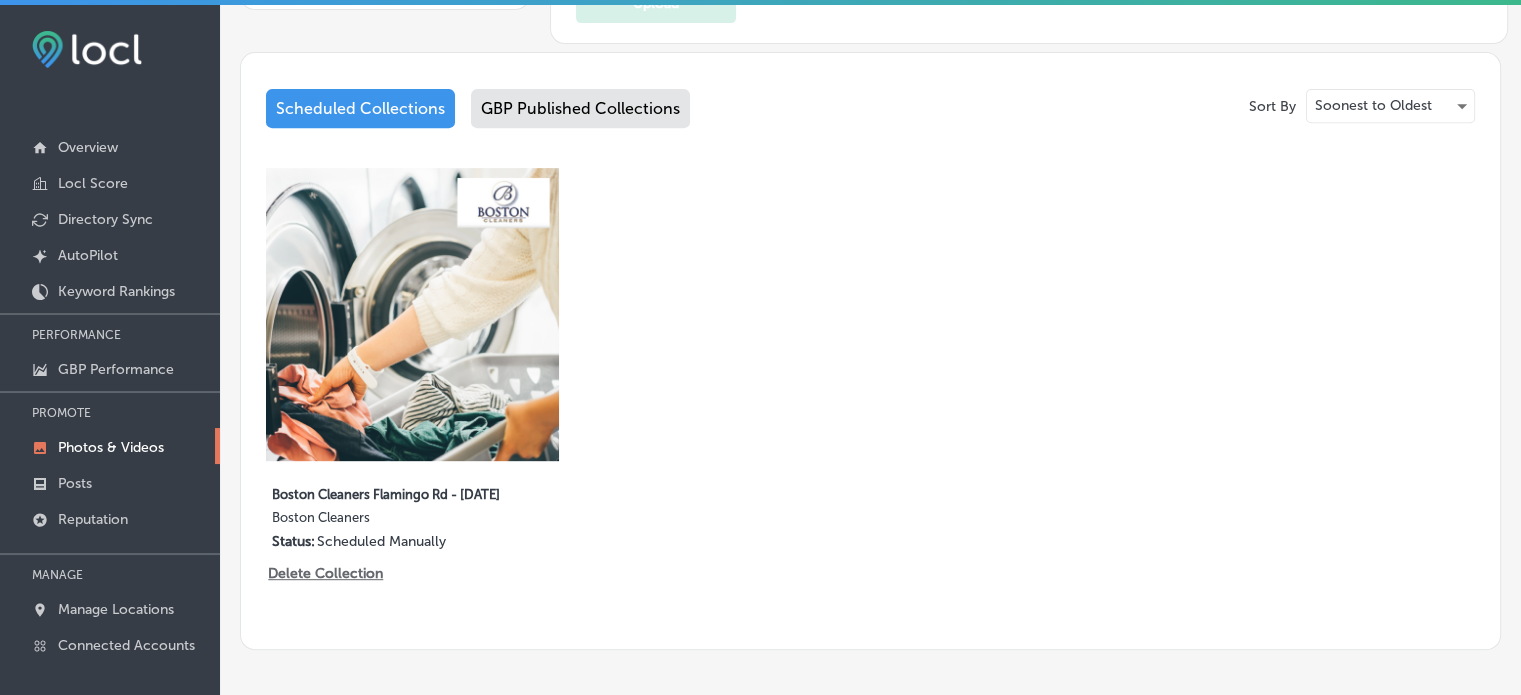 scroll, scrollTop: 924, scrollLeft: 0, axis: vertical 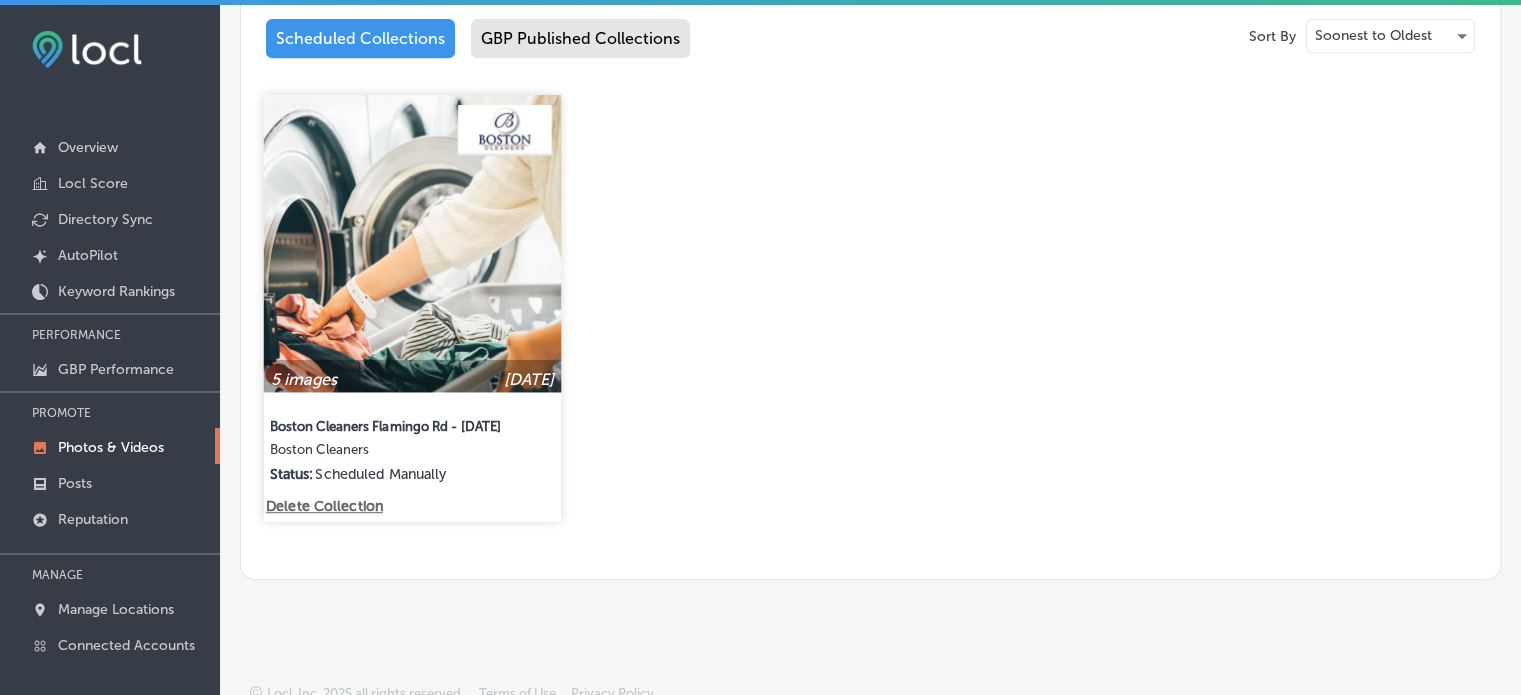 click at bounding box center [412, 243] 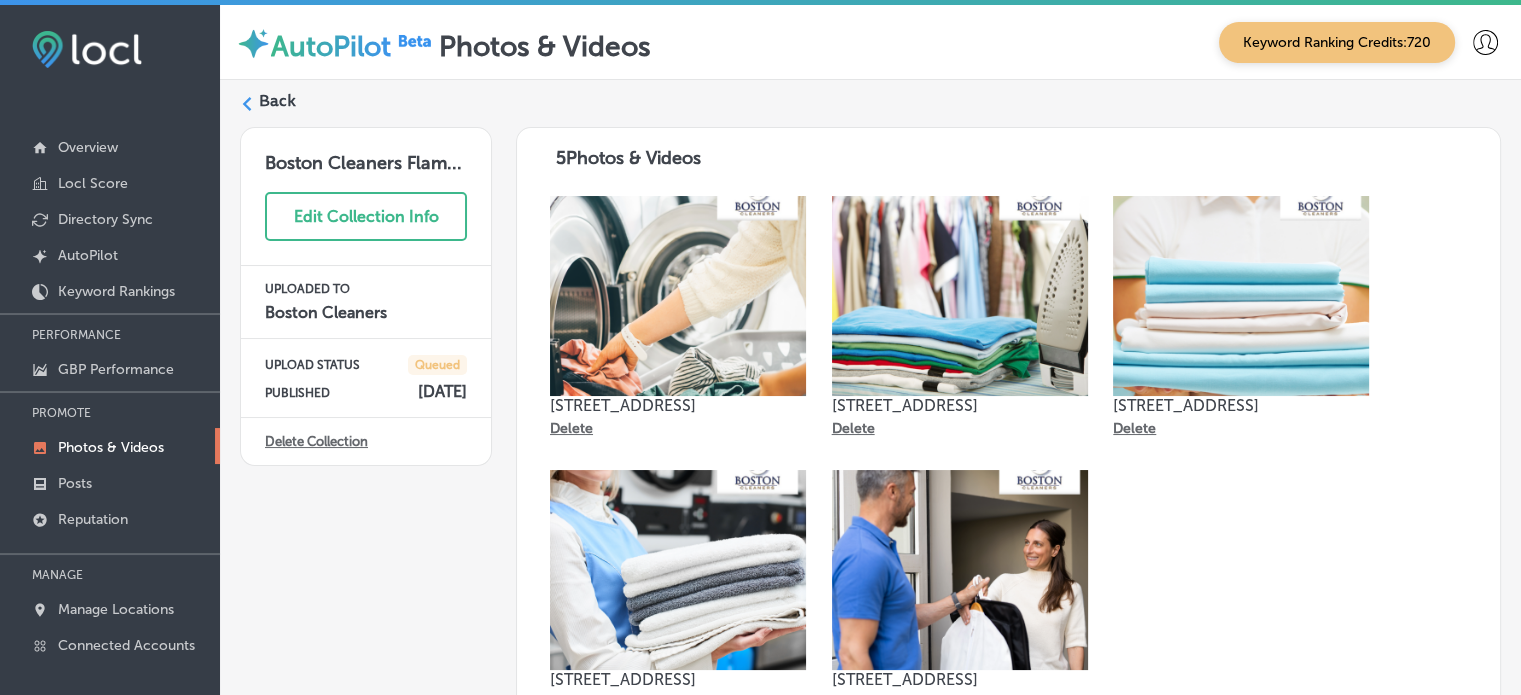 click at bounding box center [678, 296] 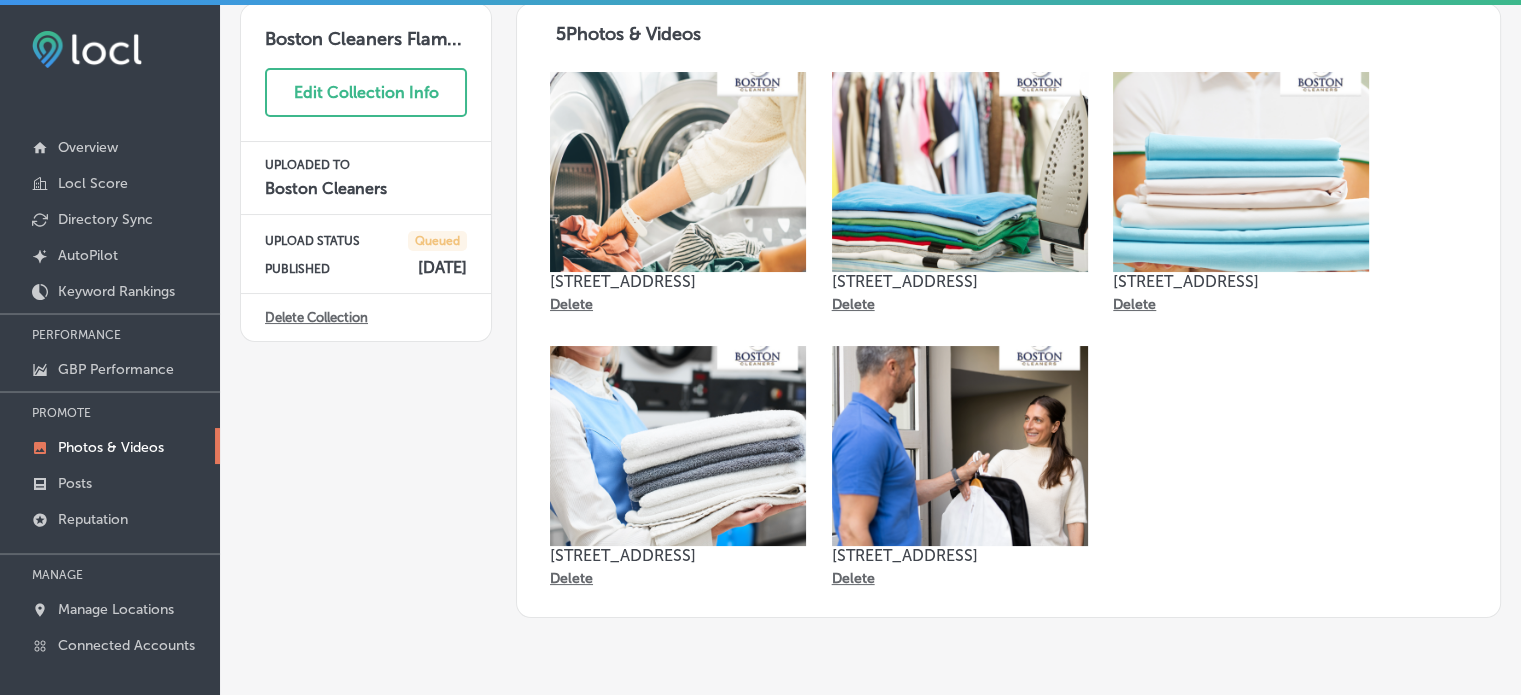 scroll, scrollTop: 0, scrollLeft: 0, axis: both 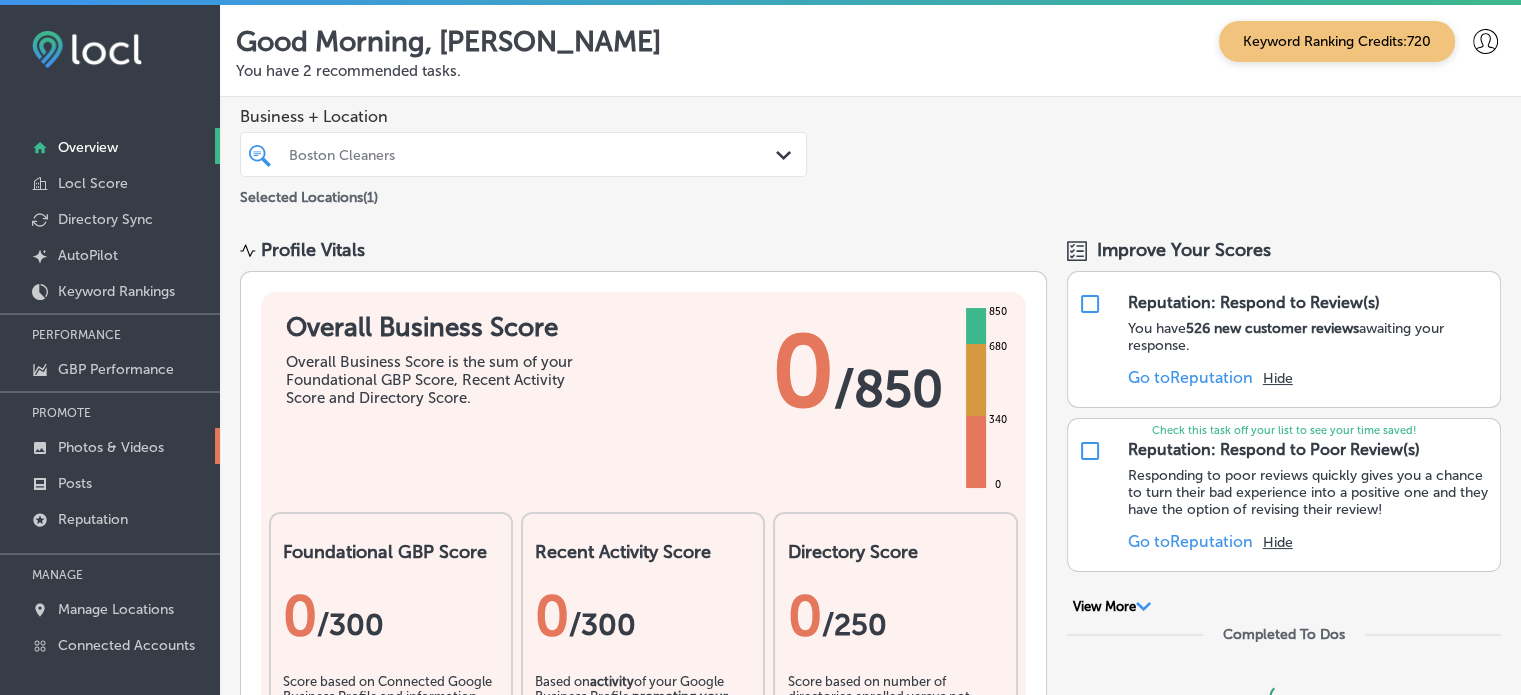 click on "Photos & Videos" at bounding box center (110, 446) 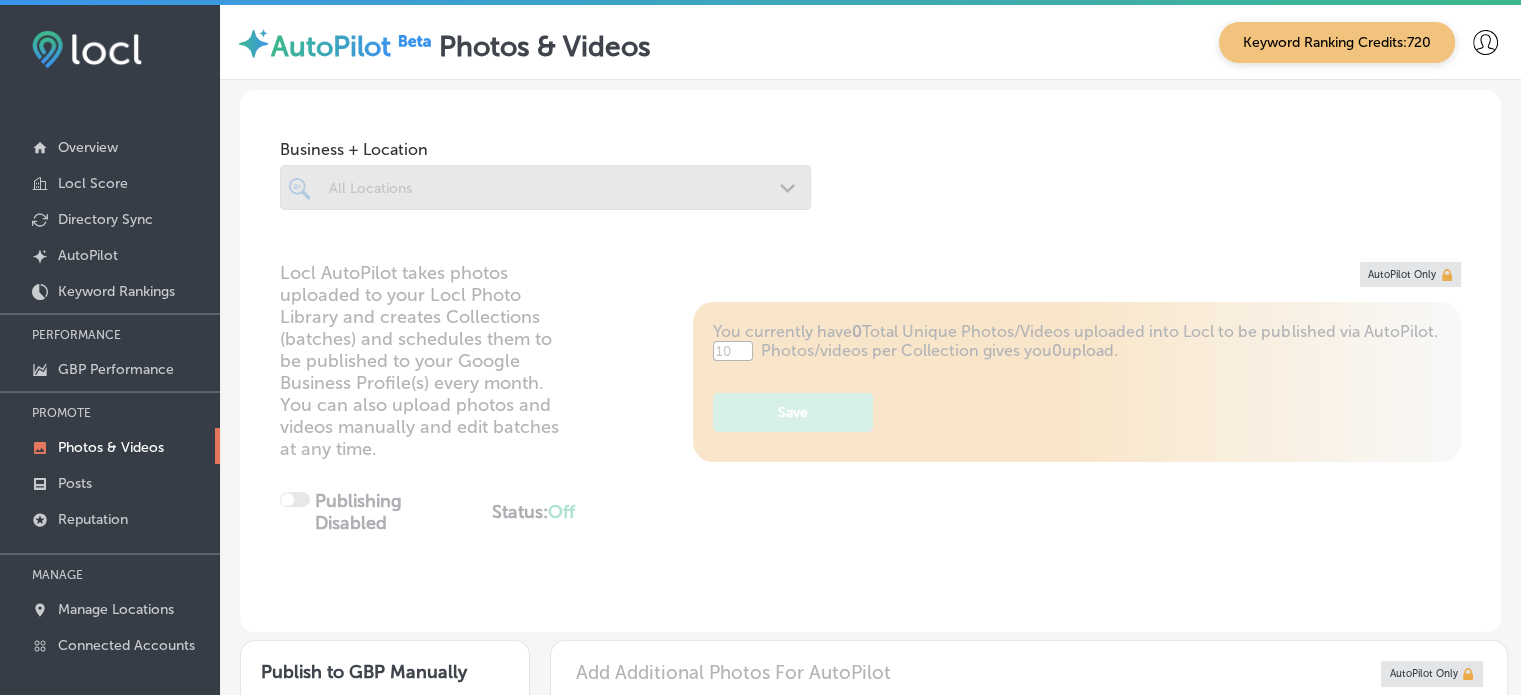 click on "Photos & Videos" at bounding box center [111, 447] 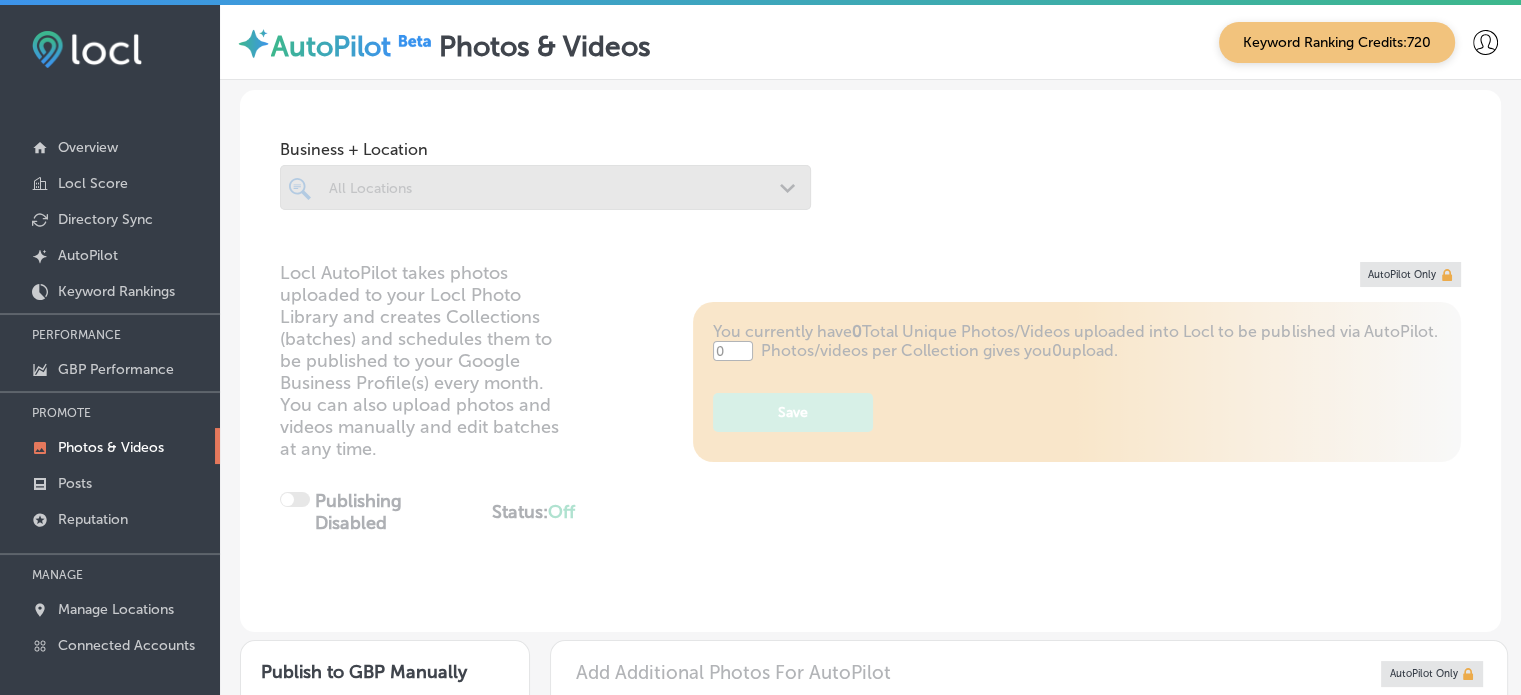 type on "5" 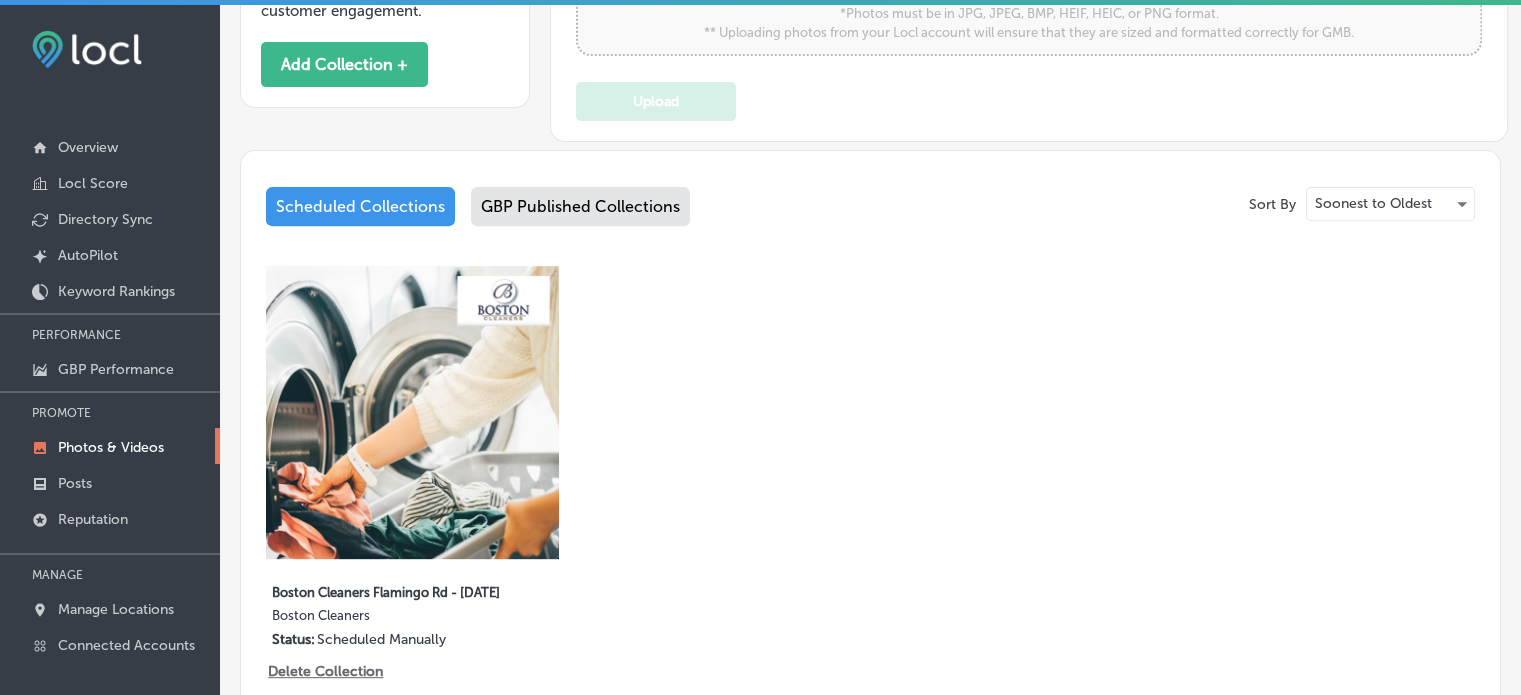 scroll, scrollTop: 766, scrollLeft: 0, axis: vertical 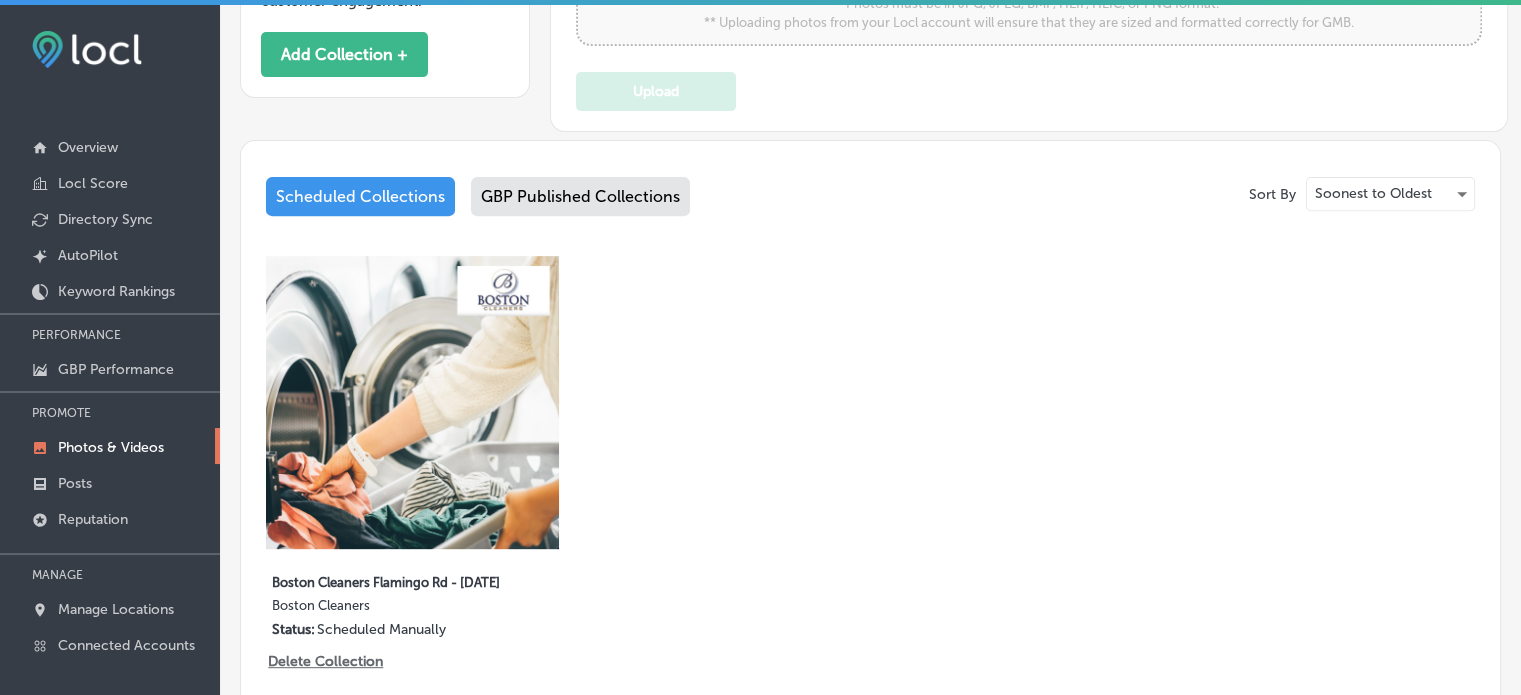 click on "GBP Published Collections" at bounding box center (580, 196) 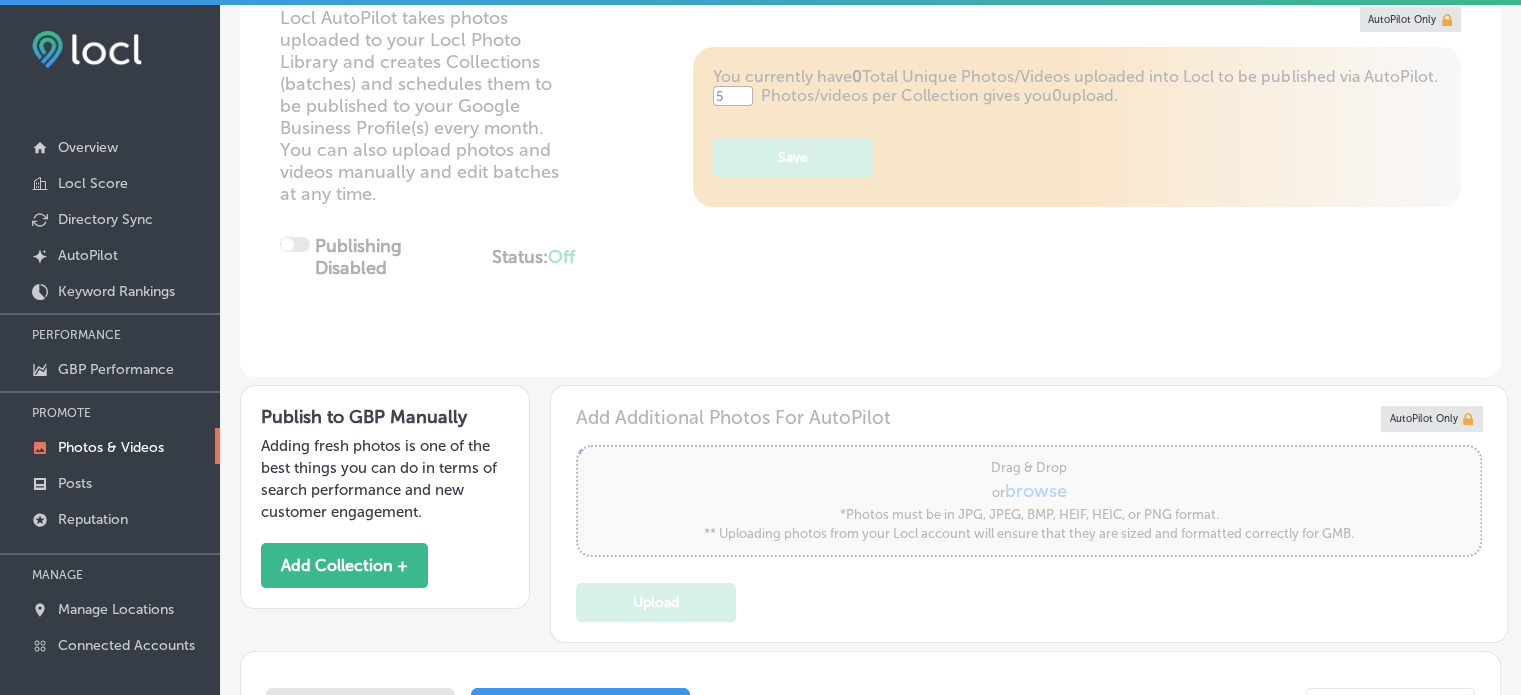 scroll, scrollTop: 210, scrollLeft: 0, axis: vertical 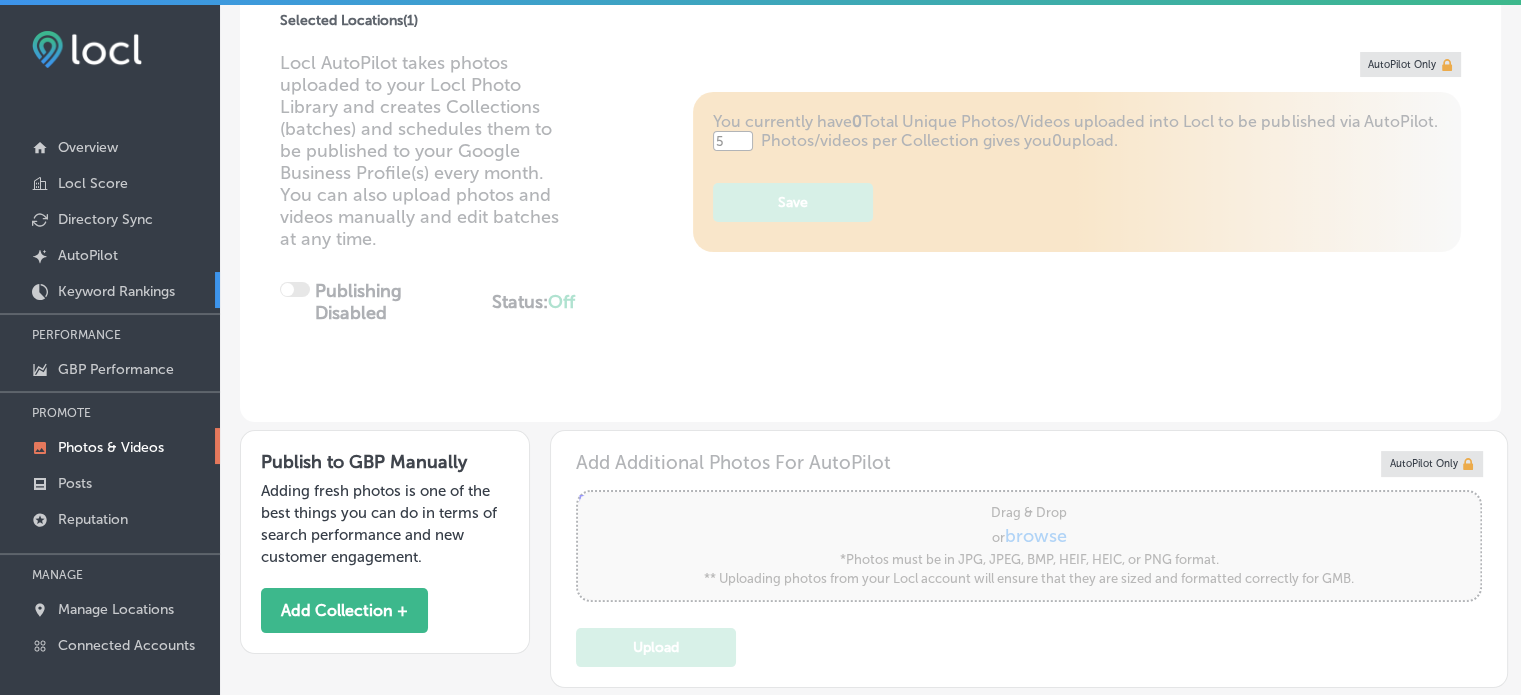 click on "Keyword Rankings" at bounding box center (116, 291) 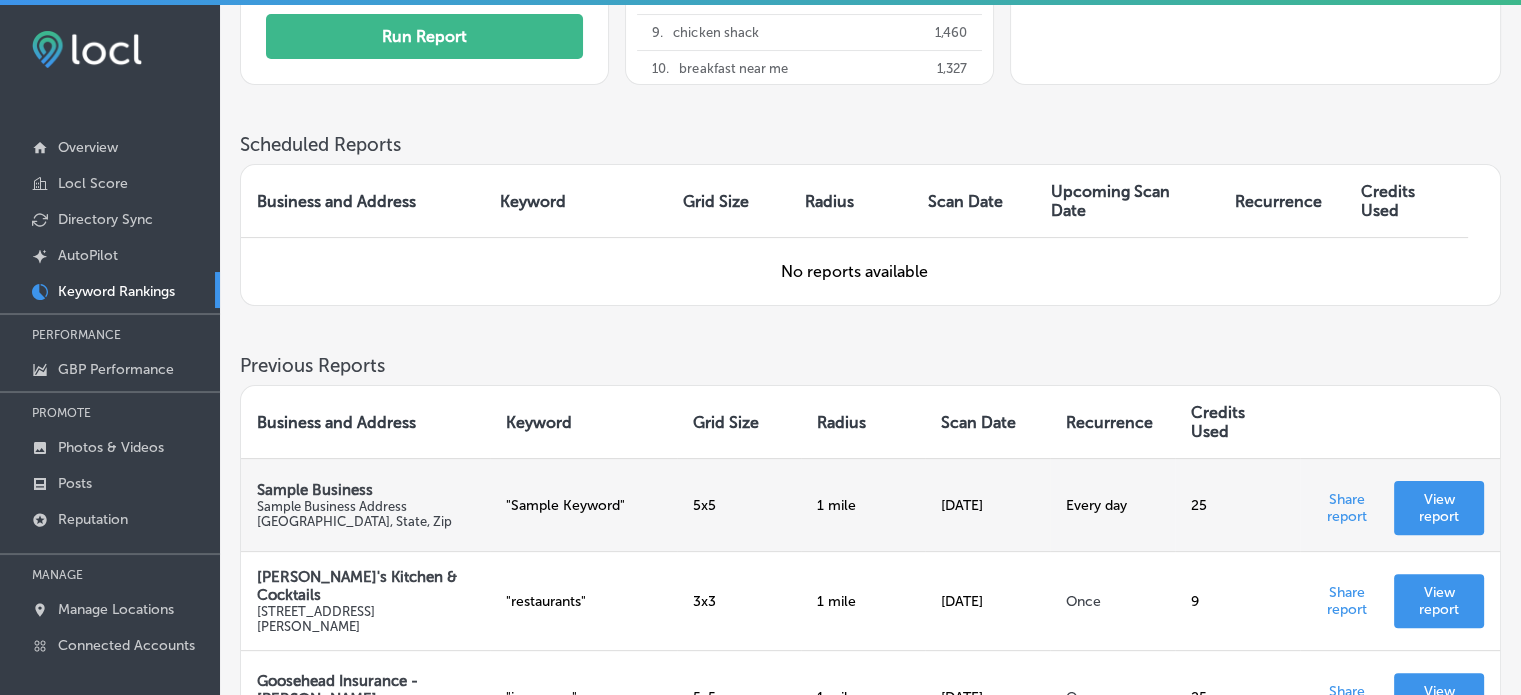 scroll, scrollTop: 0, scrollLeft: 0, axis: both 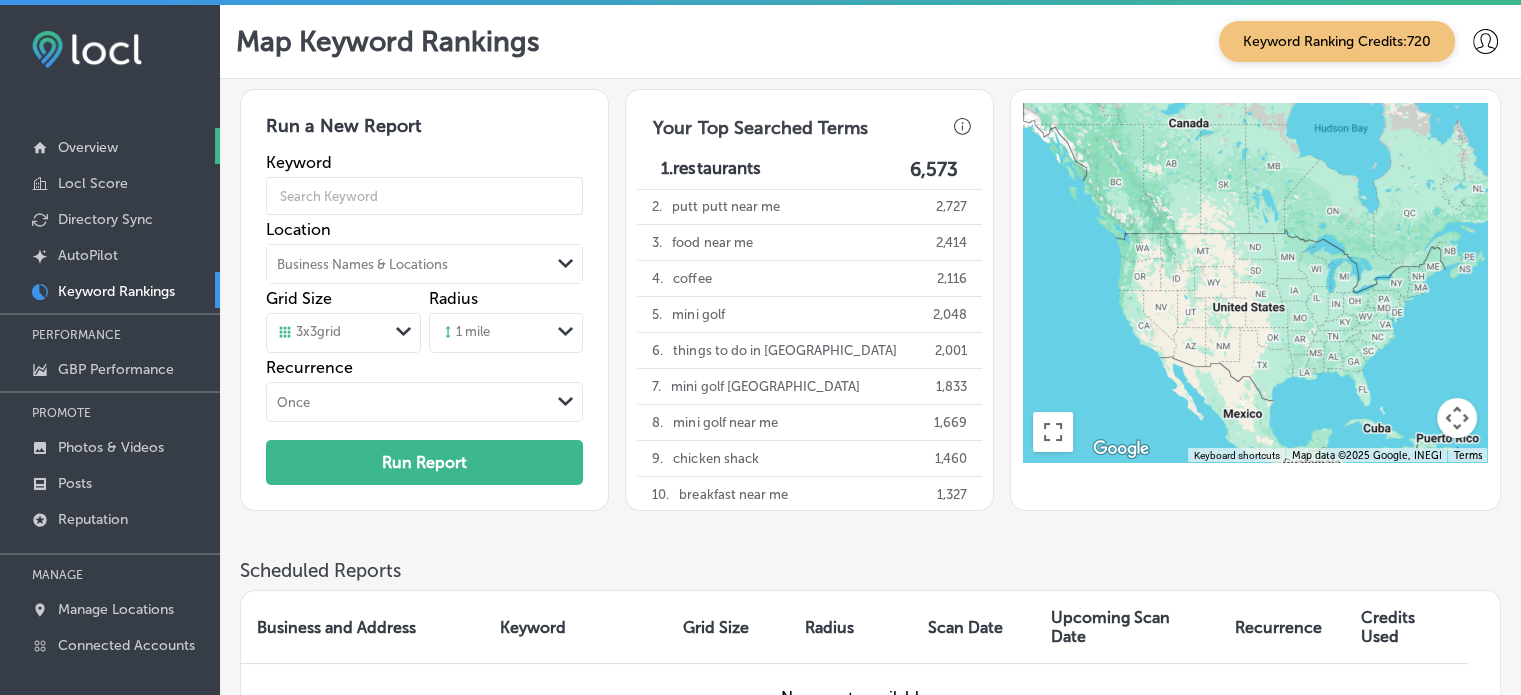 click on "Overview" at bounding box center (110, 146) 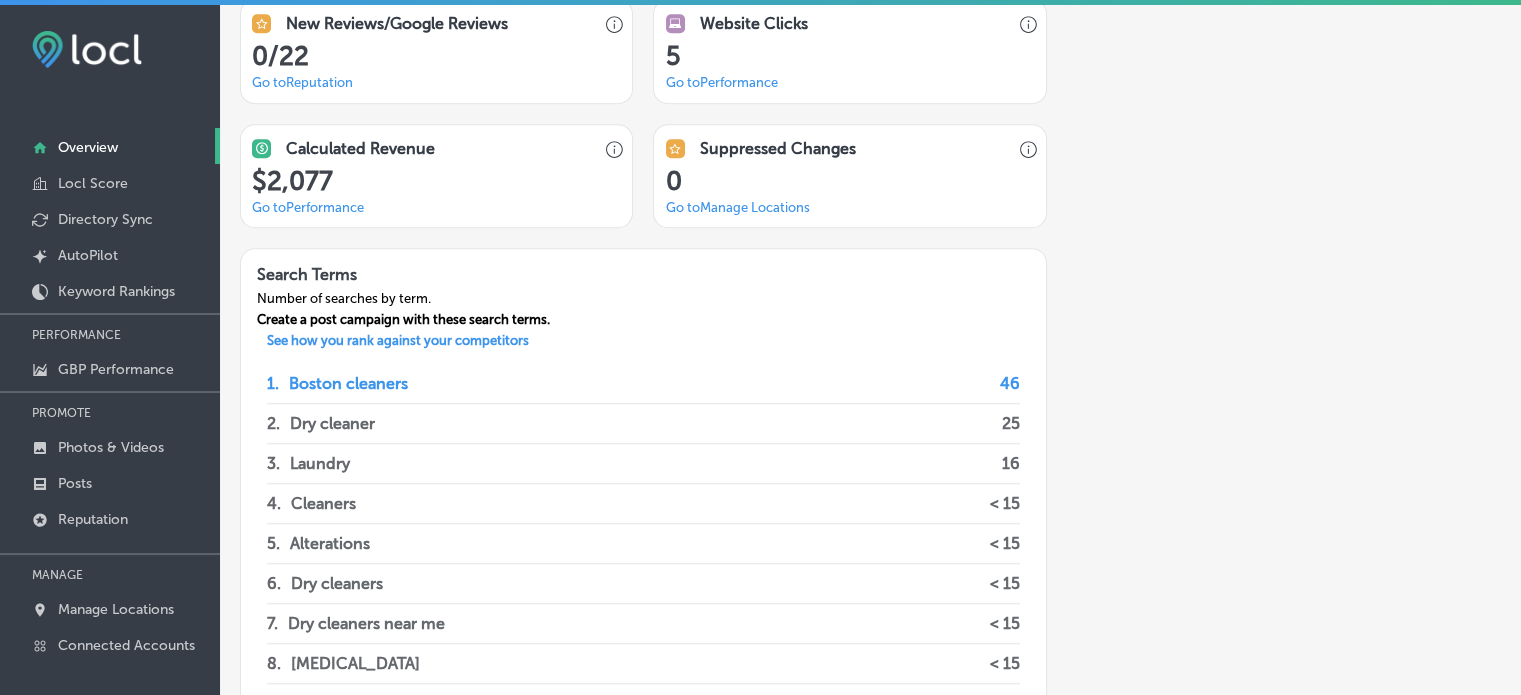 scroll, scrollTop: 1616, scrollLeft: 0, axis: vertical 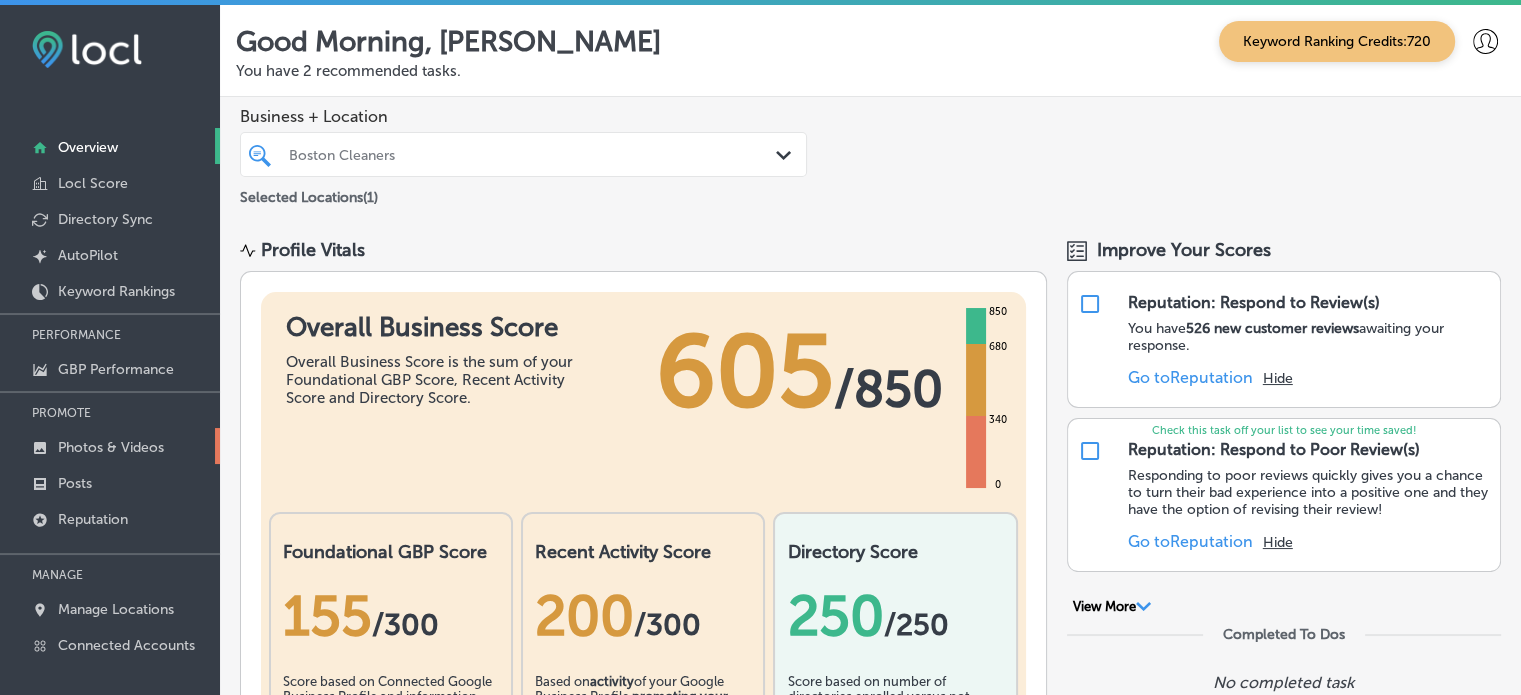 click on "Photos & Videos" at bounding box center (110, 446) 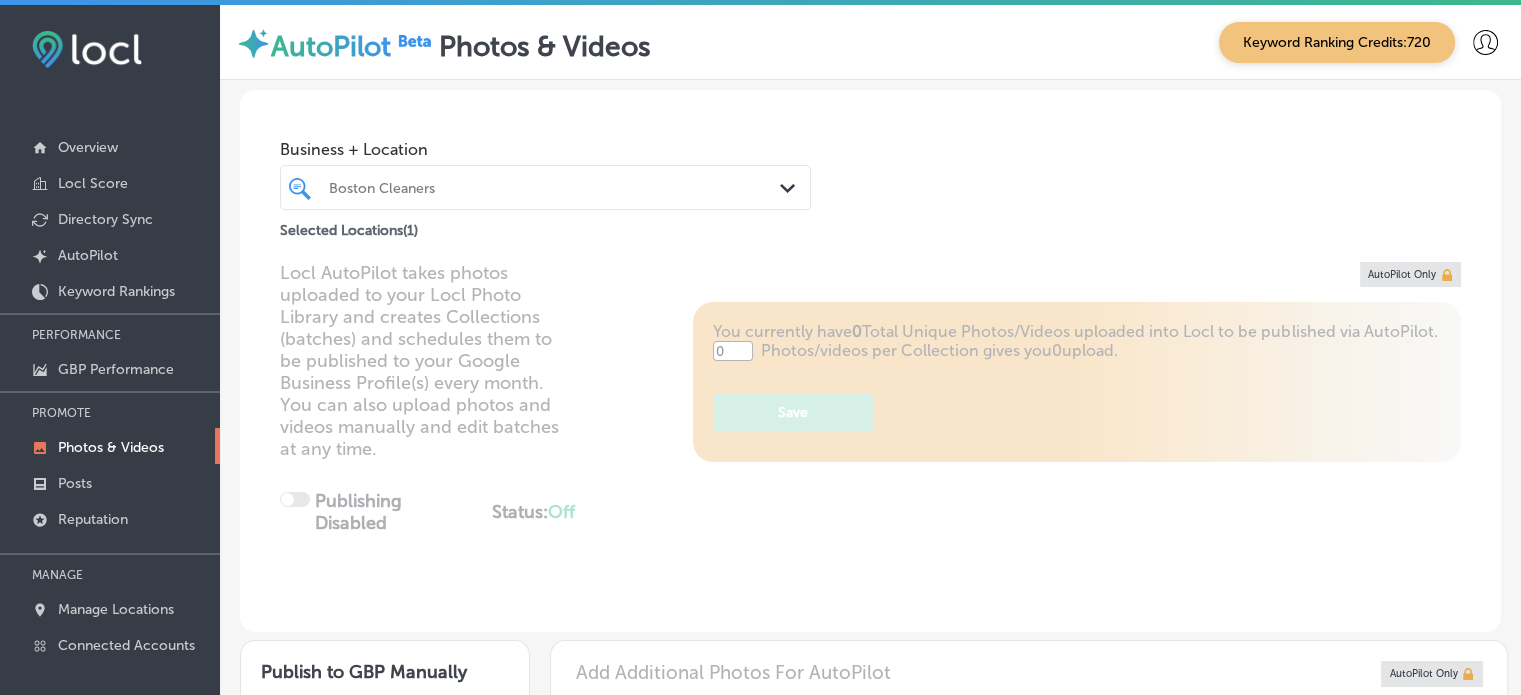 type on "5" 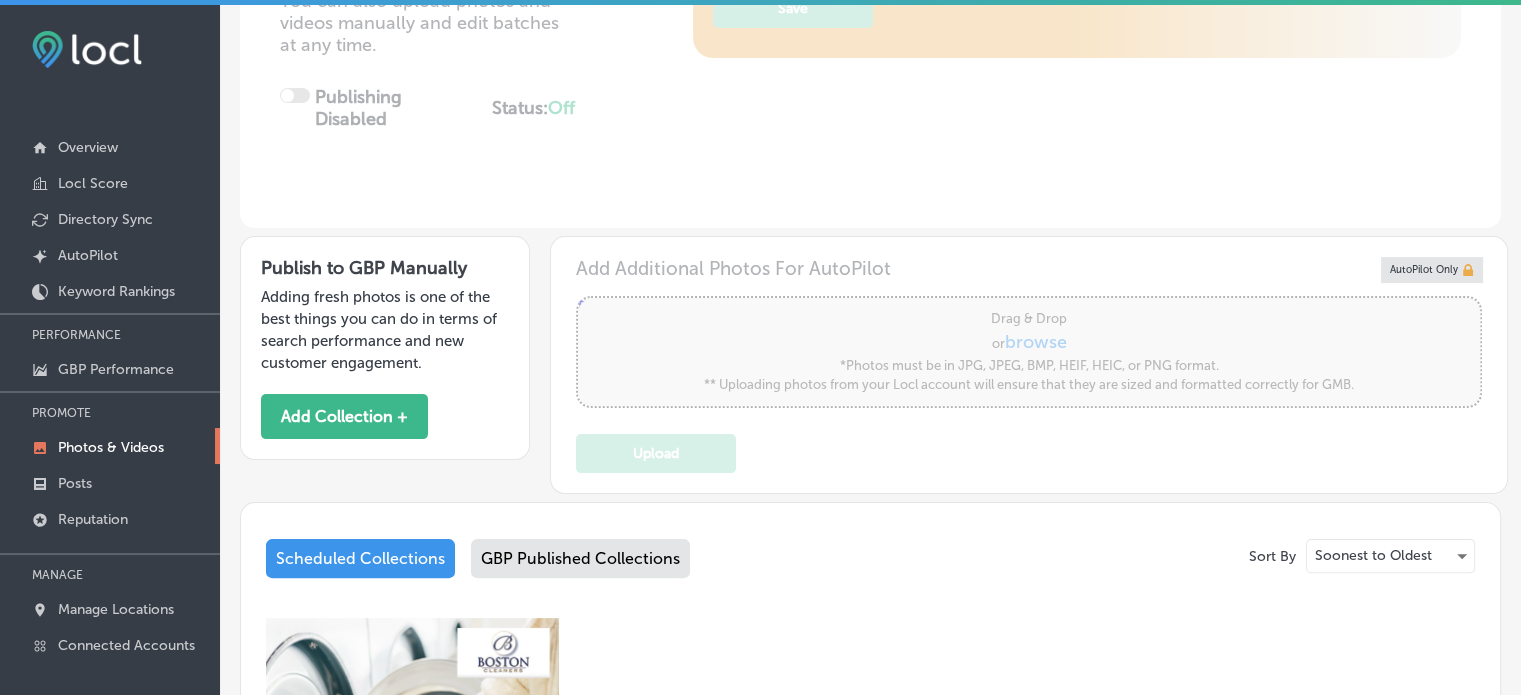 scroll, scrollTop: 408, scrollLeft: 0, axis: vertical 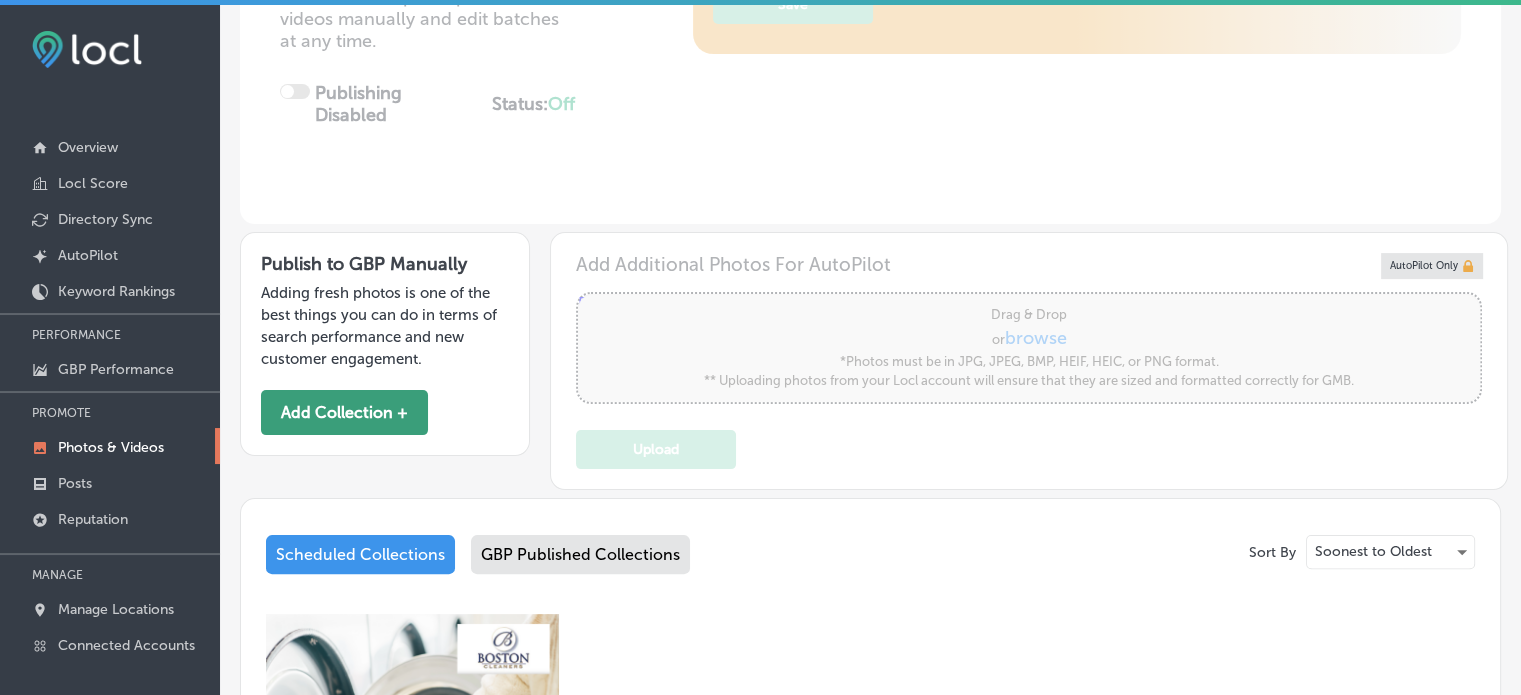click on "Add Collection +" at bounding box center [344, 412] 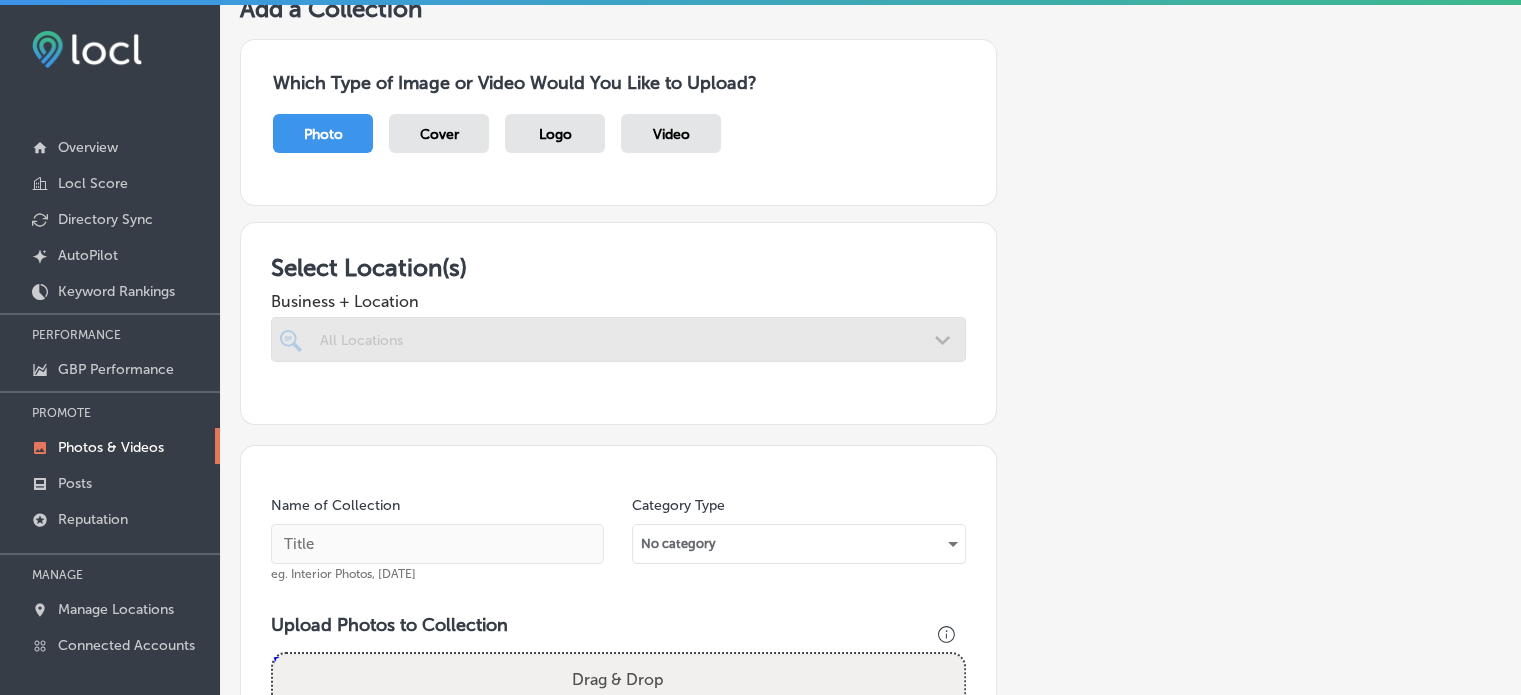 scroll, scrollTop: 328, scrollLeft: 0, axis: vertical 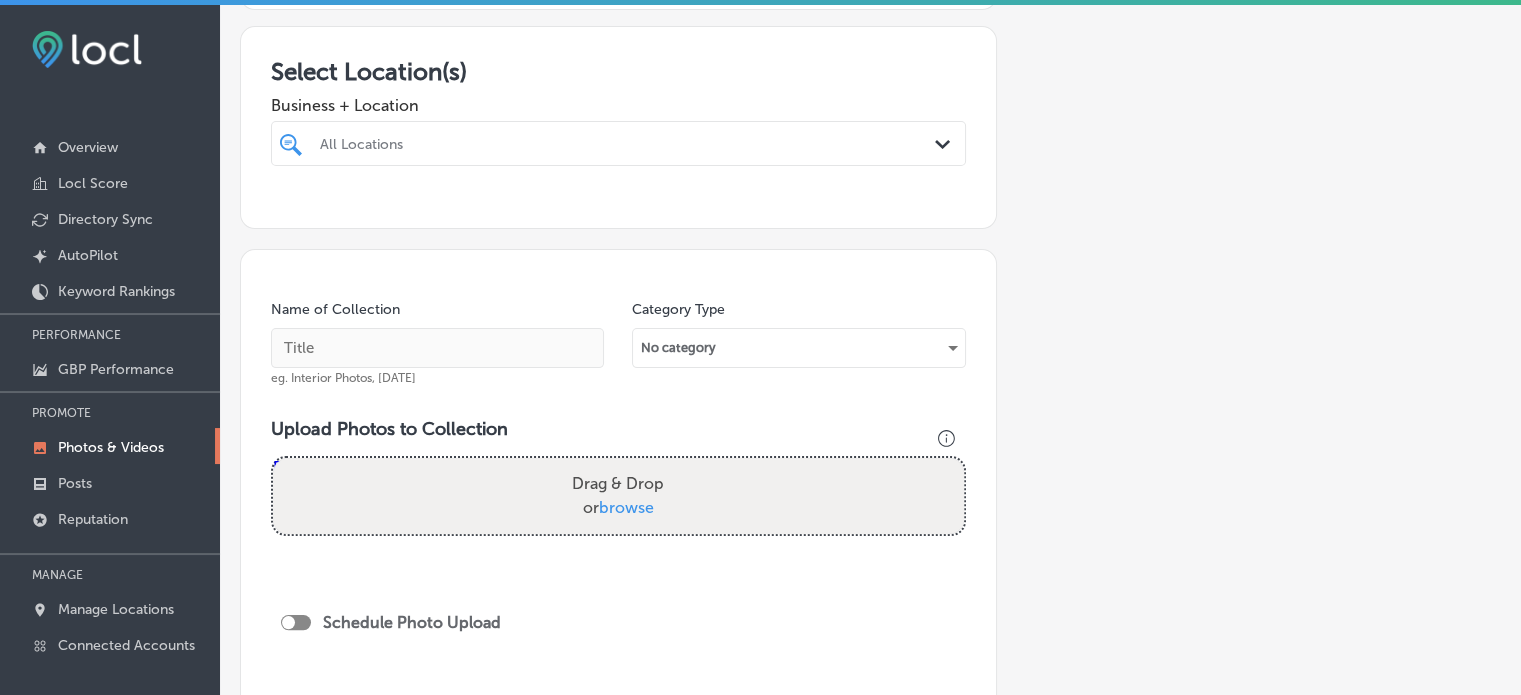 click on "All Locations" at bounding box center (628, 143) 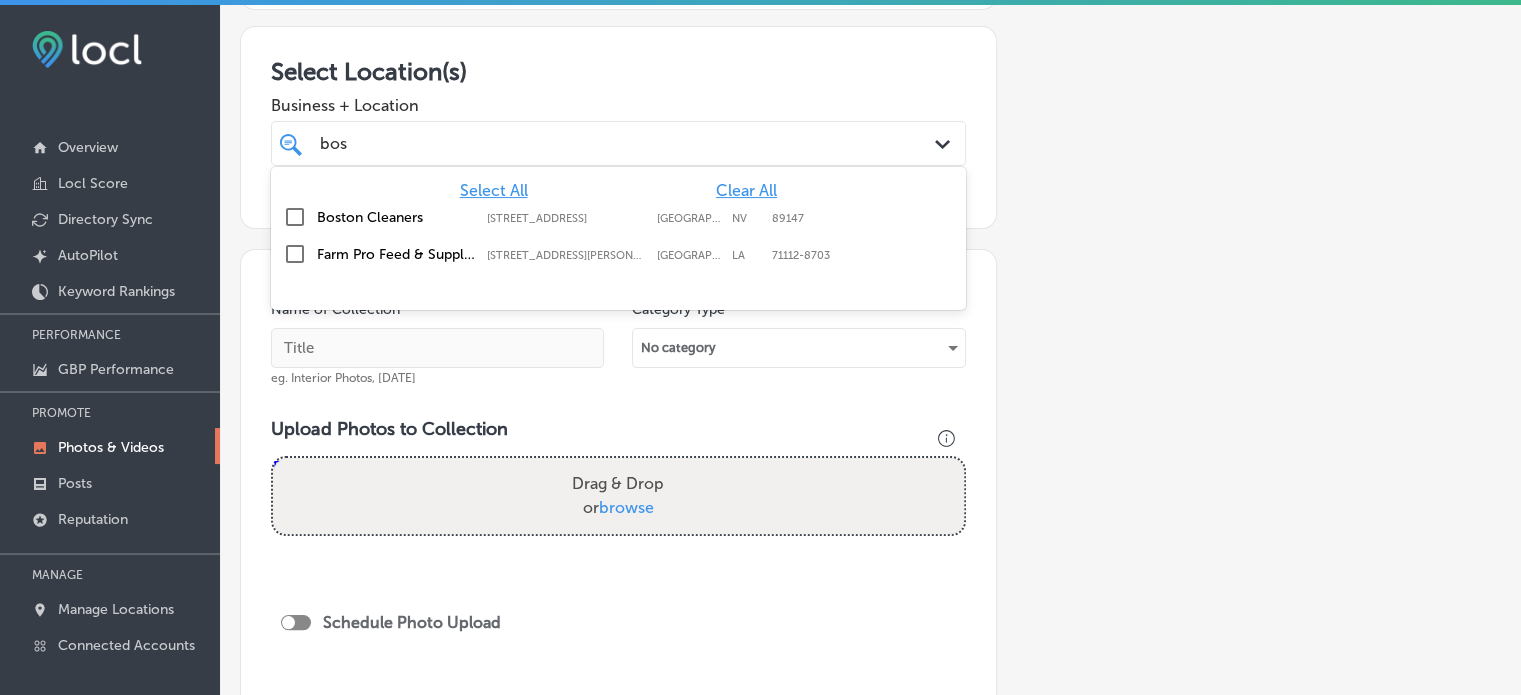 click on "Boston Cleaners" at bounding box center [397, 217] 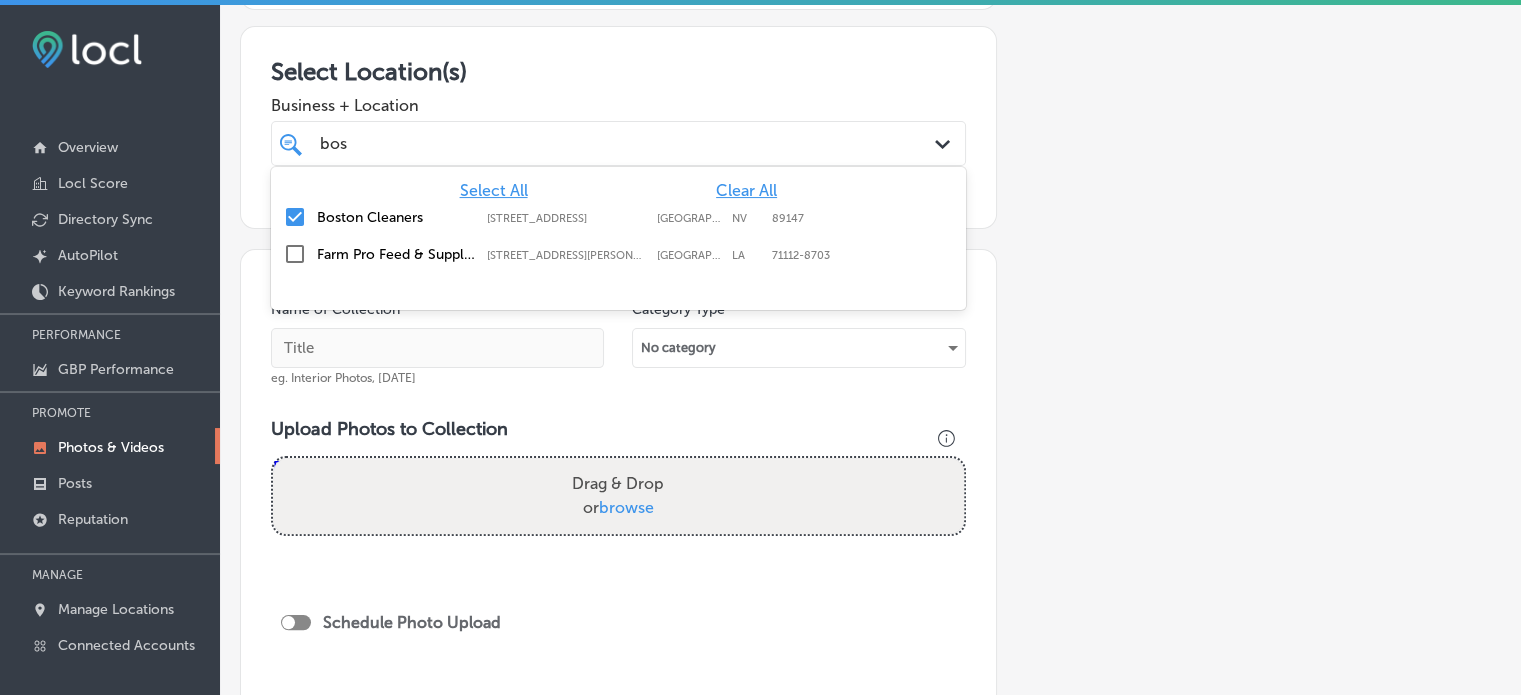 type on "bos" 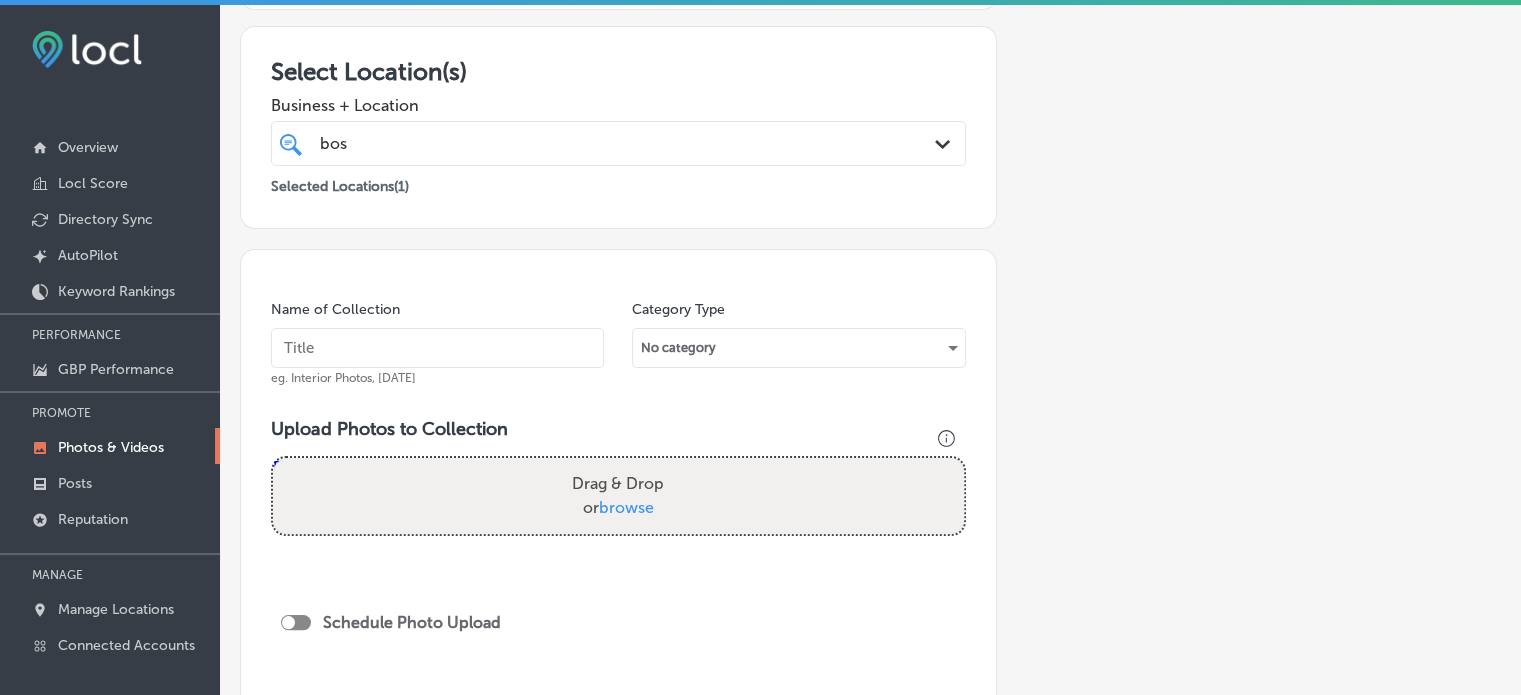 click at bounding box center [437, 348] 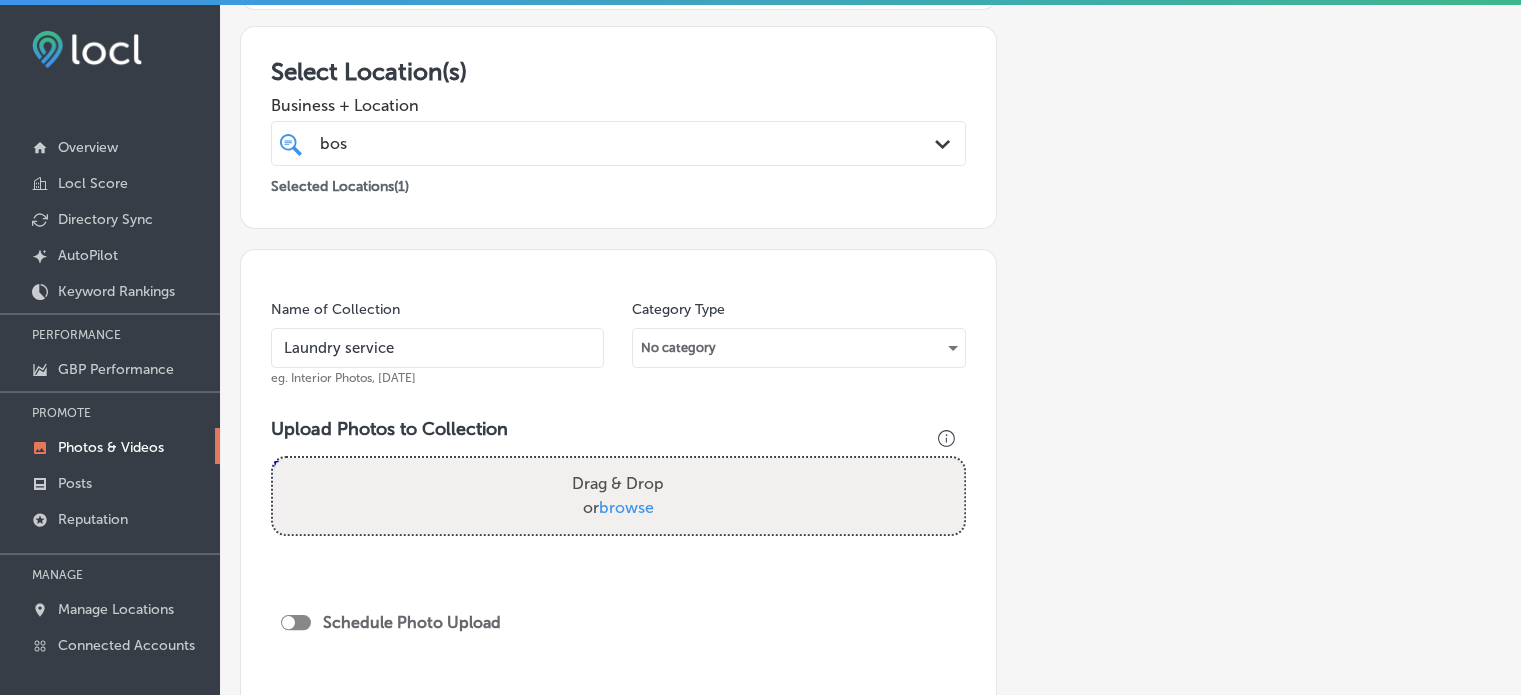 type on "Laundry service" 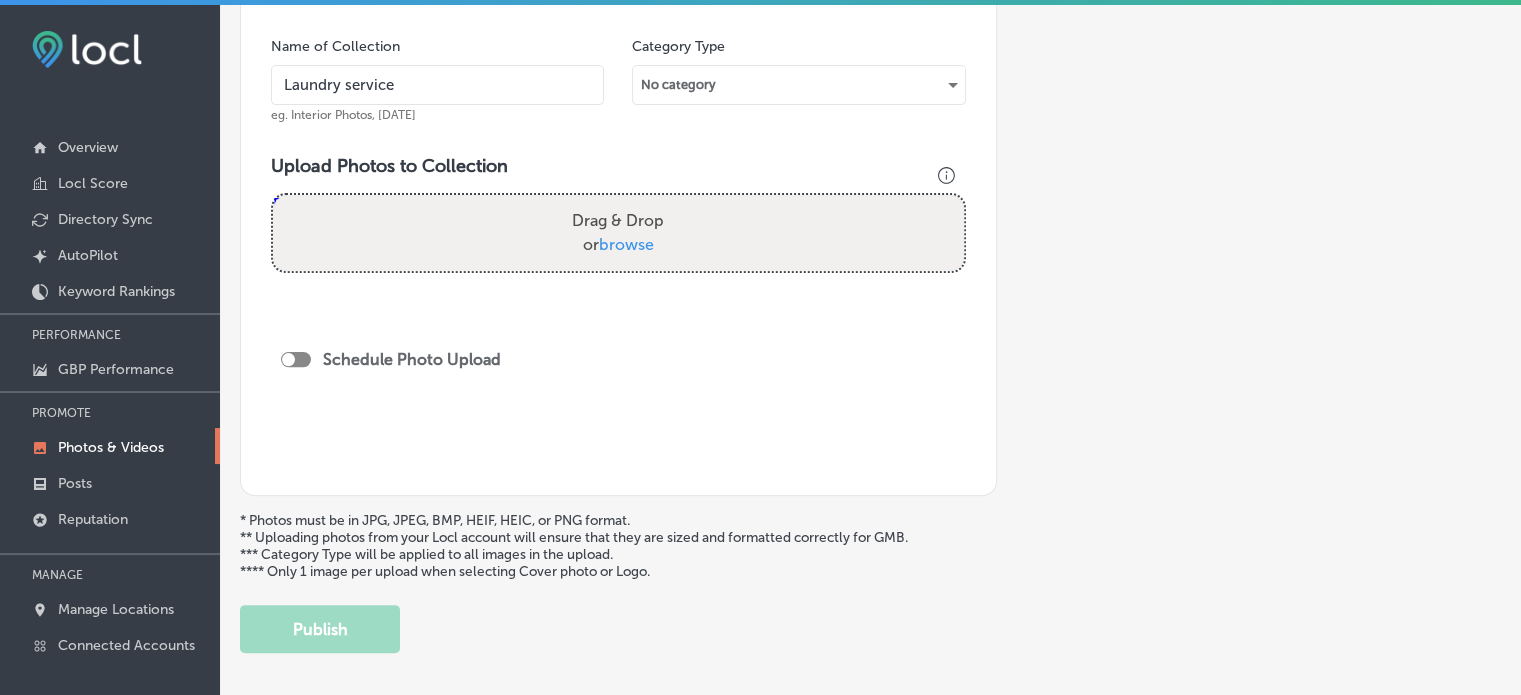 scroll, scrollTop: 615, scrollLeft: 0, axis: vertical 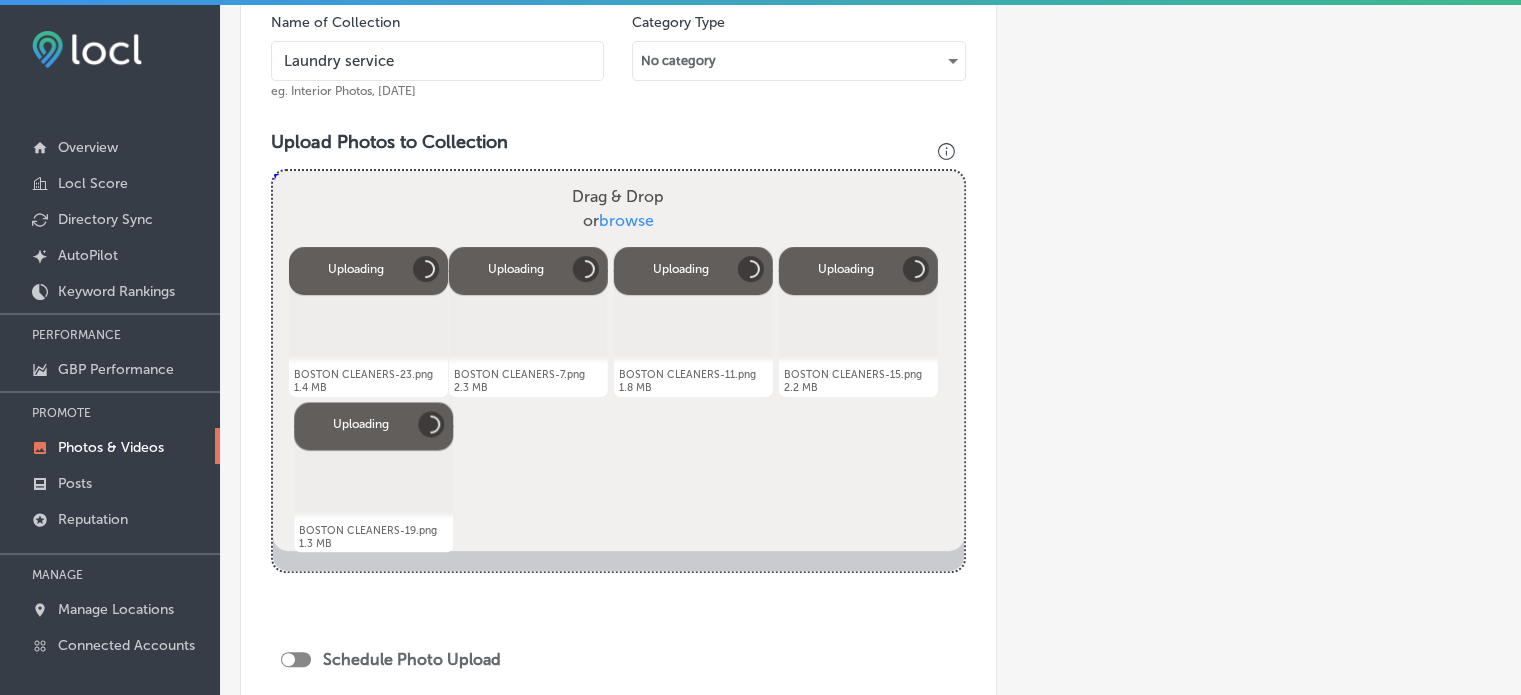 click on "Drag & Drop  or  browse" at bounding box center (618, 209) 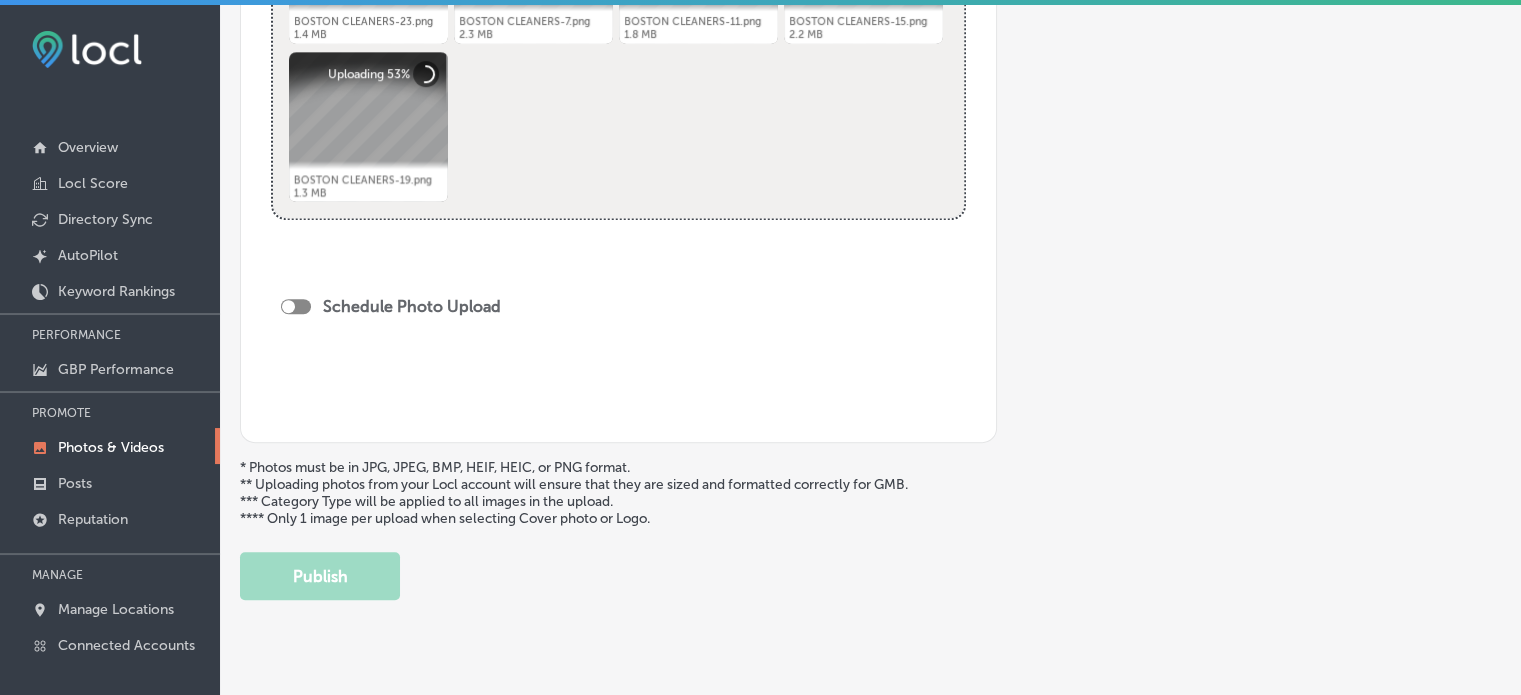scroll, scrollTop: 972, scrollLeft: 0, axis: vertical 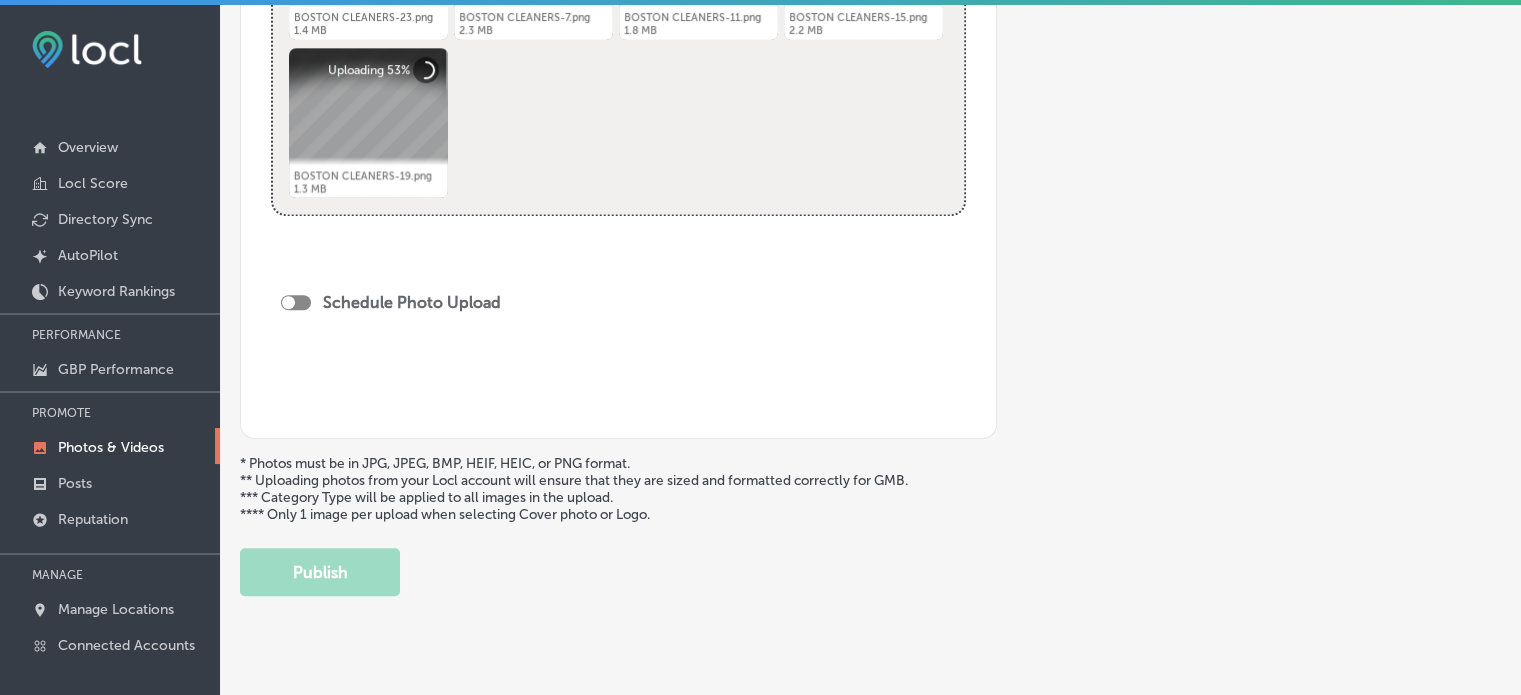 click at bounding box center [296, 302] 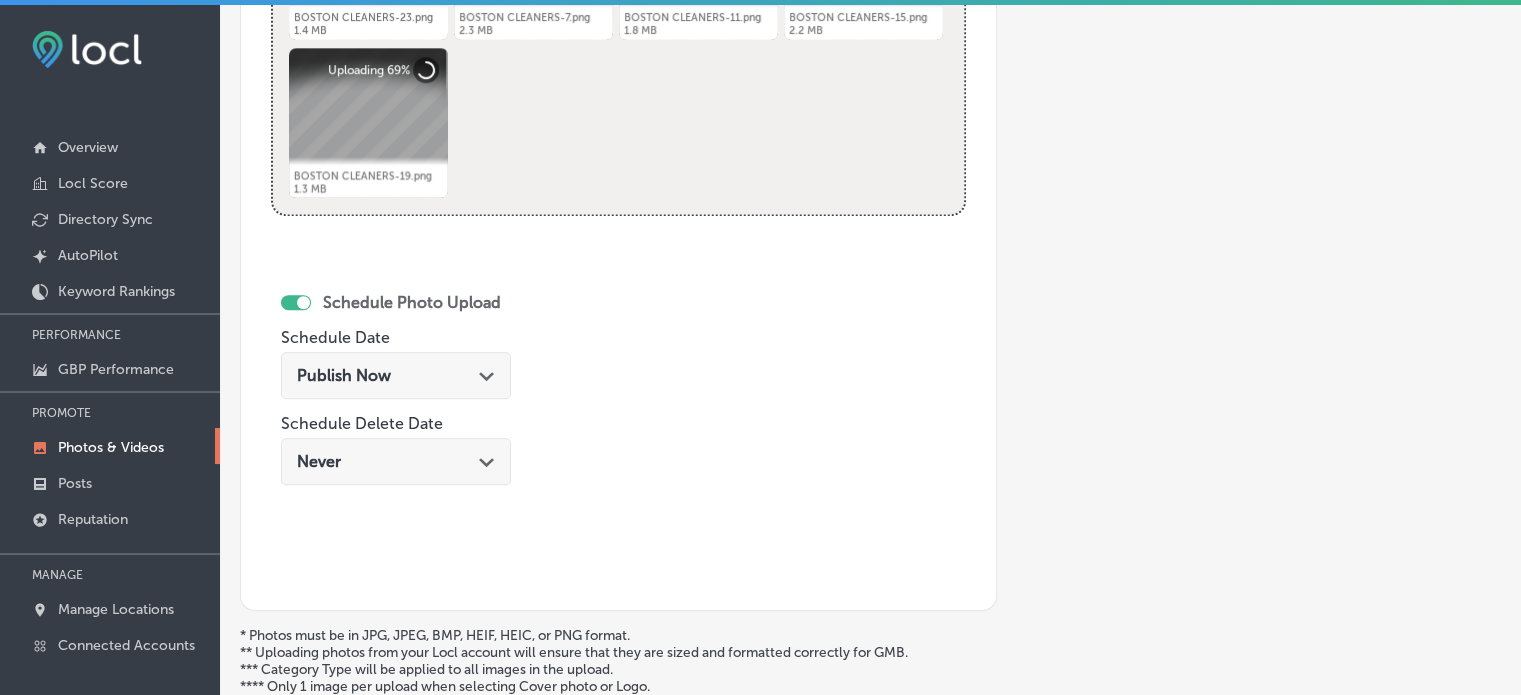 click on "Publish Now
Path
Created with Sketch." at bounding box center [396, 375] 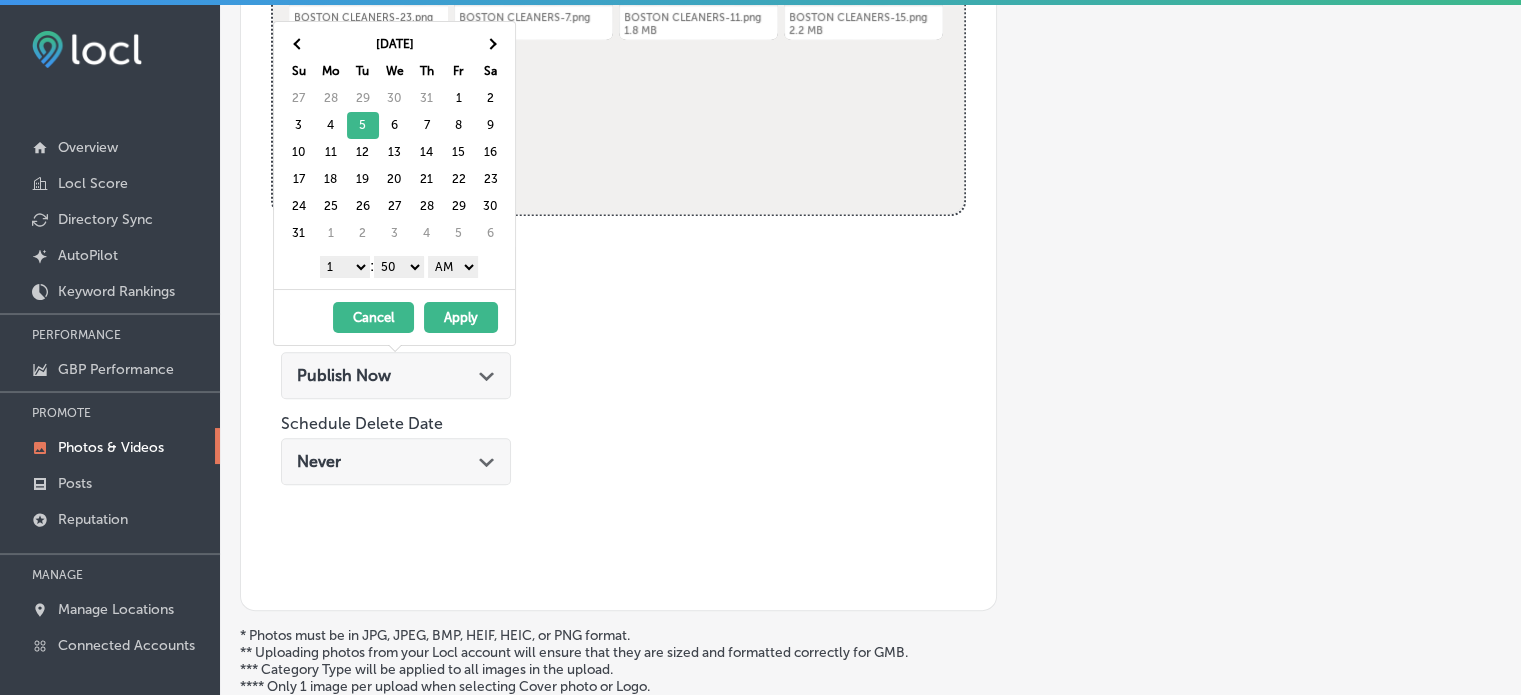 click on "1 2 3 4 5 6 7 8 9 10 11 12" at bounding box center (345, 267) 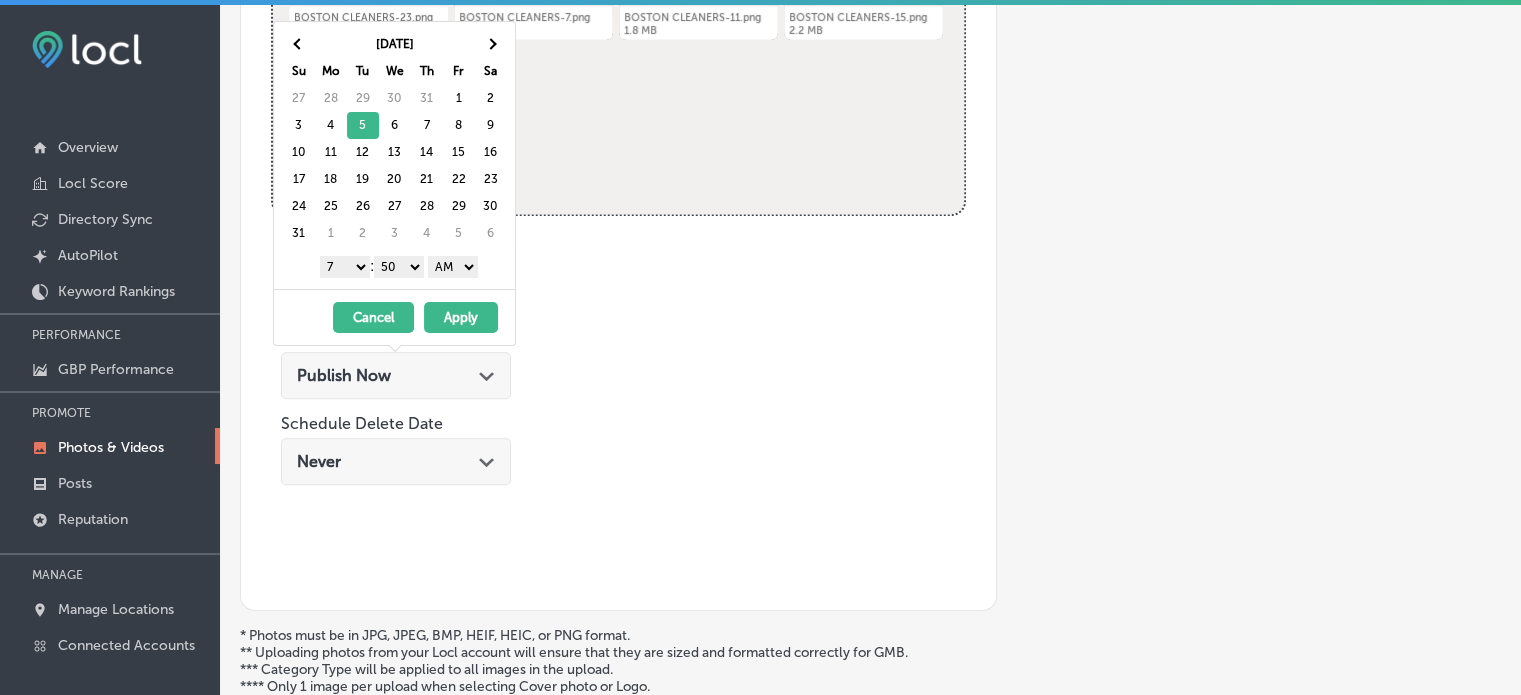 click on "00 10 20 30 40 50" at bounding box center (399, 267) 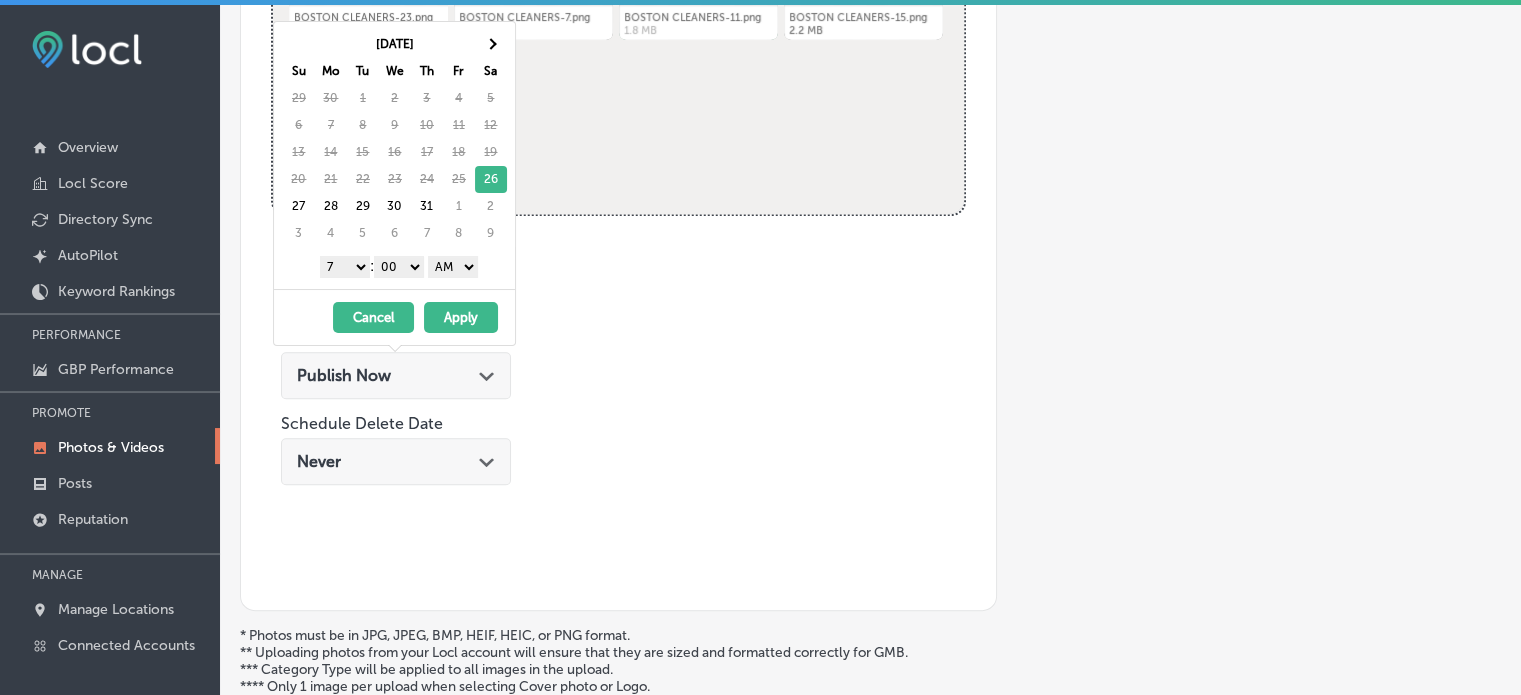 click on "1 2 3 4 5 6 7 8 9 10 11 12" at bounding box center [345, 267] 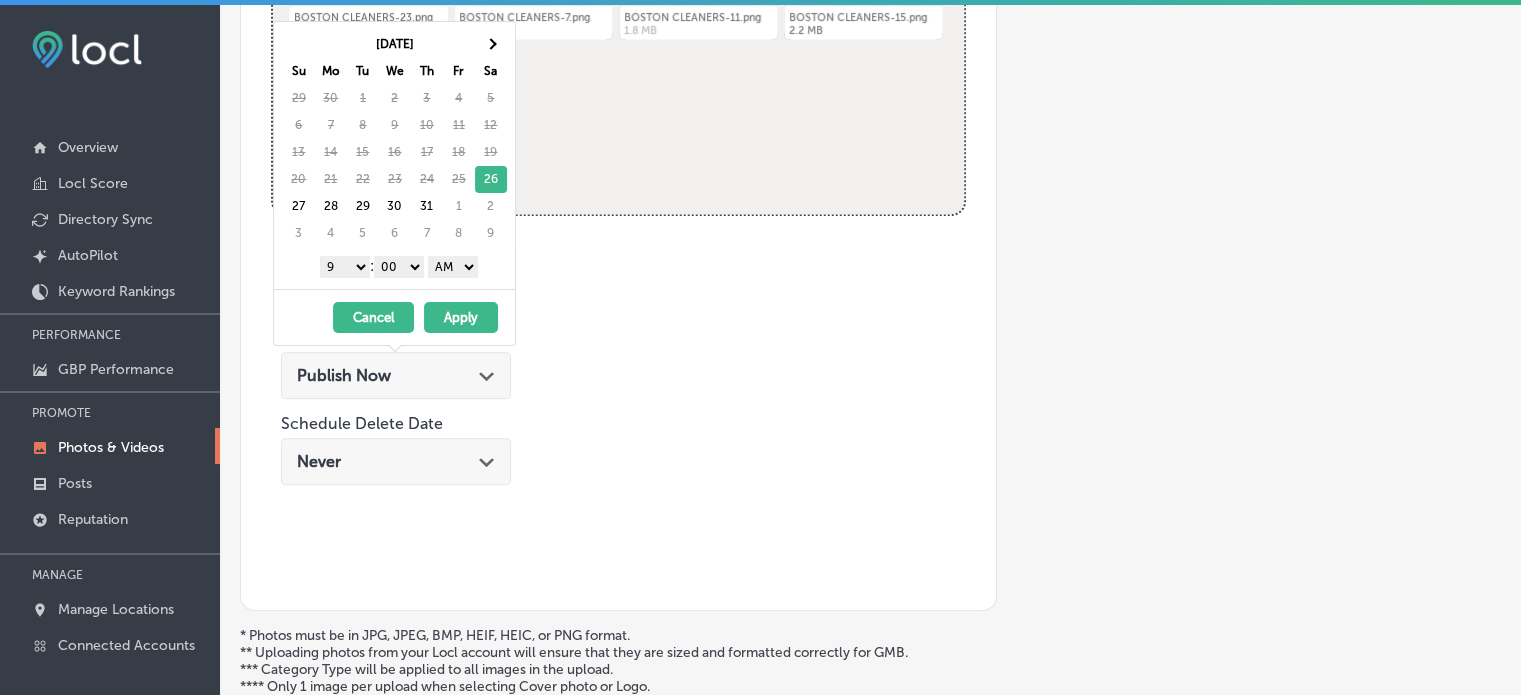 click on "AM PM" at bounding box center (453, 267) 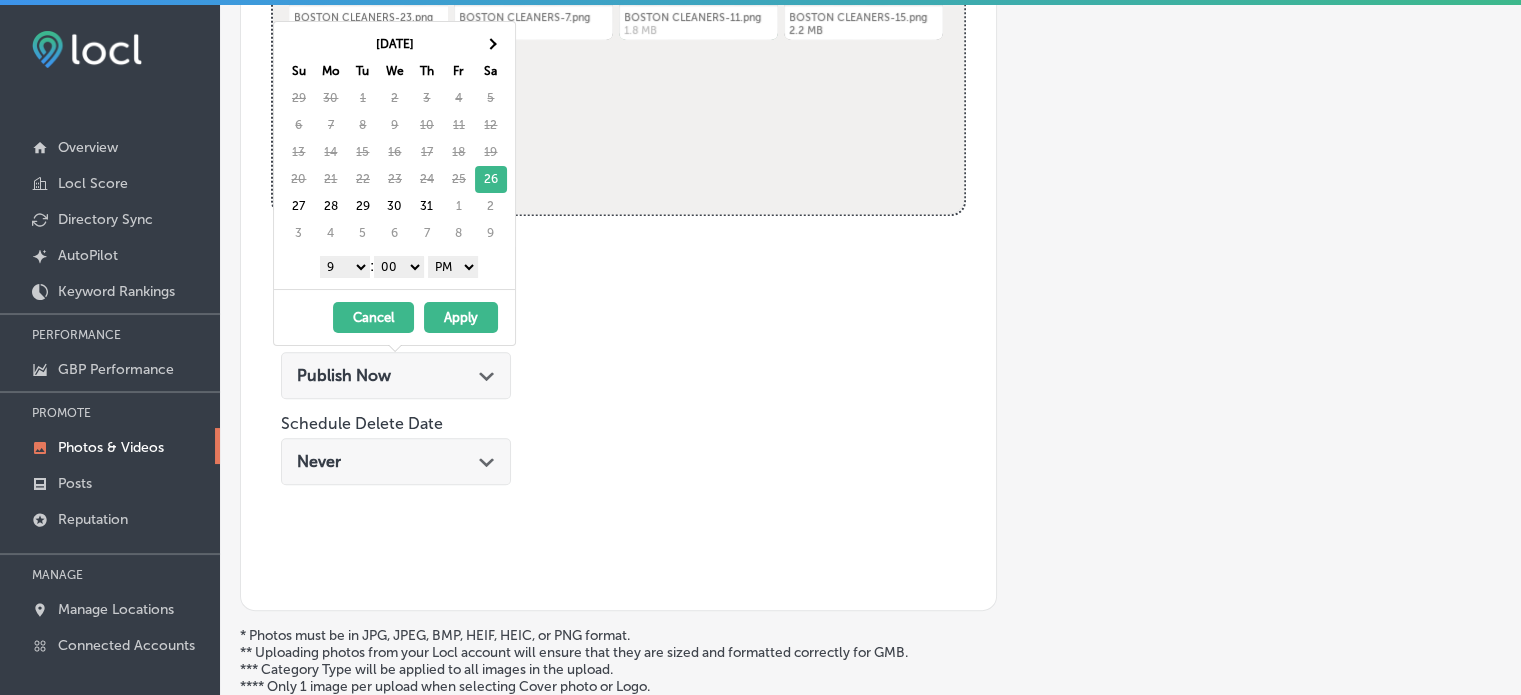 click on "Apply" at bounding box center [461, 317] 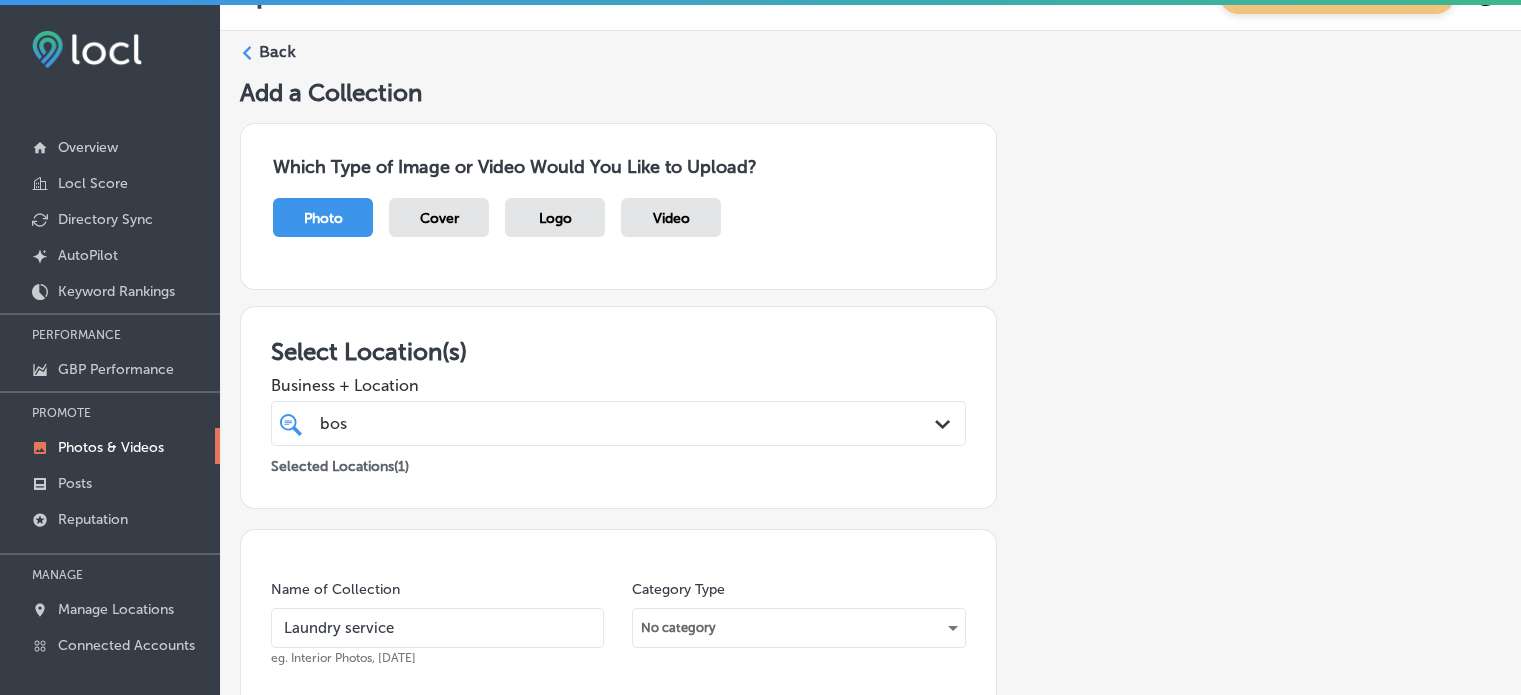 scroll, scrollTop: 0, scrollLeft: 0, axis: both 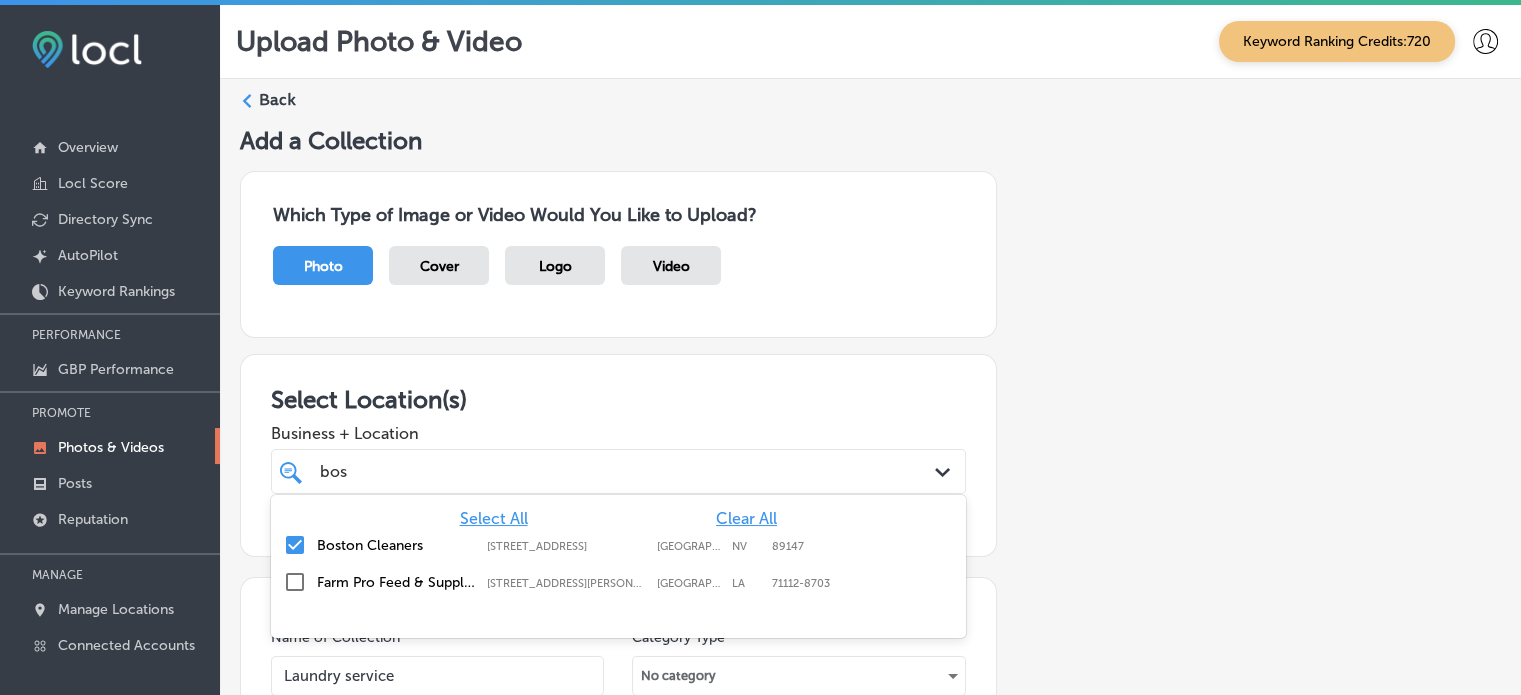 click on "bos bos" at bounding box center (588, 471) 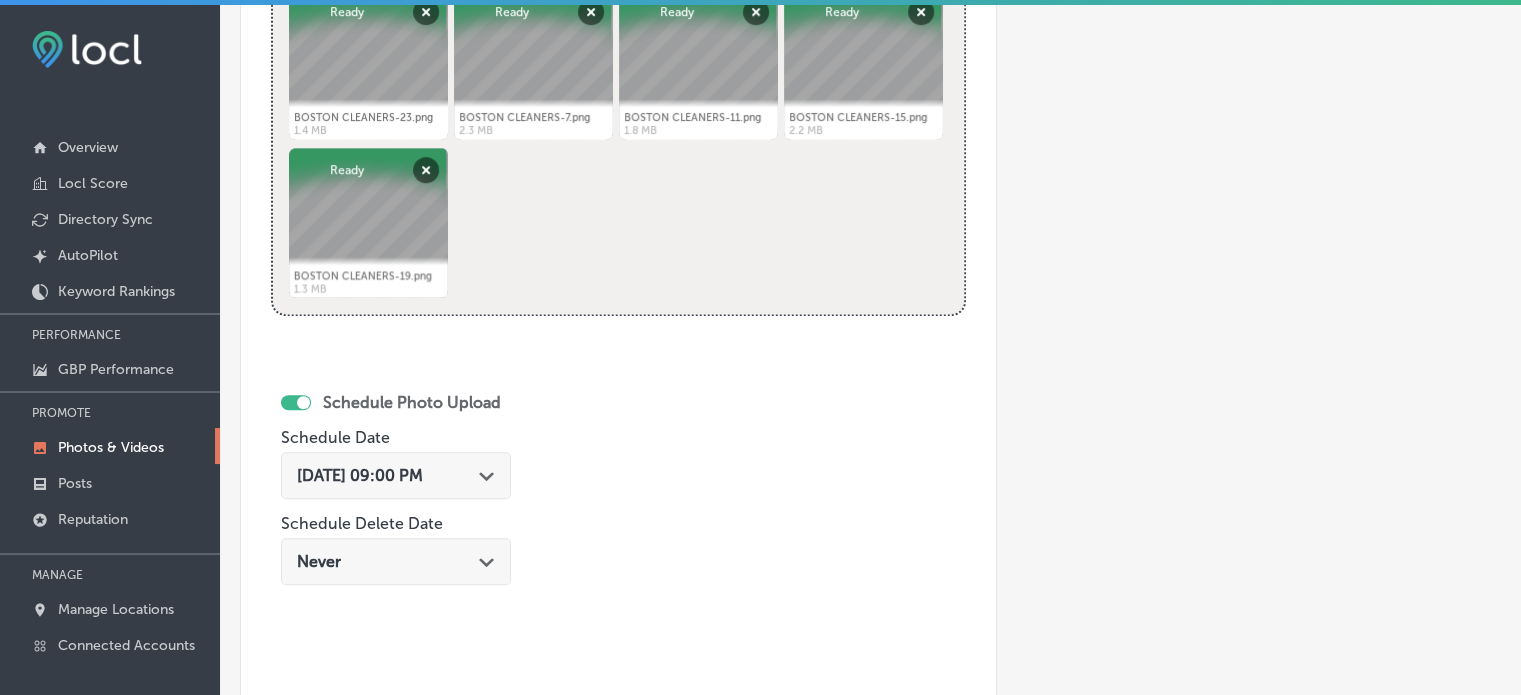 scroll, scrollTop: 1165, scrollLeft: 0, axis: vertical 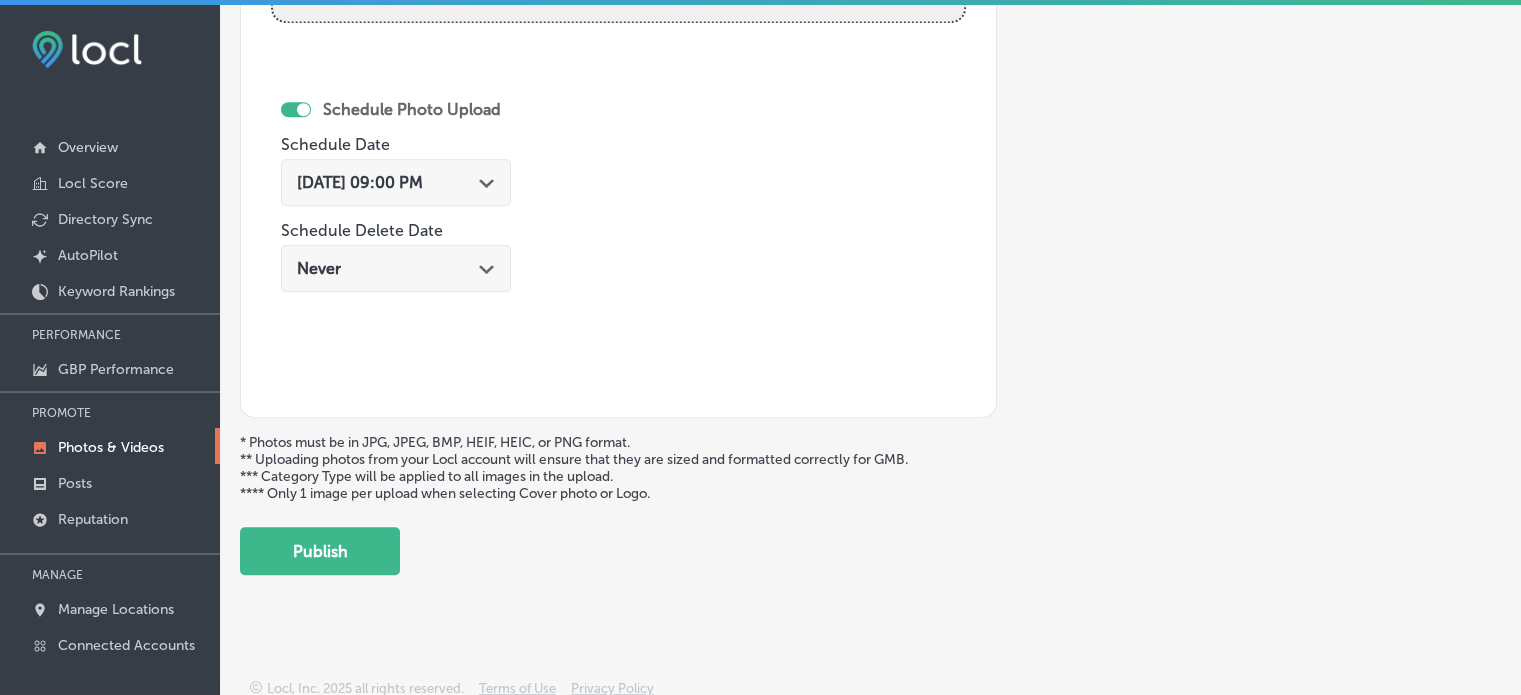 click on "[DATE] 09:00 PM" at bounding box center (360, 182) 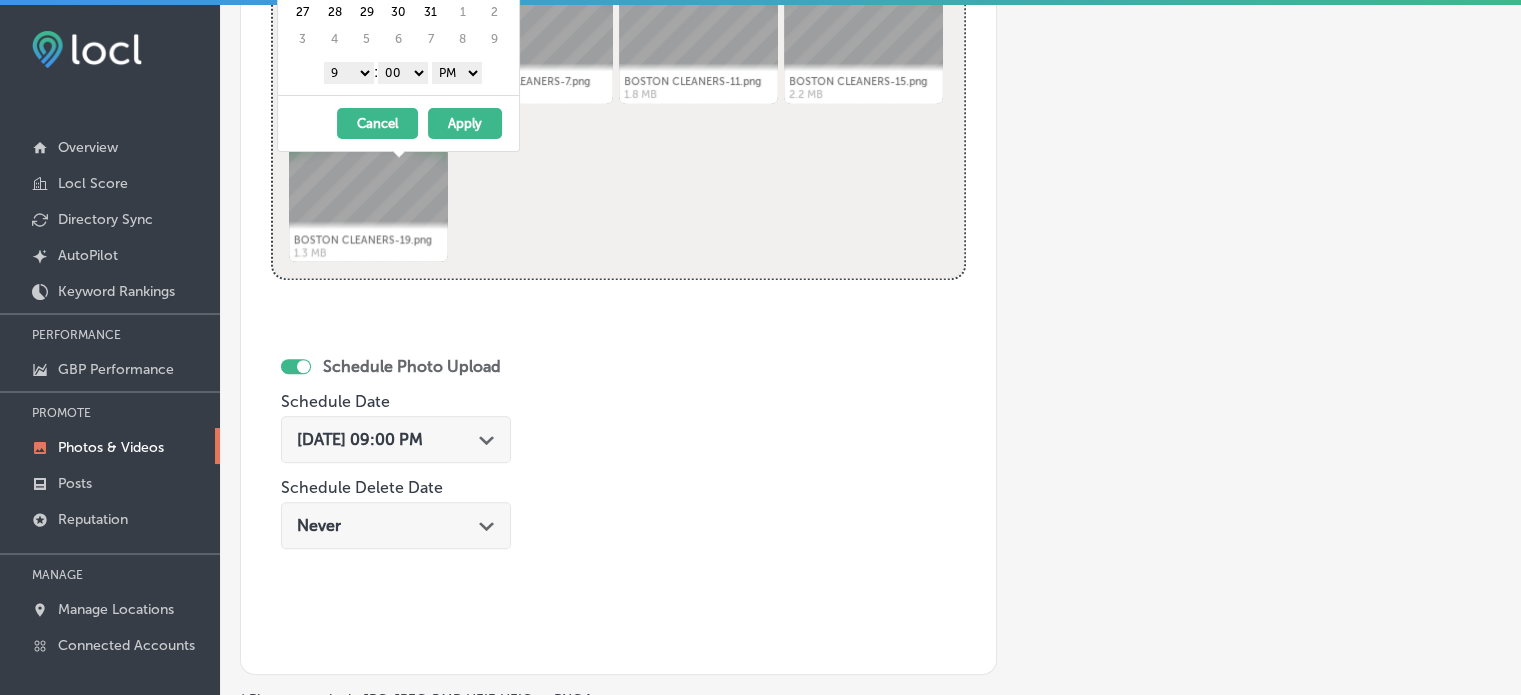 scroll, scrollTop: 898, scrollLeft: 0, axis: vertical 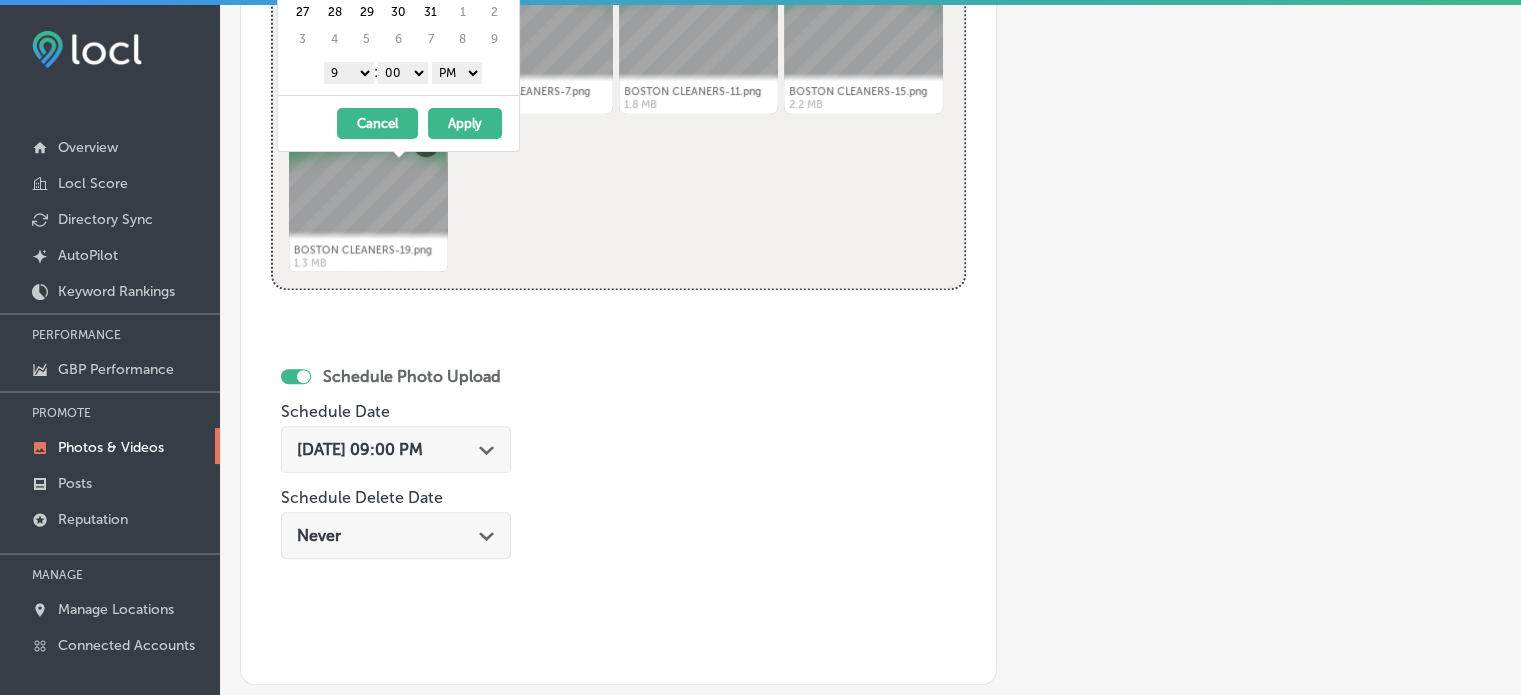 click on "Name of Collection Laundry service eg. Interior Photos, [DATE]   Category Type No category Upload Photos to Collection
Powered by PQINA Drag & Drop  or  browse BOSTON CLEANERS-23.png Abort Retry Remove Upload Cancel Retry Remove BOSTON CLEANERS-23.png 1.4 MB Ready tap to undo
BOSTON CLEANERS-7.png Abort Retry Remove Upload Retry" at bounding box center [618, 182] 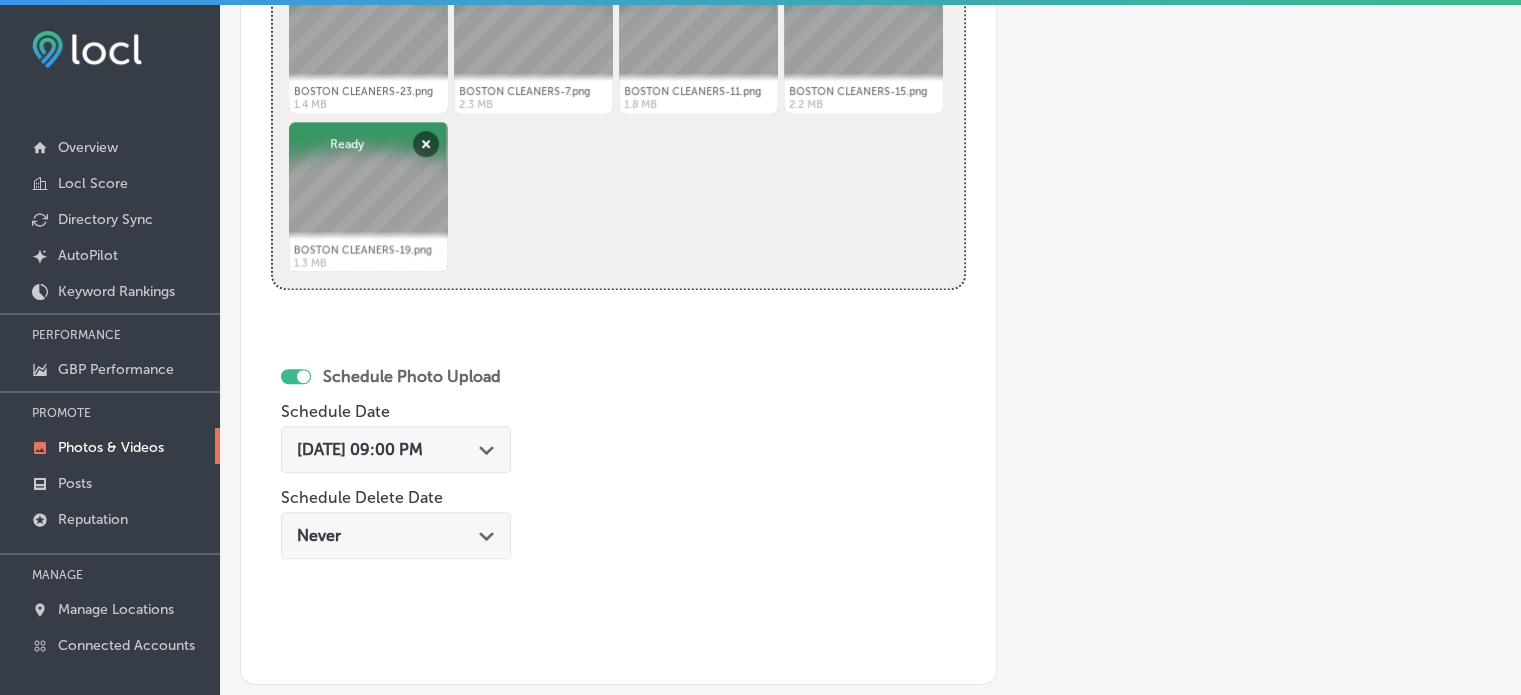 click on "Path
Created with Sketch." at bounding box center (487, 448) 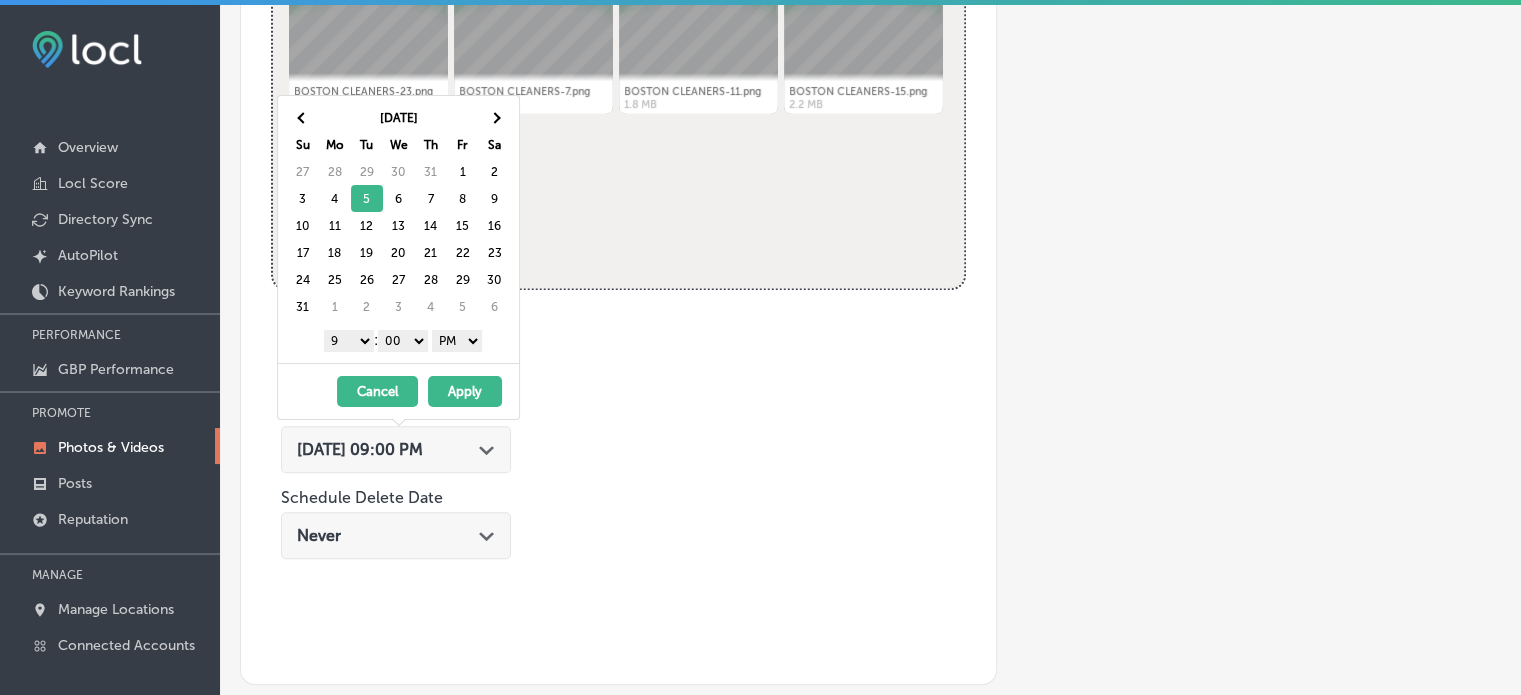 click on "Apply" at bounding box center [465, 391] 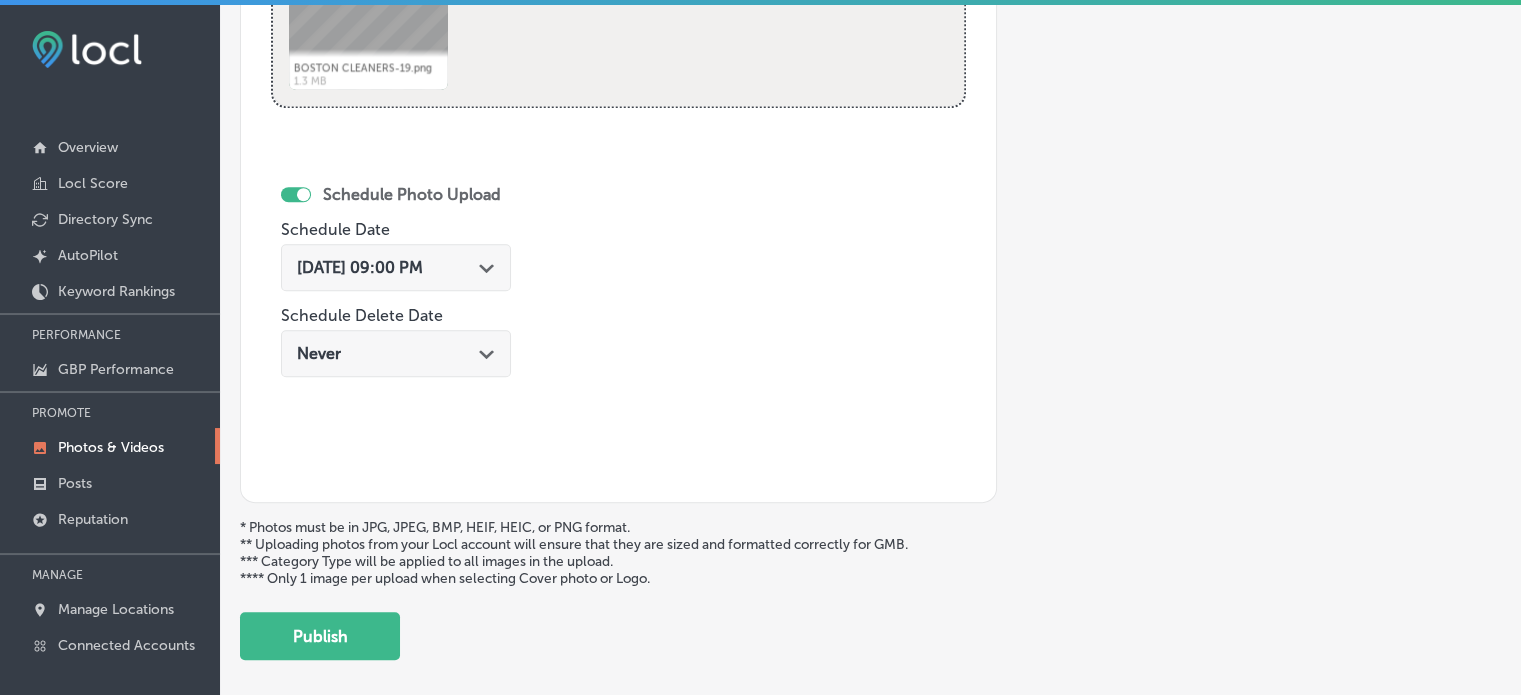 scroll, scrollTop: 1081, scrollLeft: 0, axis: vertical 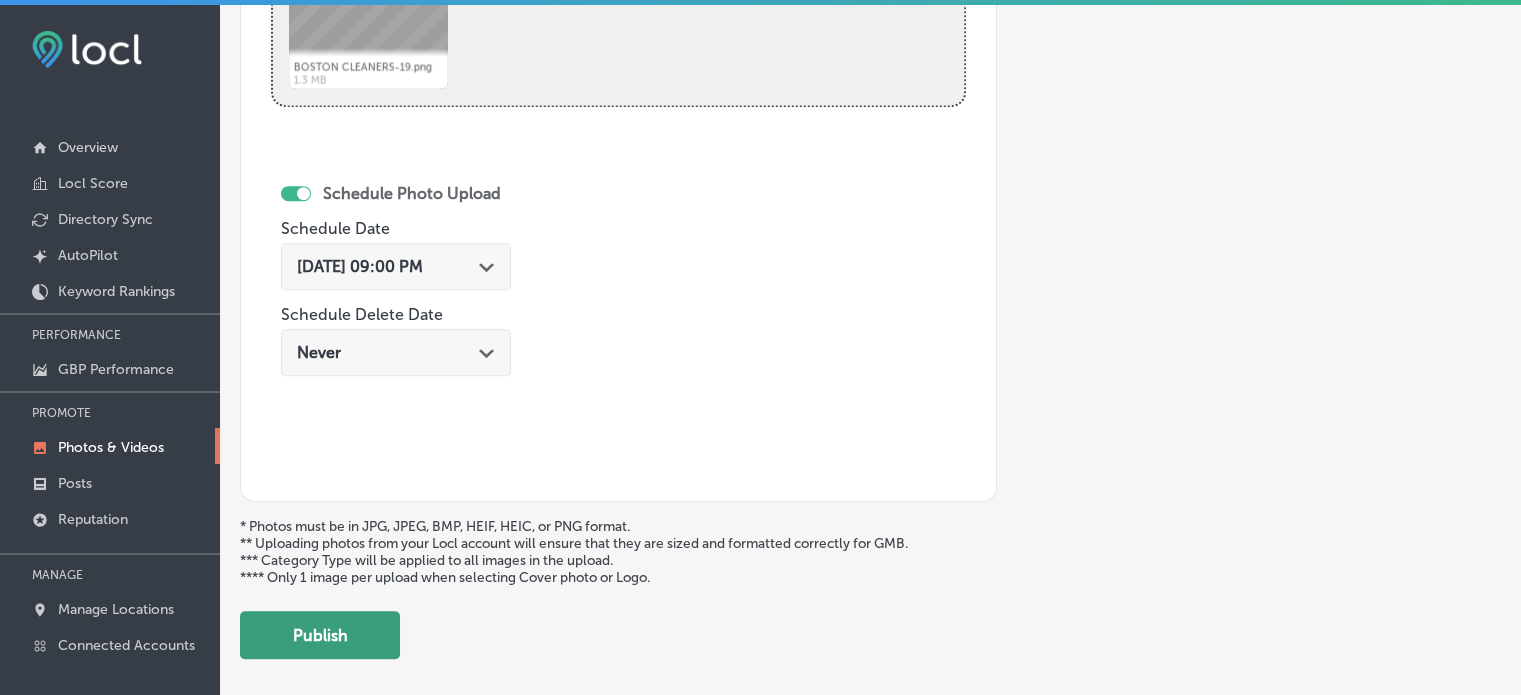 click on "Publish" at bounding box center (320, 635) 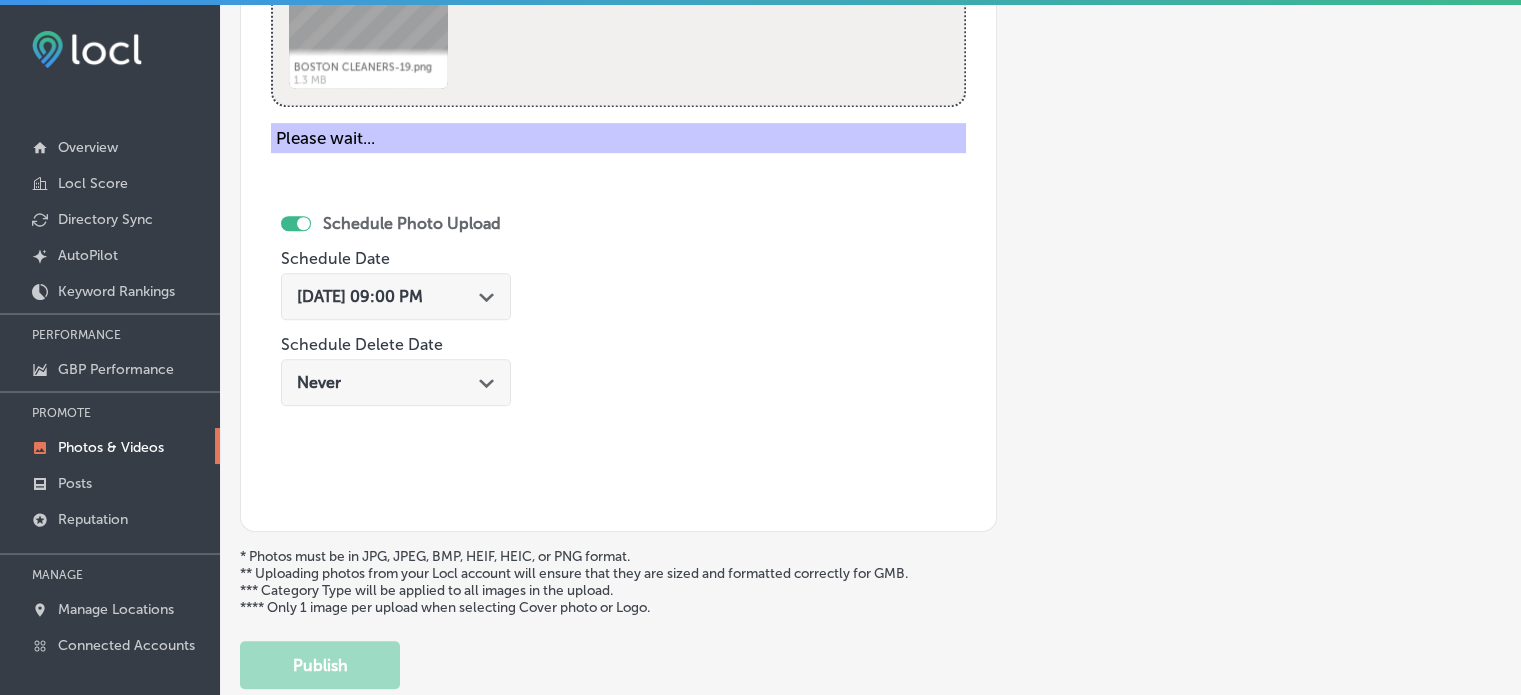 scroll, scrollTop: 841, scrollLeft: 0, axis: vertical 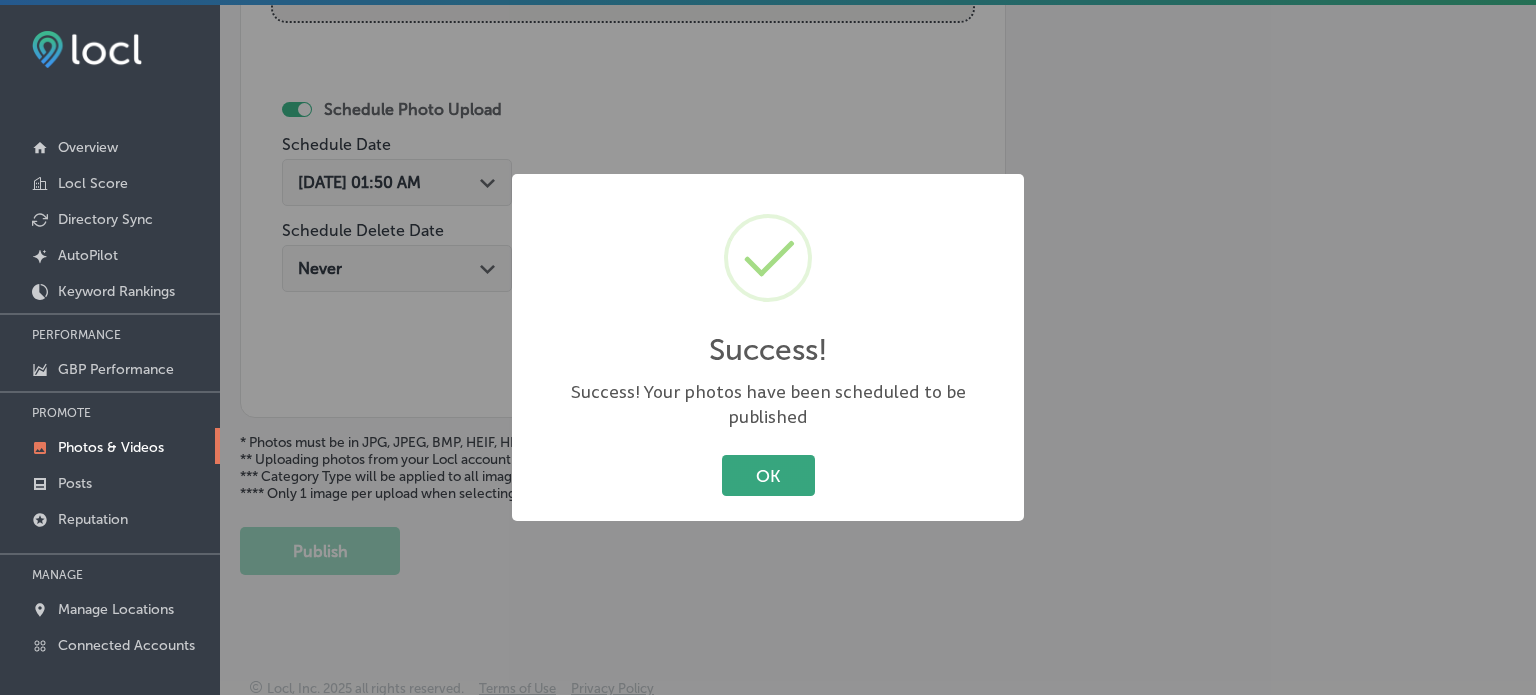 click on "OK" at bounding box center (768, 475) 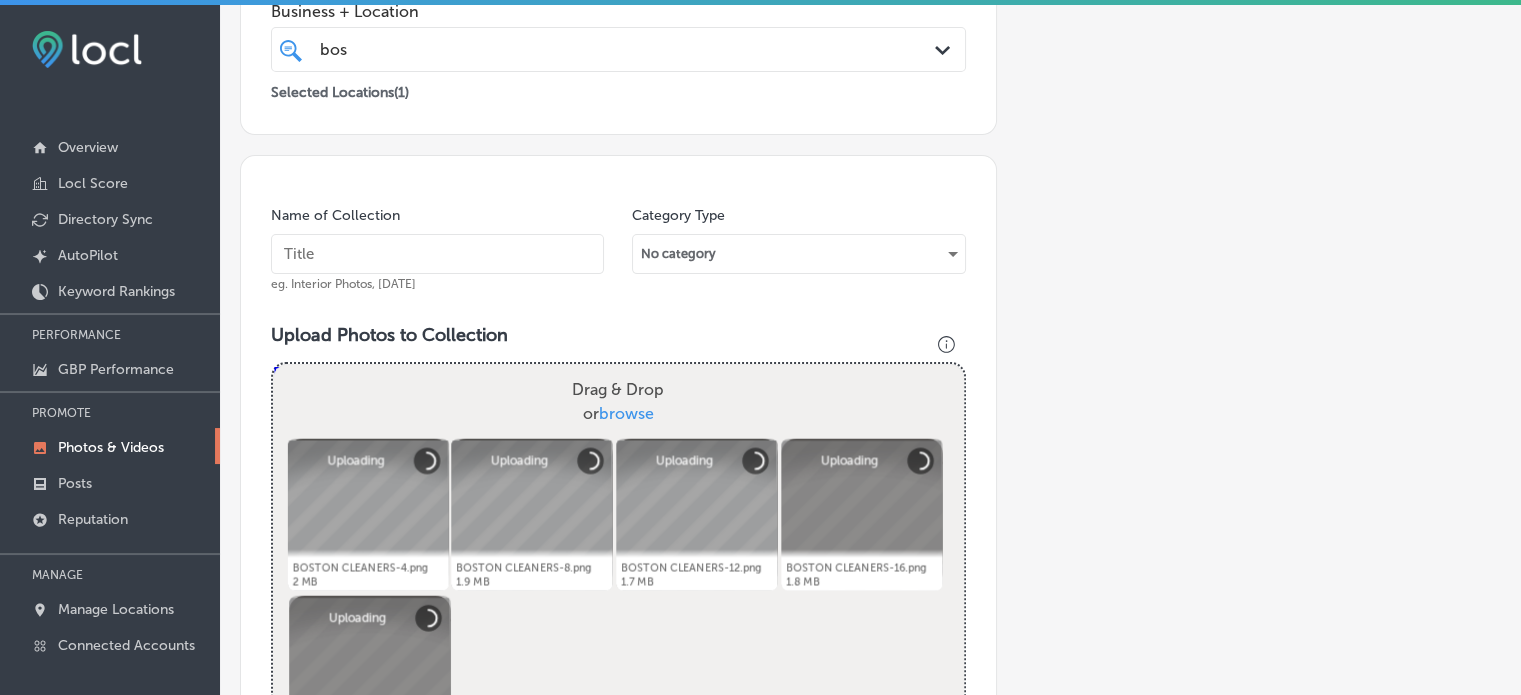 scroll, scrollTop: 421, scrollLeft: 0, axis: vertical 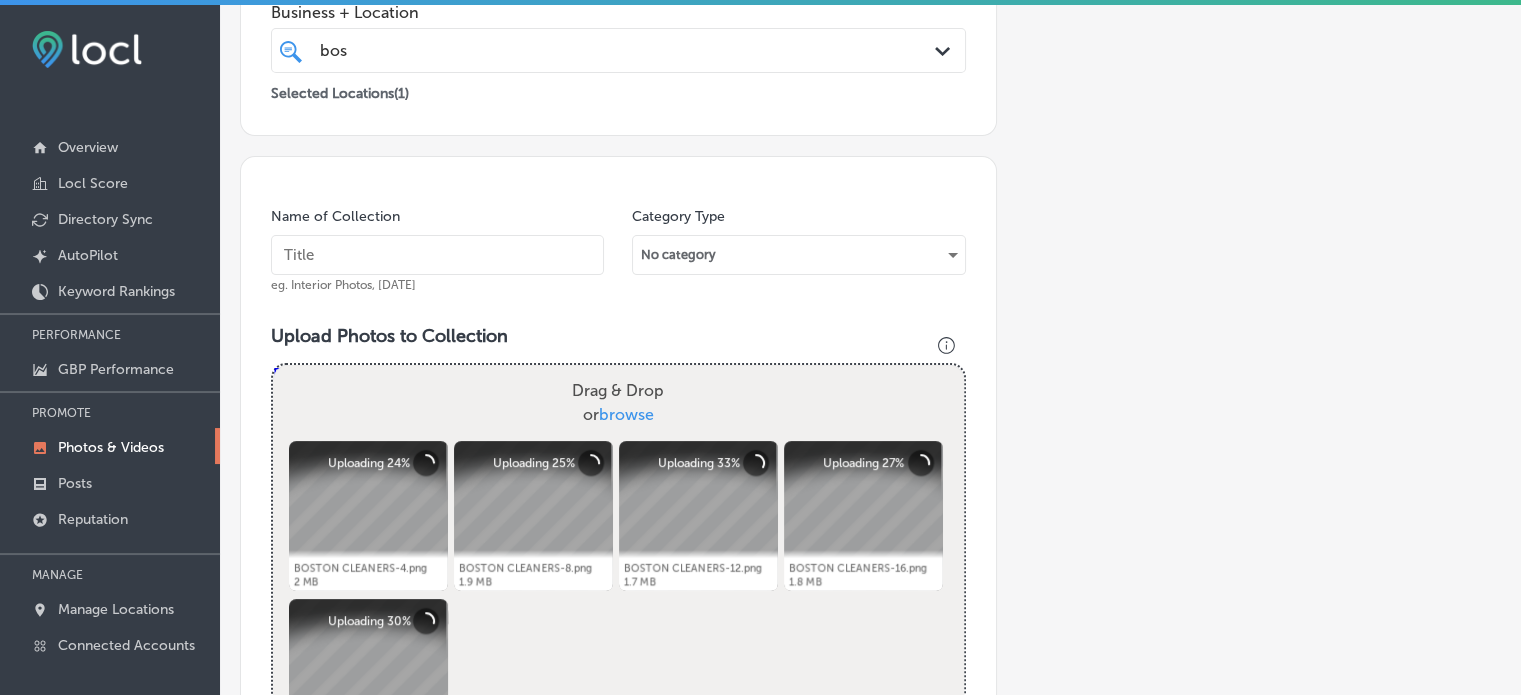 click at bounding box center [437, 255] 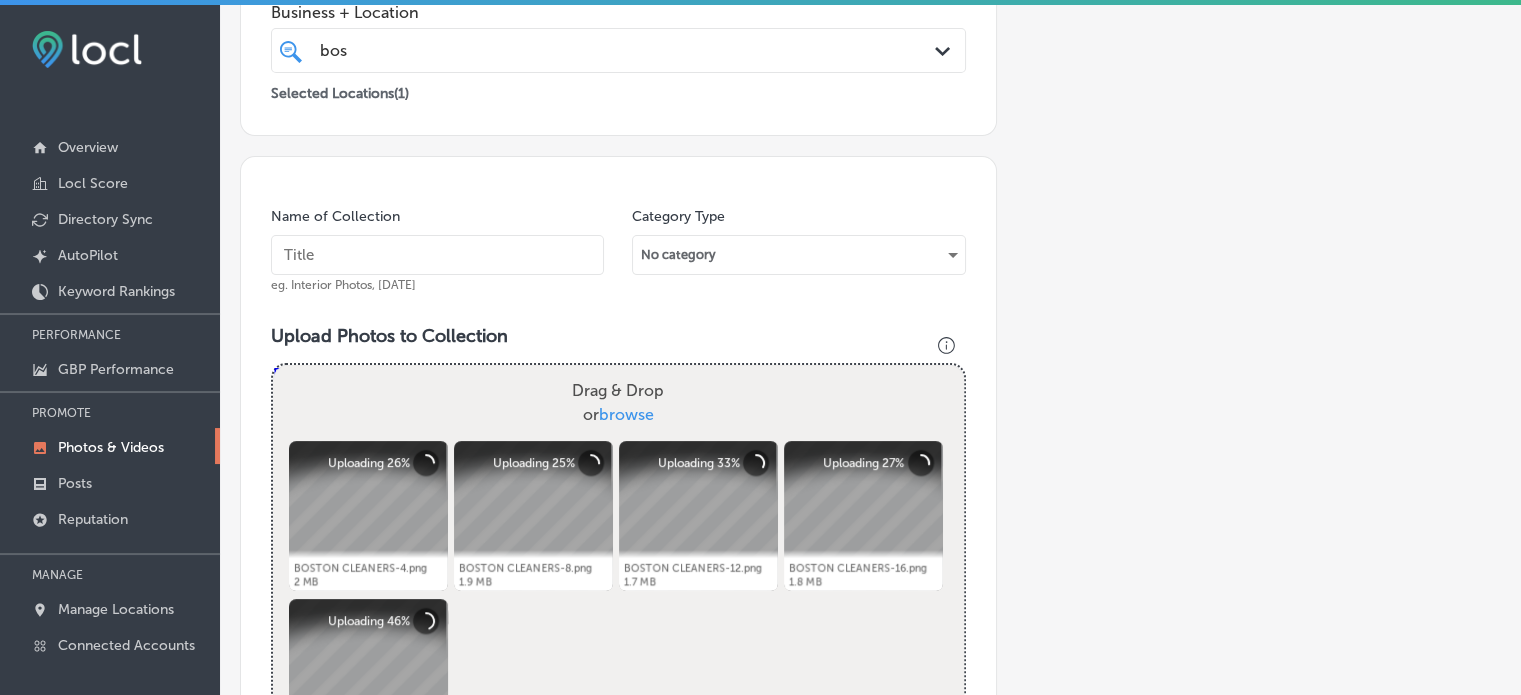 paste on "Pick up and delivery laundry" 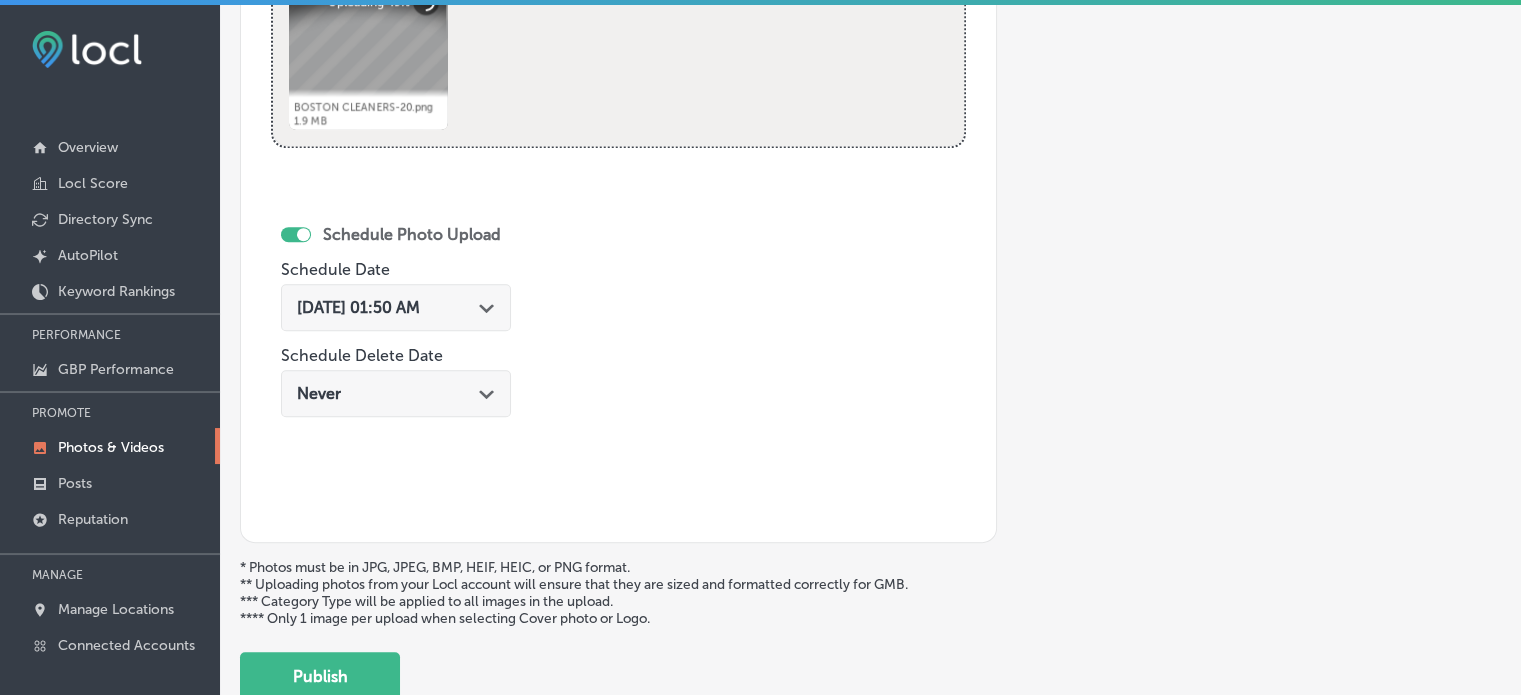 scroll, scrollTop: 1049, scrollLeft: 0, axis: vertical 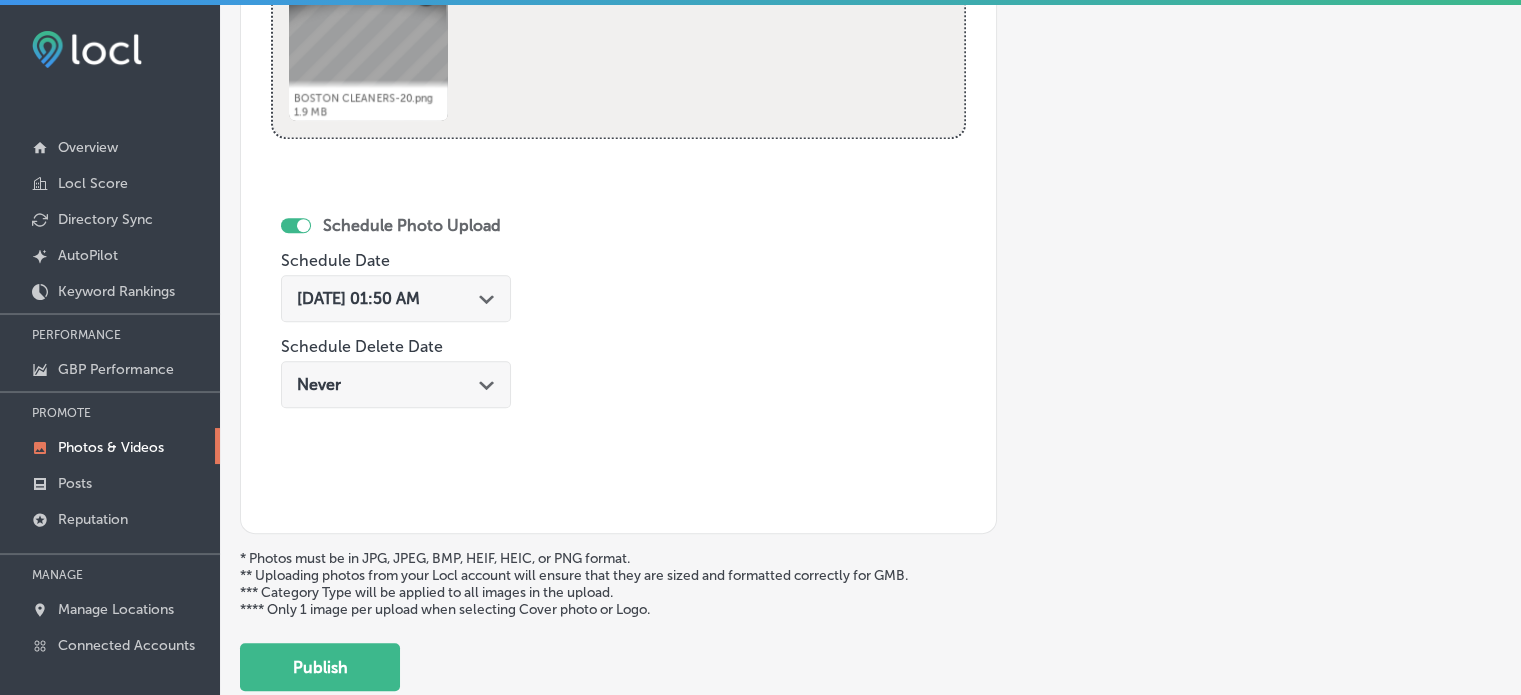 type on "Pick up and delivery laundry" 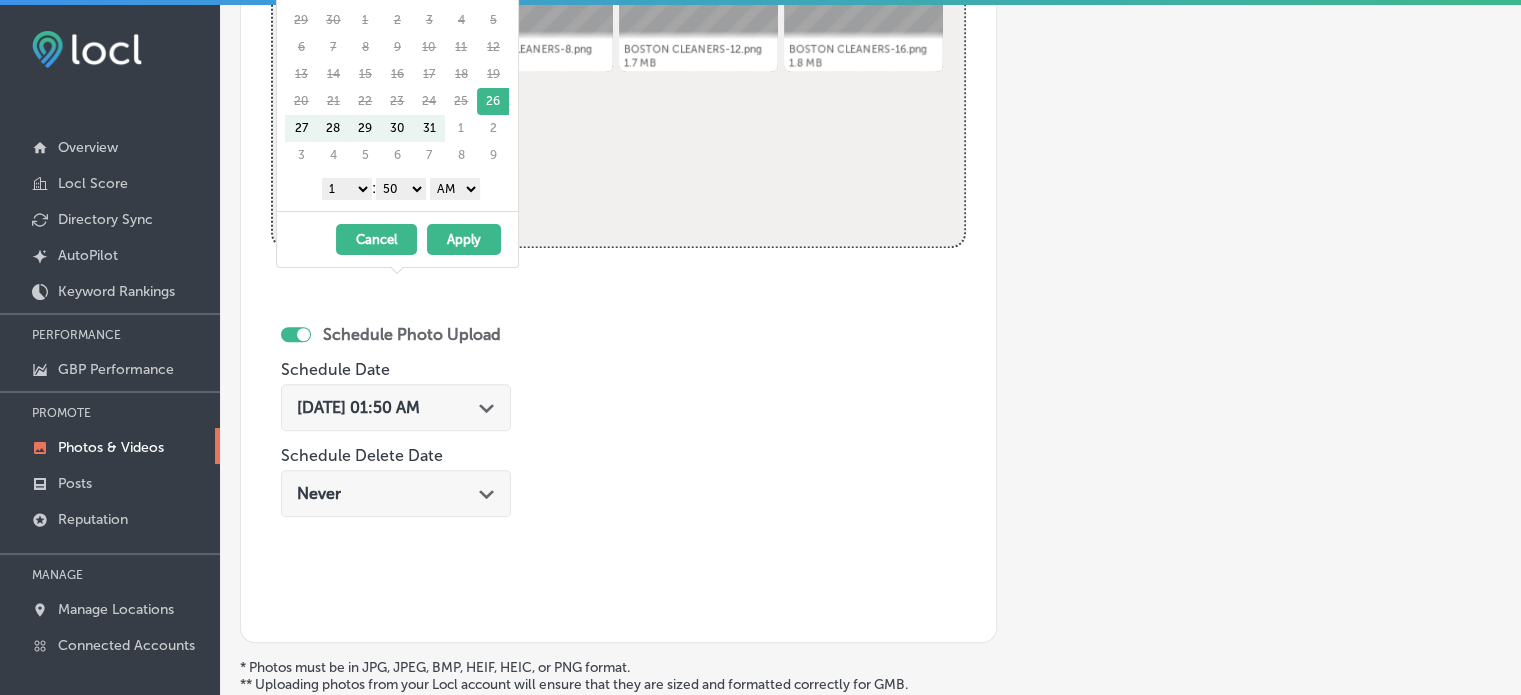 scroll, scrollTop: 936, scrollLeft: 0, axis: vertical 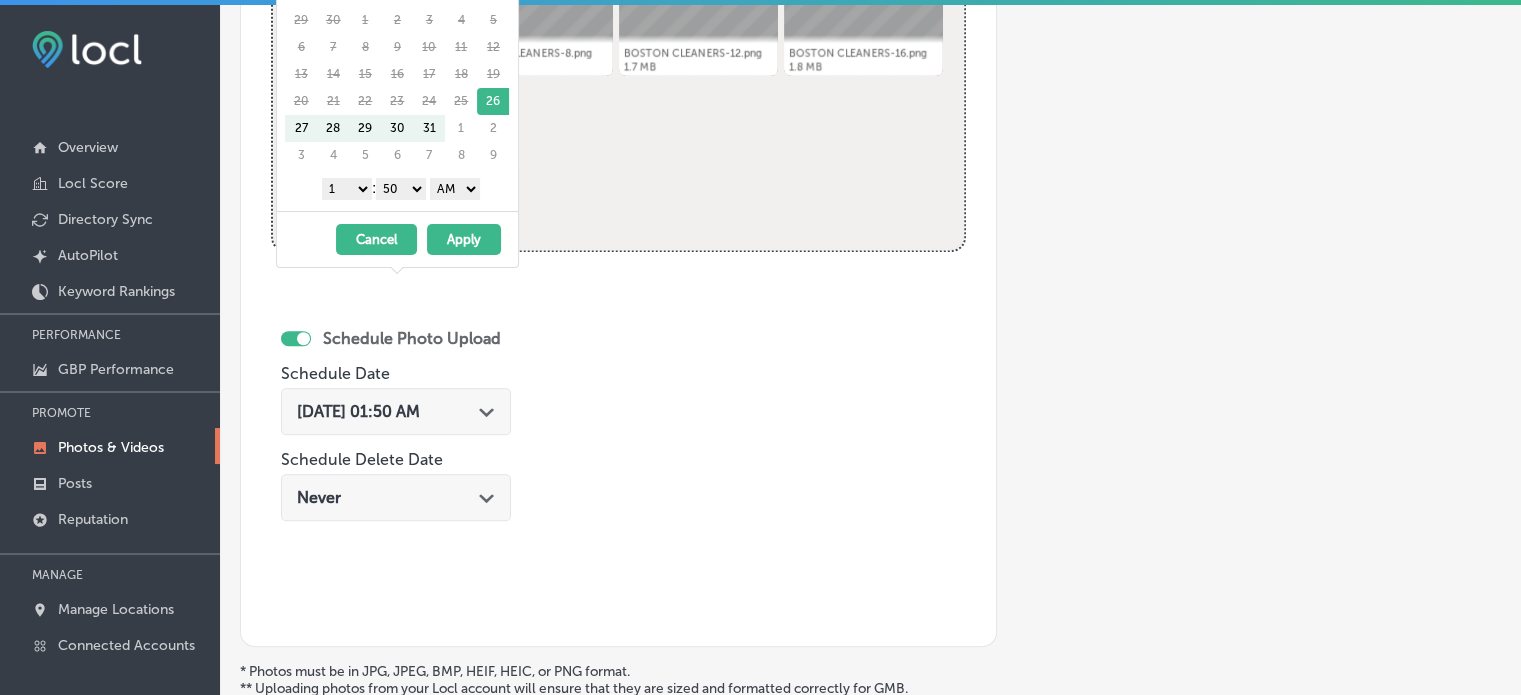 click on "Path
Created with Sketch." 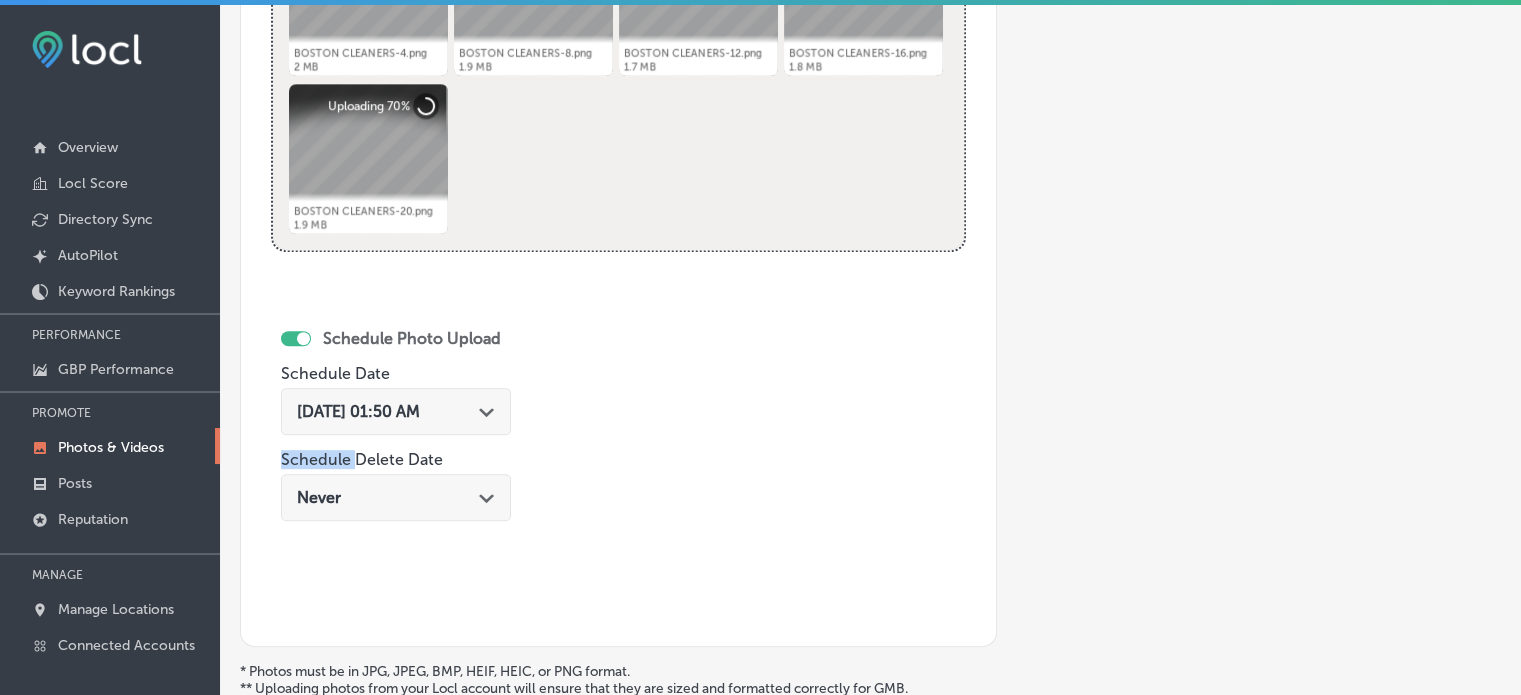 click on "Path
Created with Sketch." 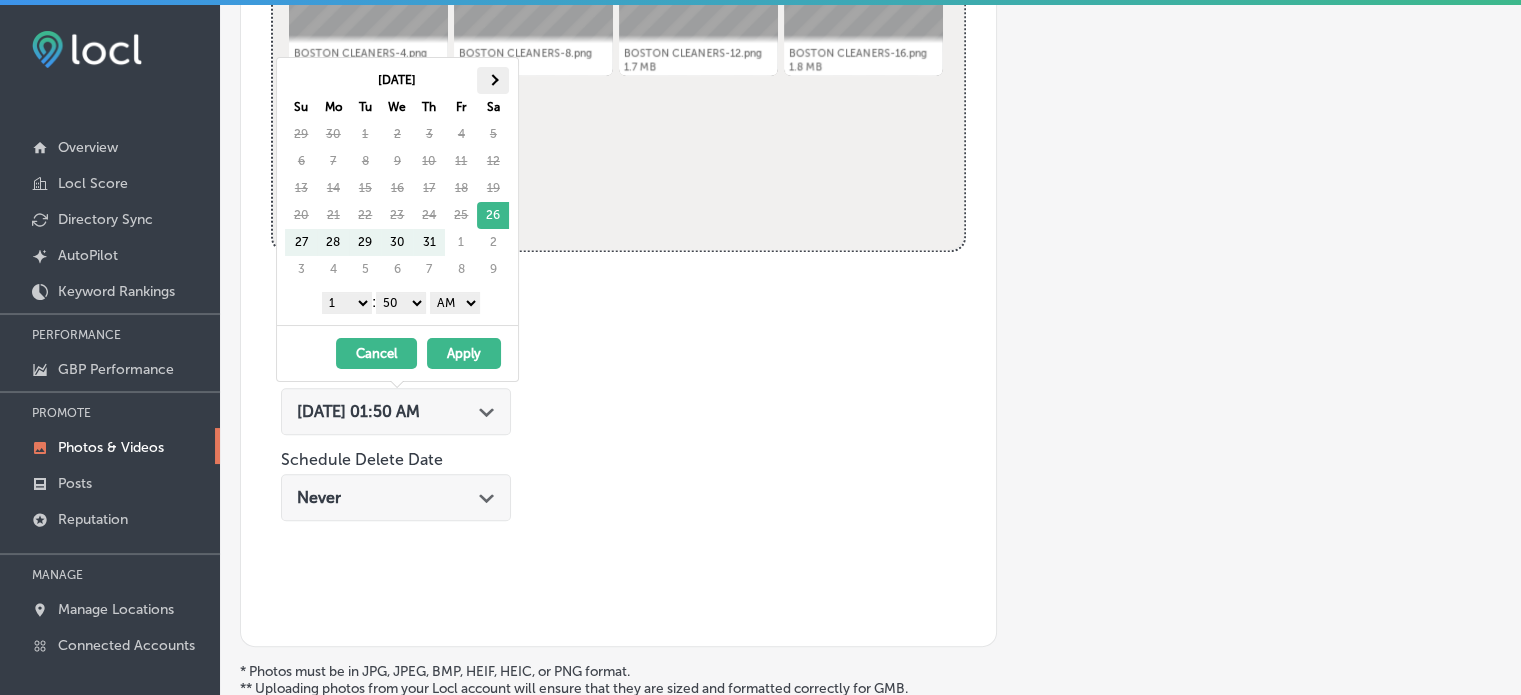 click at bounding box center (493, 79) 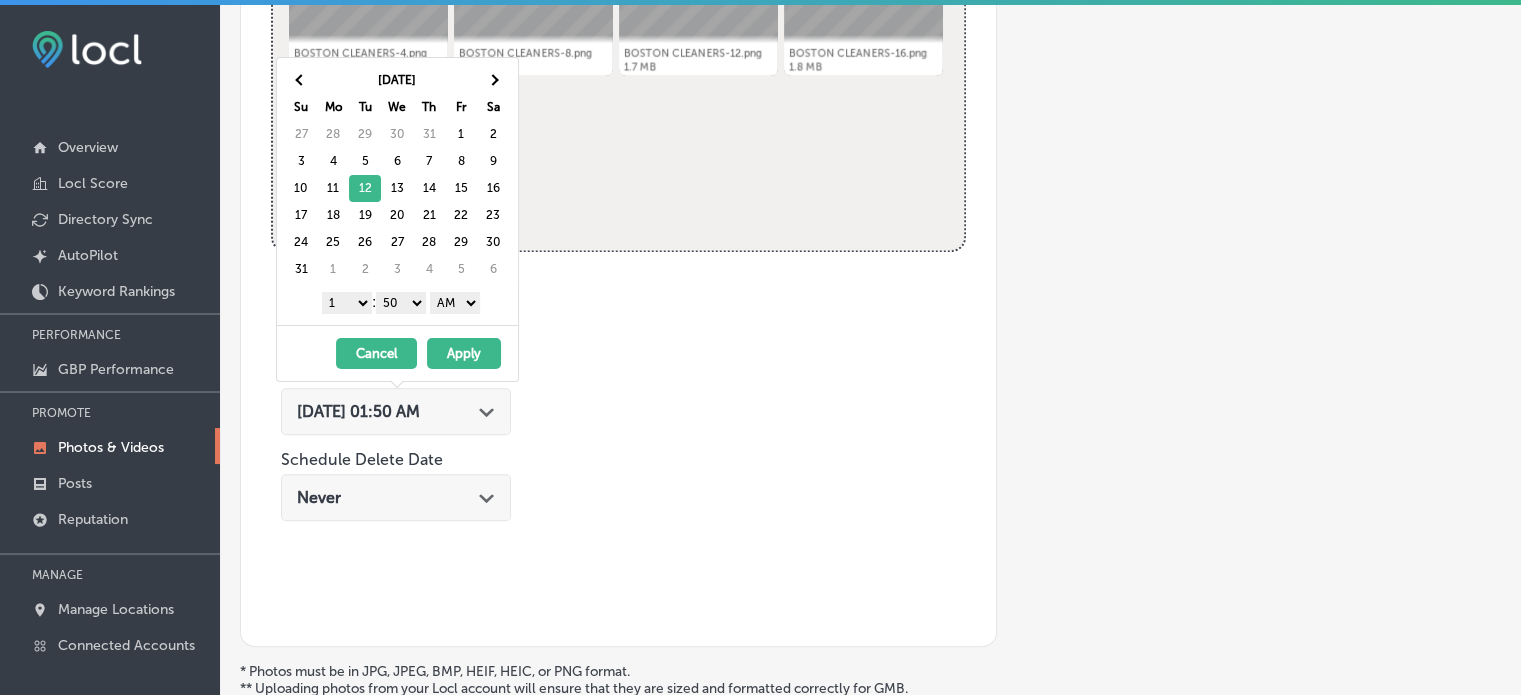 click on "1 2 3 4 5 6 7 8 9 10 11 12" at bounding box center (347, 303) 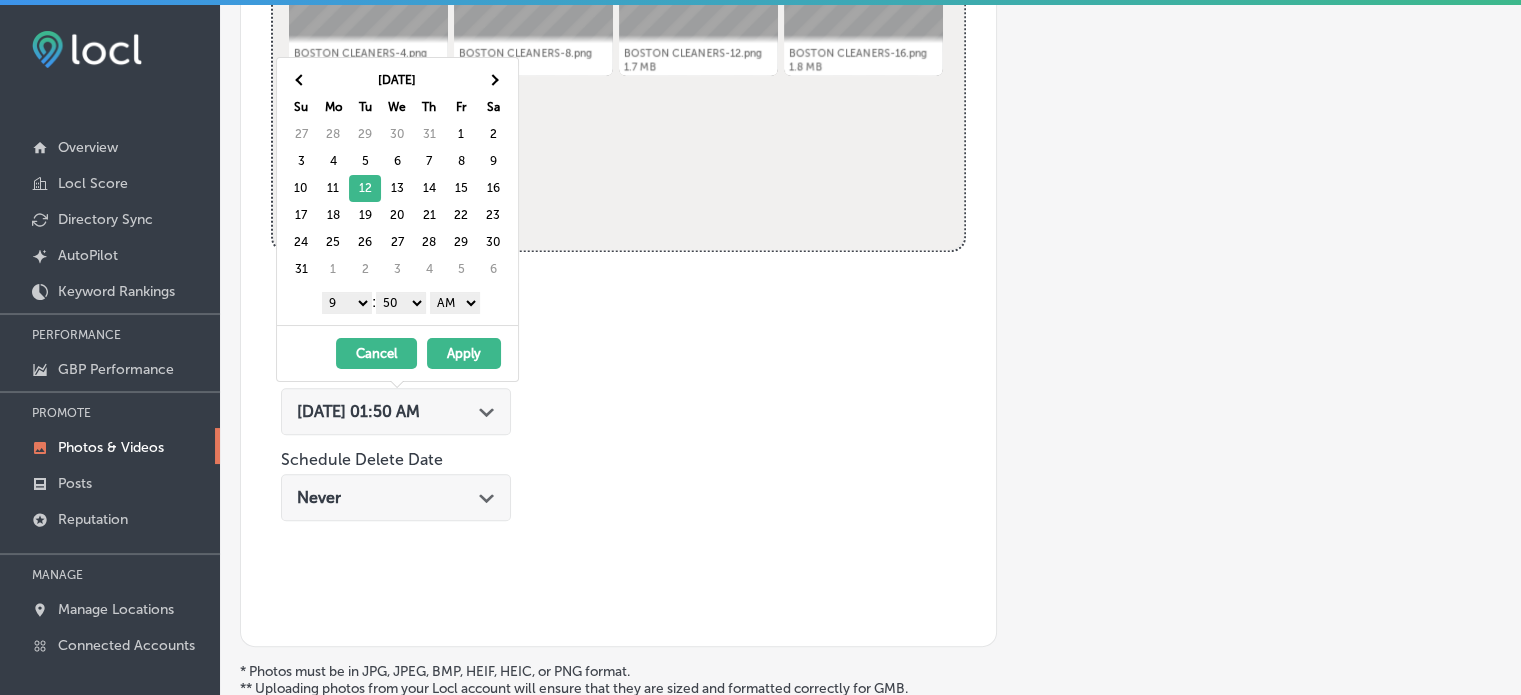 click on "00 10 20 30 40 50" at bounding box center (401, 303) 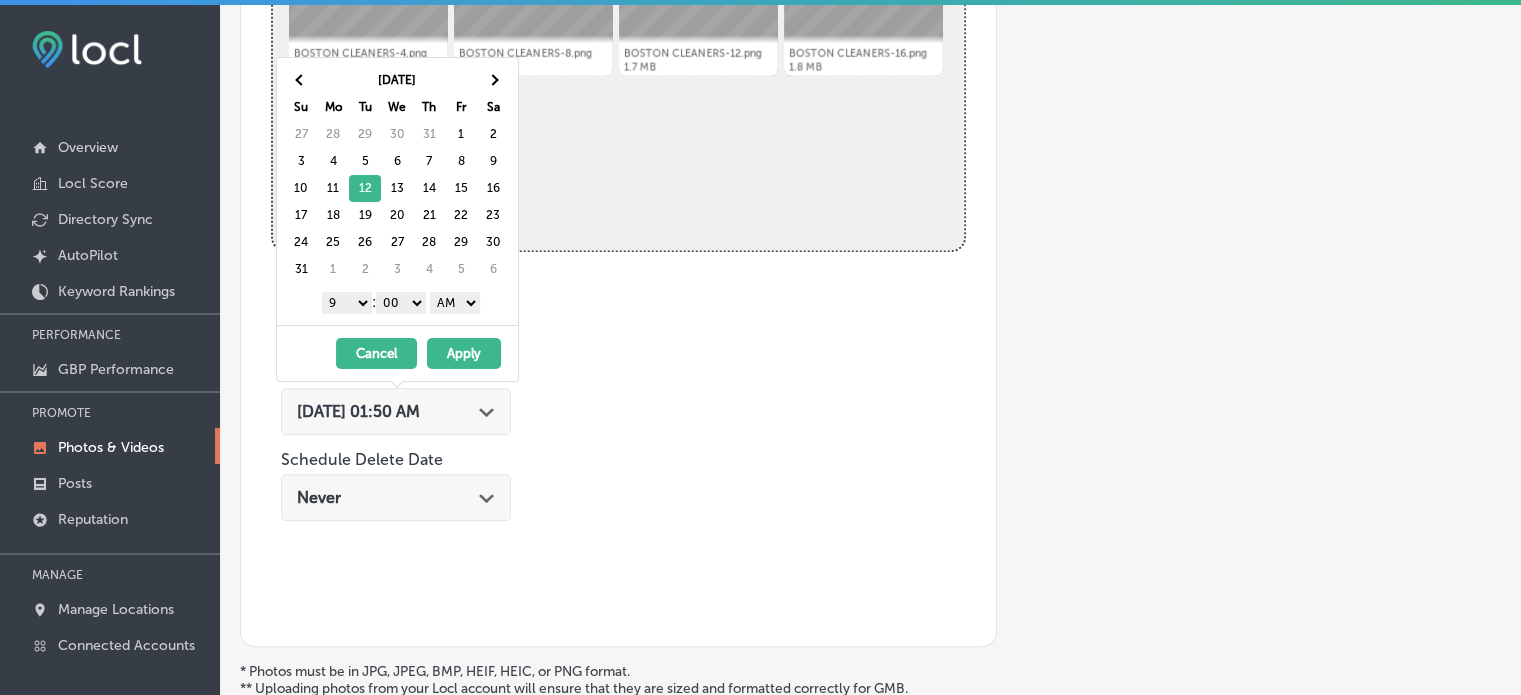 click on "AM PM" at bounding box center (455, 303) 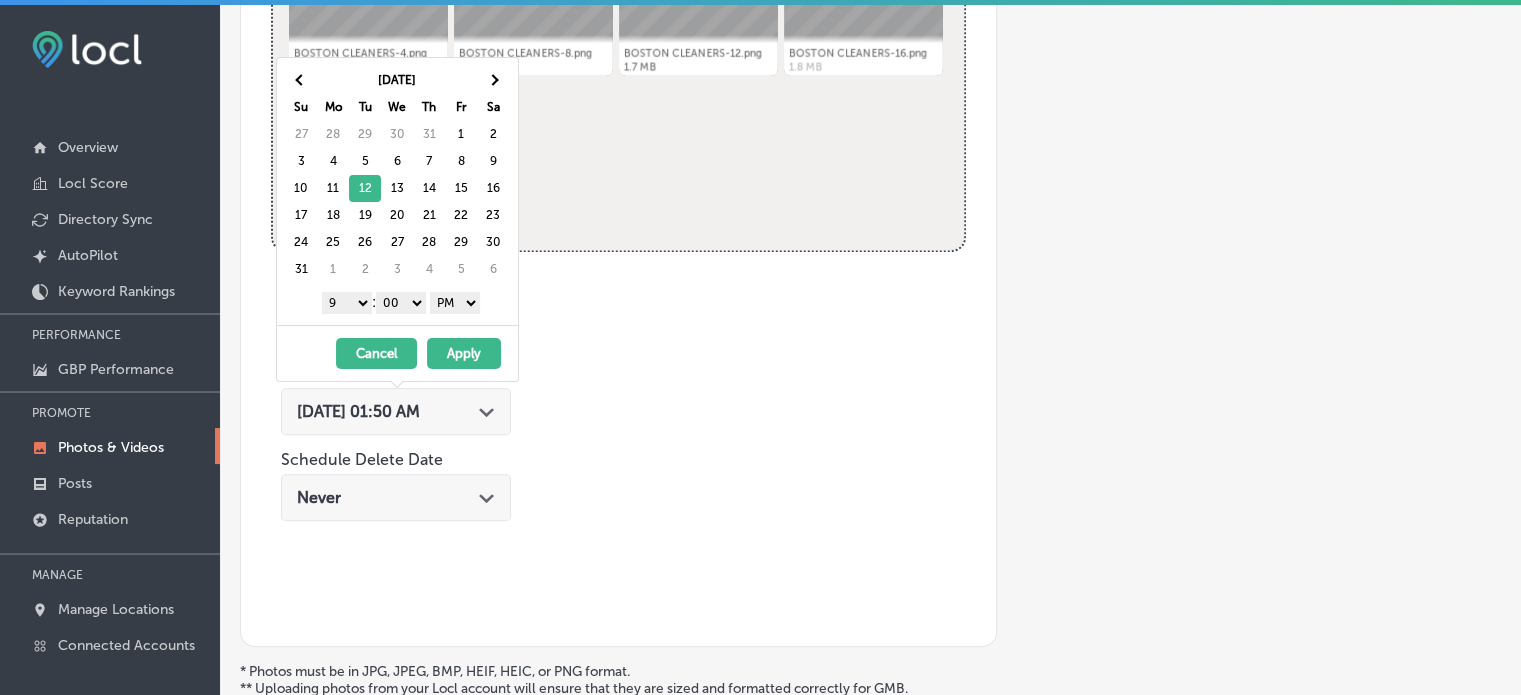 click on "Apply" at bounding box center (464, 353) 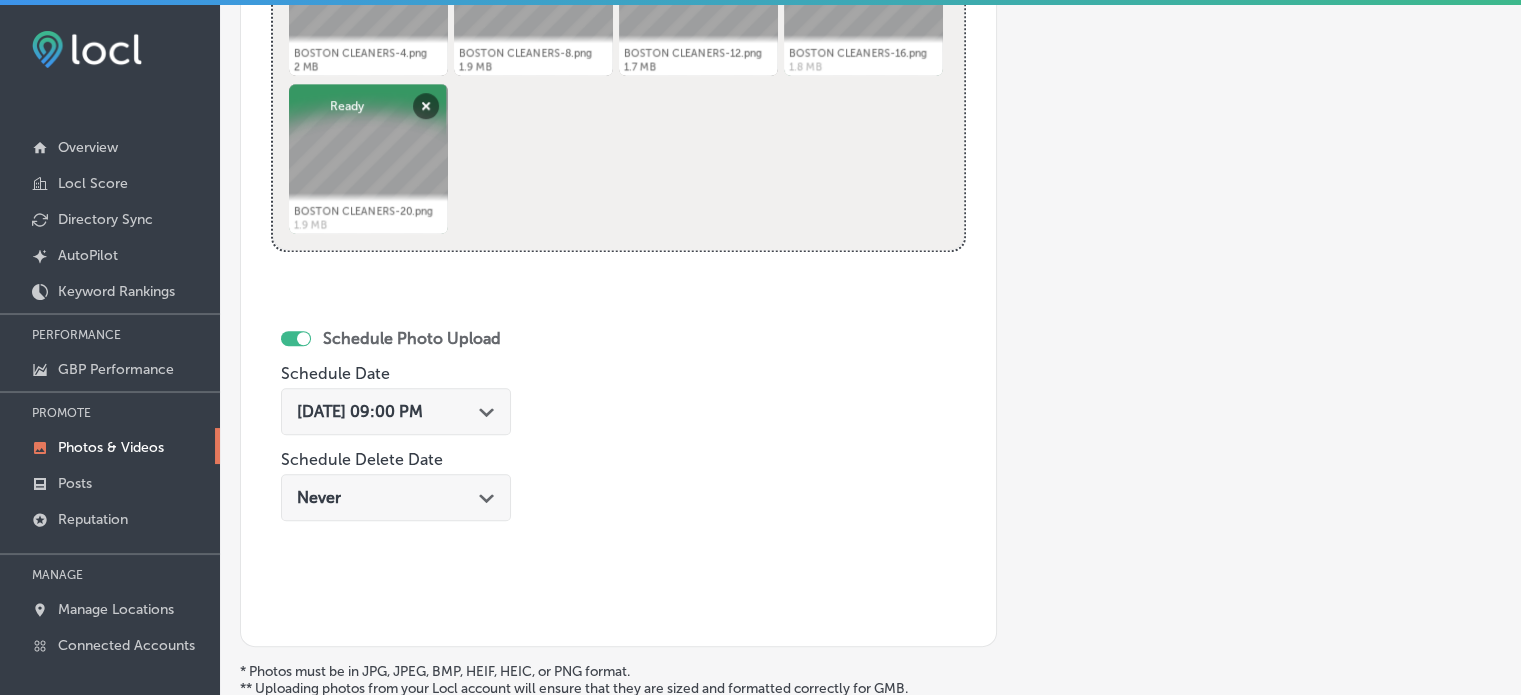 click on "Schedule Photo Upload Schedule Date [DATE] 09:00 PM
Path
Created with Sketch.
Schedule Delete Date Never
Path
Created with Sketch." 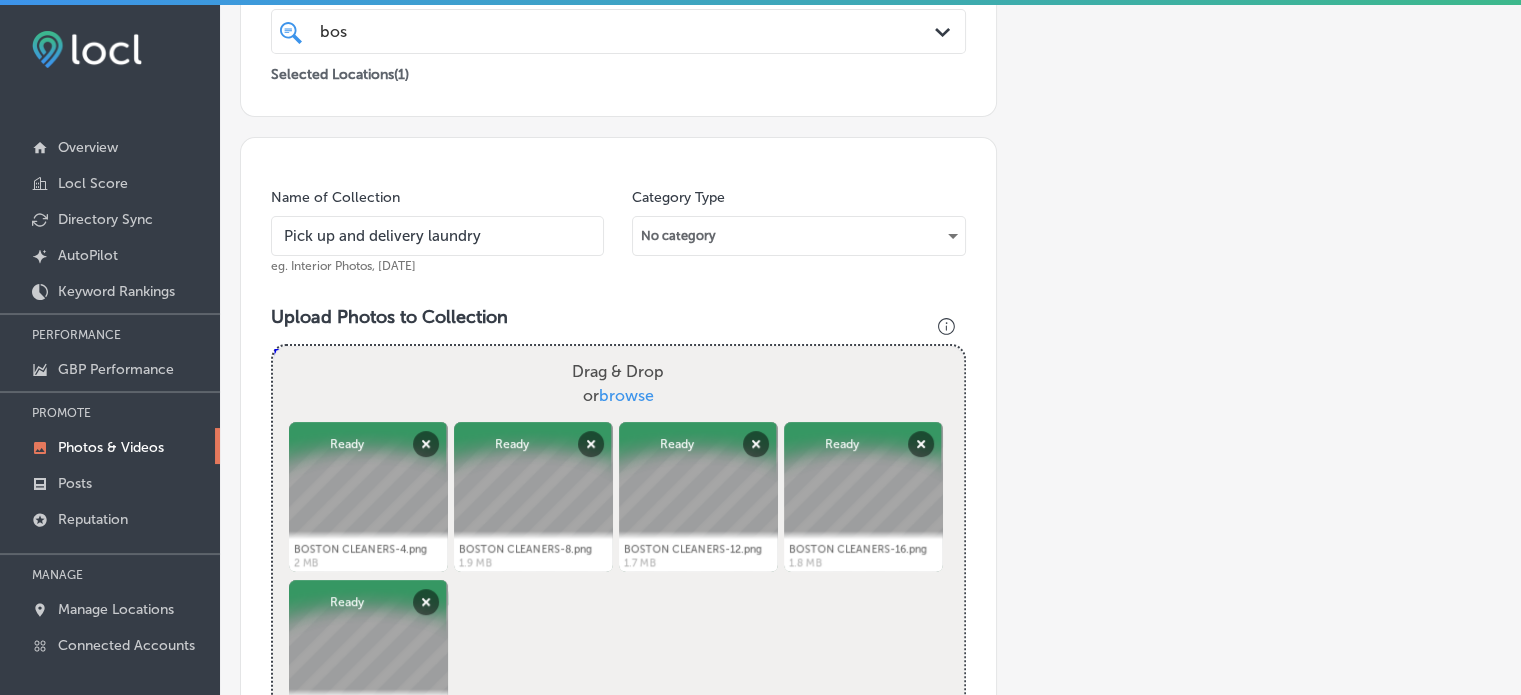 scroll, scrollTop: 384, scrollLeft: 0, axis: vertical 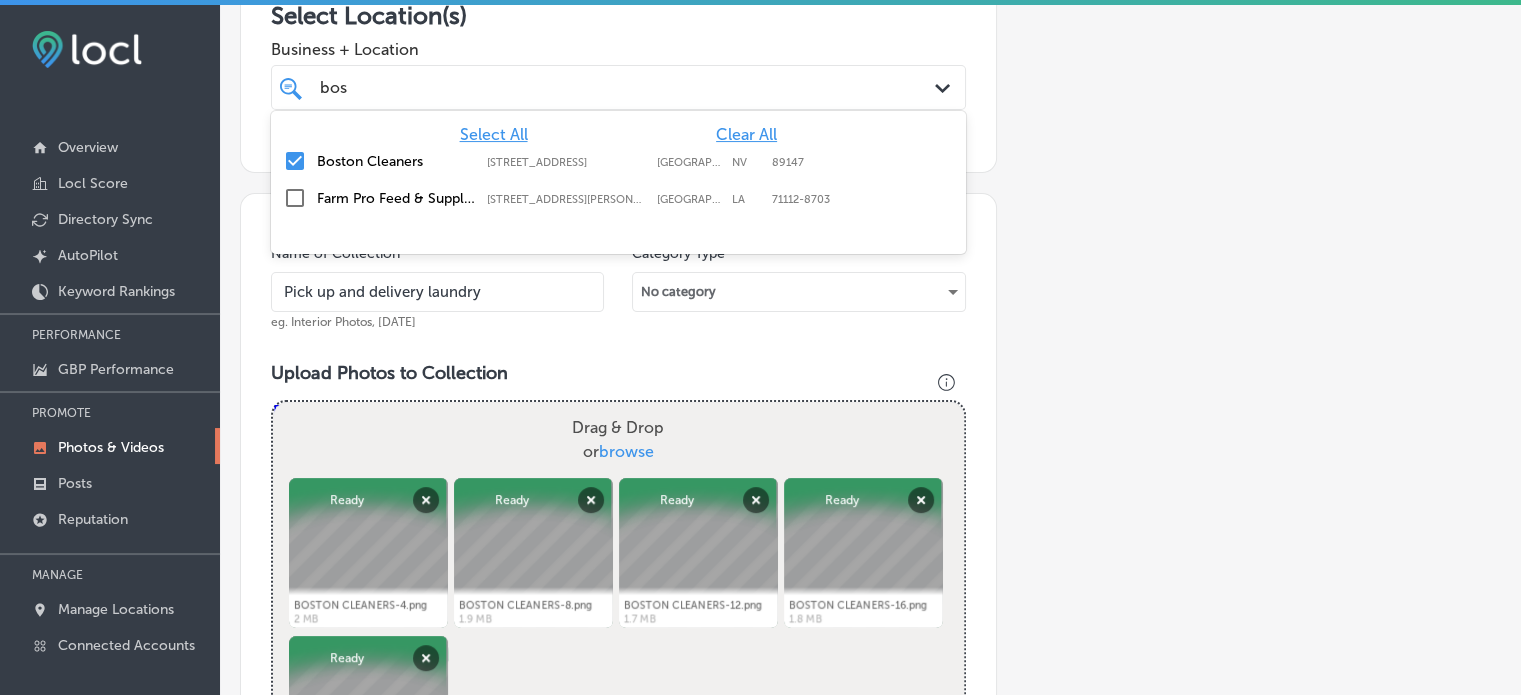 click on "bos bos" at bounding box center [588, 87] 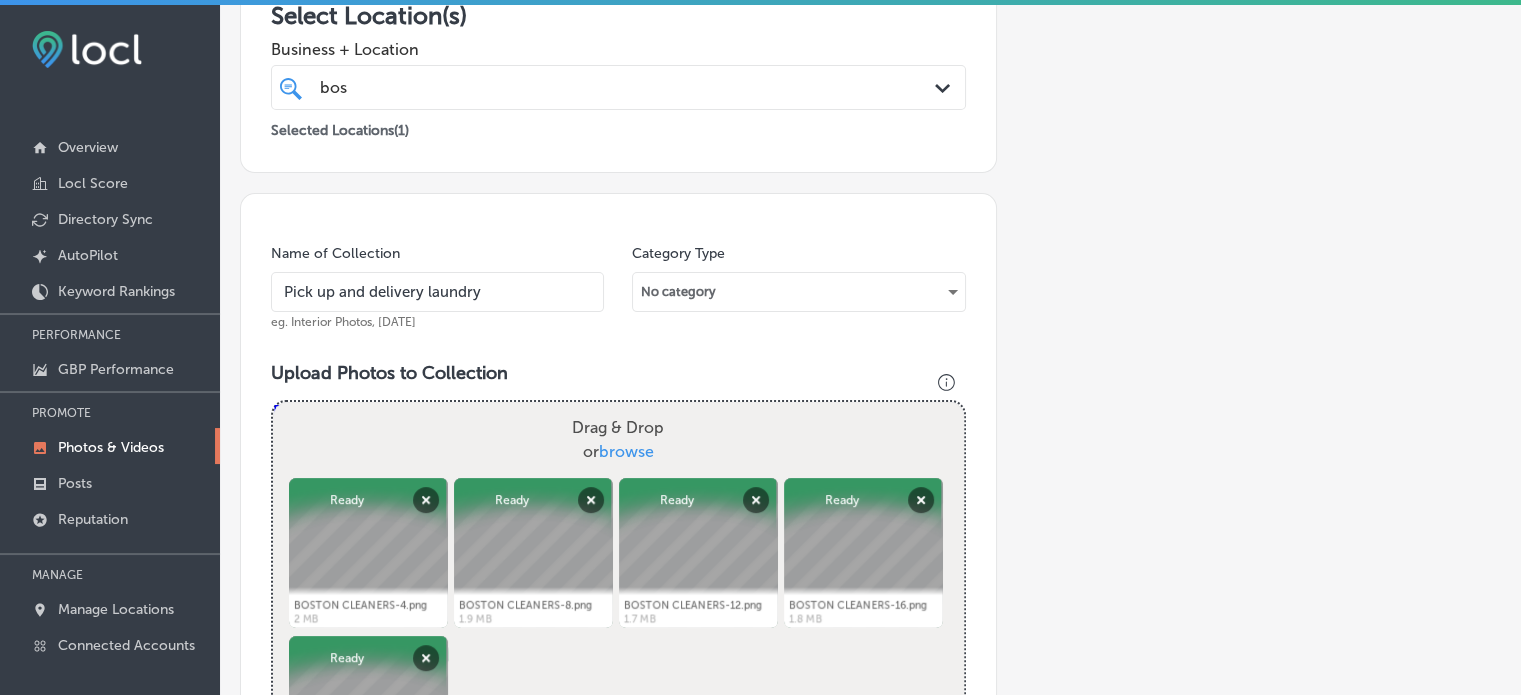 click on "Add a Collection Which Type of Image or Video Would You Like to Upload? Photo Cover Logo Video Select Location(s) Business + Location
[GEOGRAPHIC_DATA]
Path
Created with Sketch.
Selected Locations  ( 1 ) Name of Collection Pick up and delivery laundry eg. Interior Photos, [DATE]   Category Type No category Upload Photos to Collection
Powered by PQINA Drag & Drop  or  browse BOSTON CLEANERS-4.png Abort Retry Remove Upload Cancel Retry Remove BOSTON CLEANERS-4.png 2 MB Ready tap to undo" at bounding box center (870, 549) 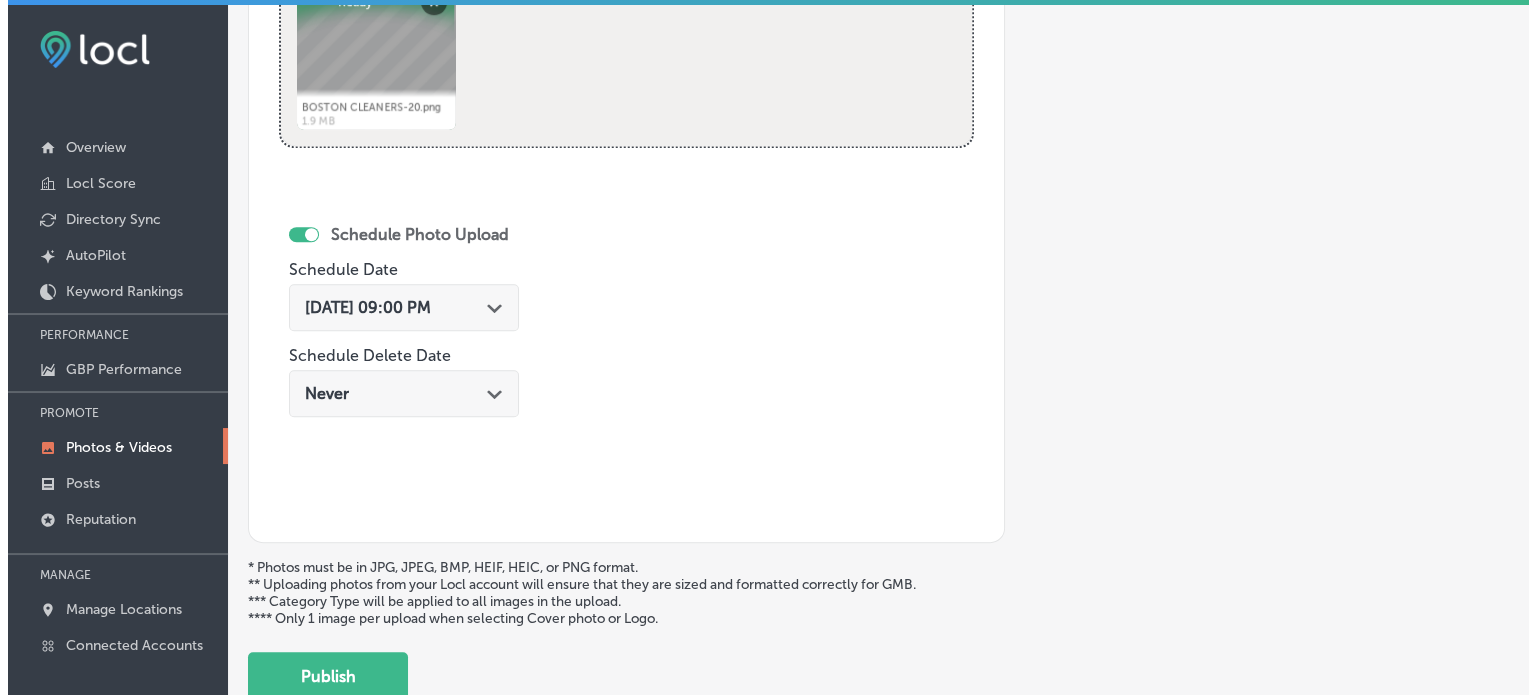 scroll, scrollTop: 1042, scrollLeft: 0, axis: vertical 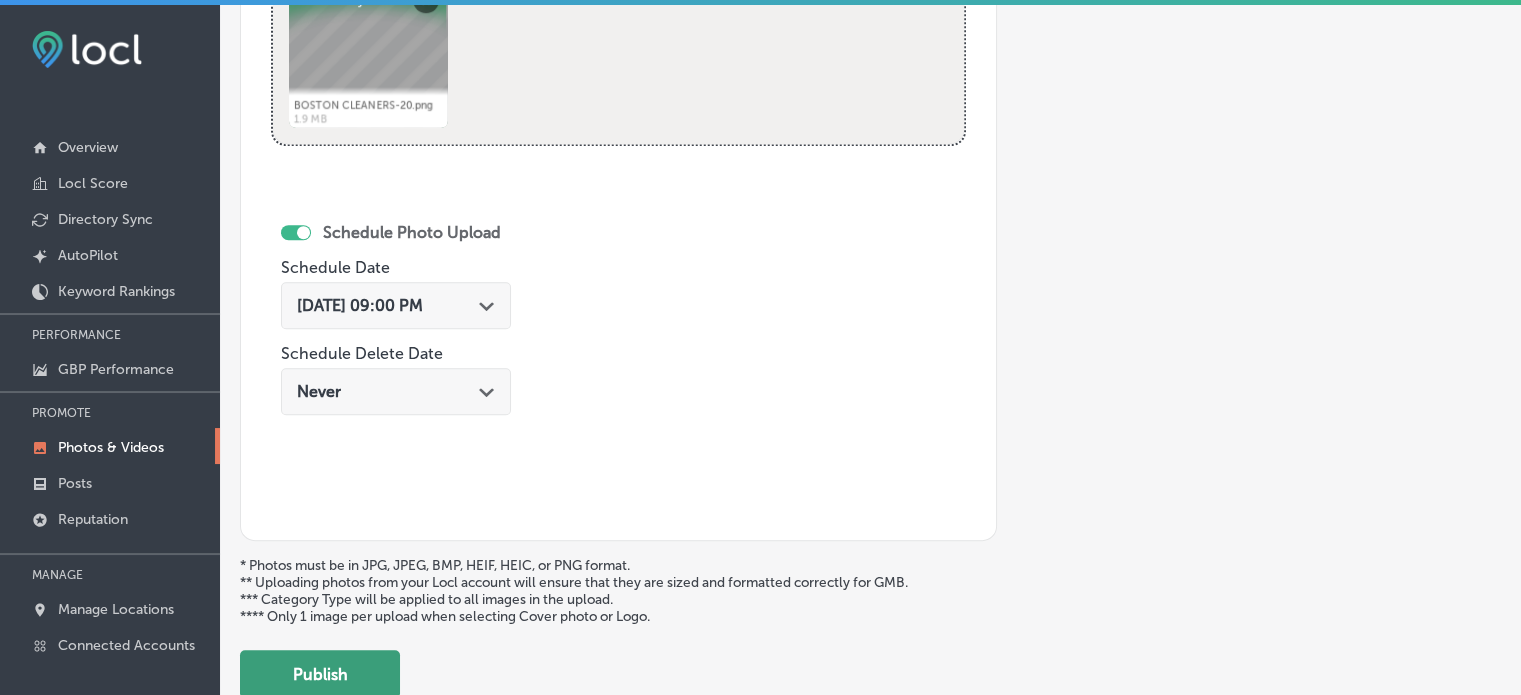 click on "Publish" at bounding box center [320, 674] 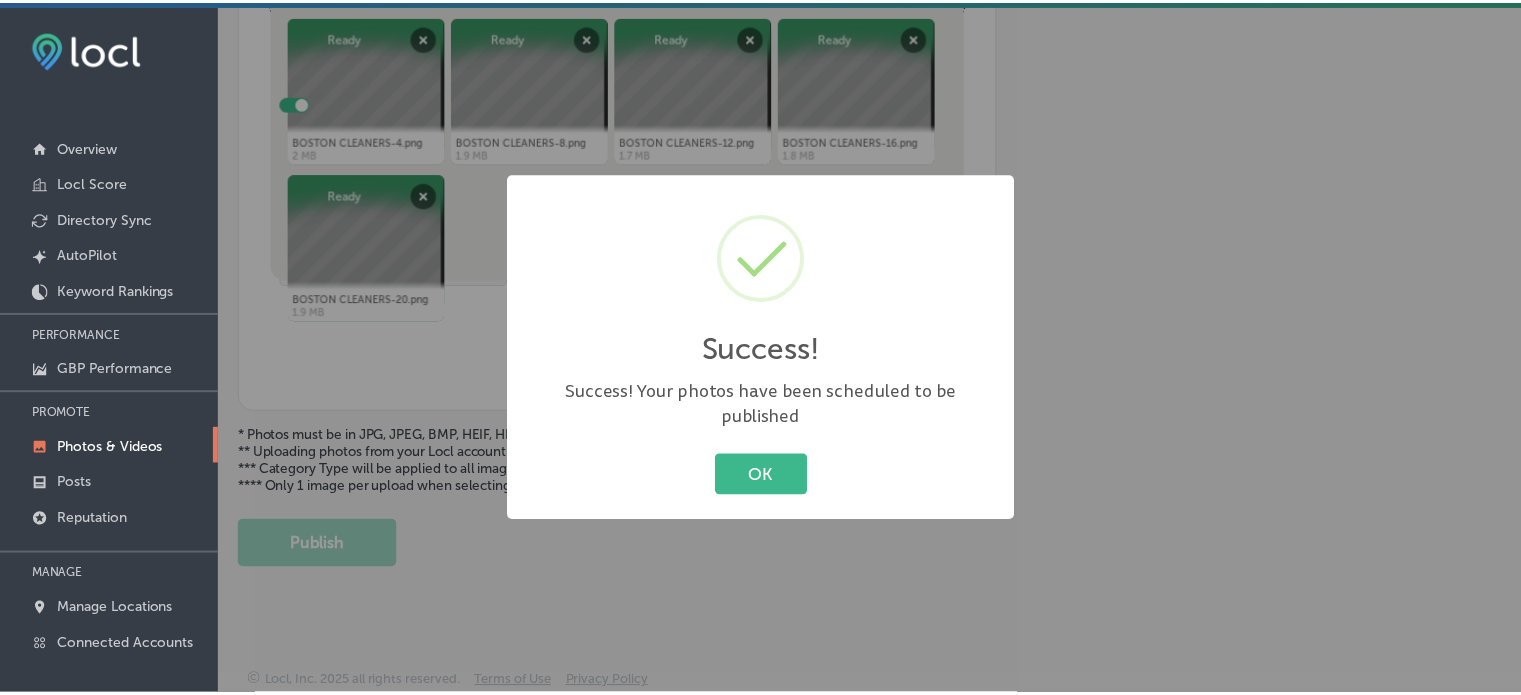 scroll, scrollTop: 841, scrollLeft: 0, axis: vertical 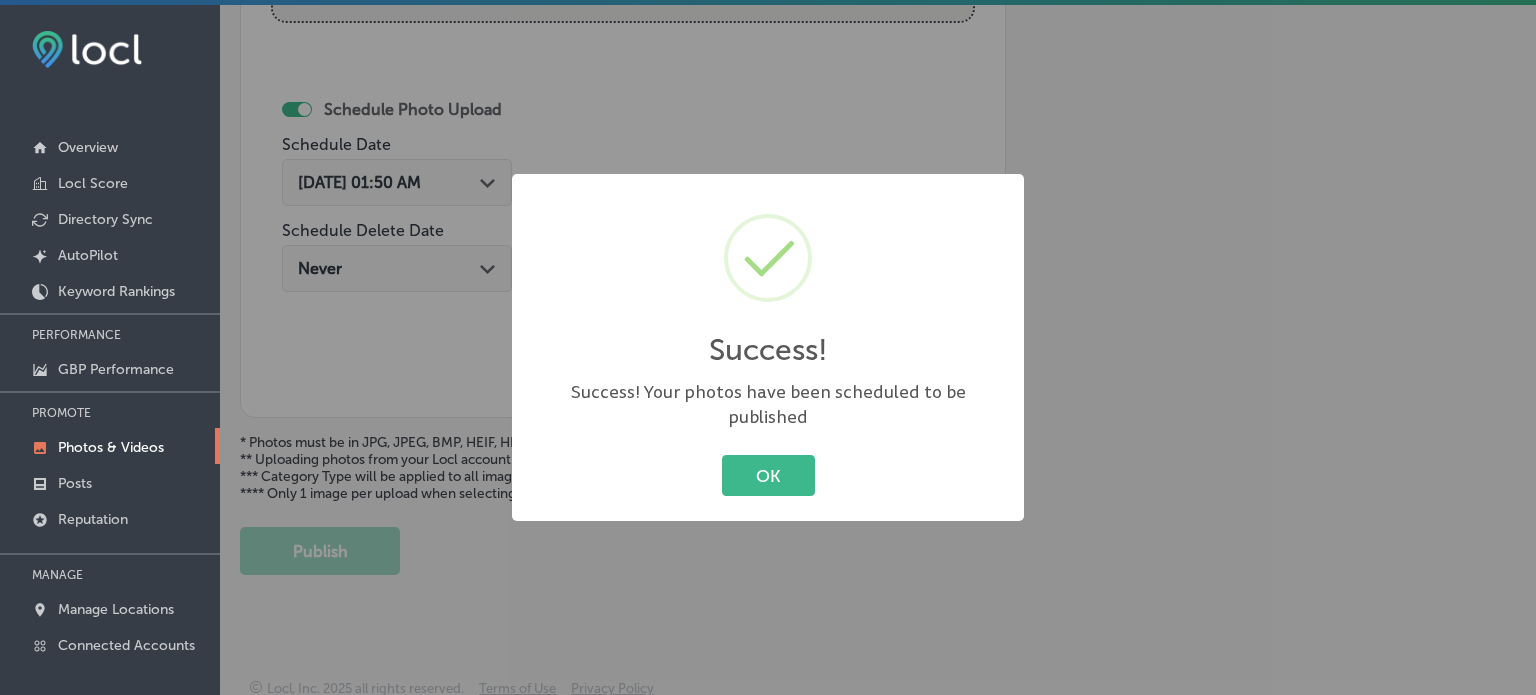 click on "OK Cancel" at bounding box center (768, 476) 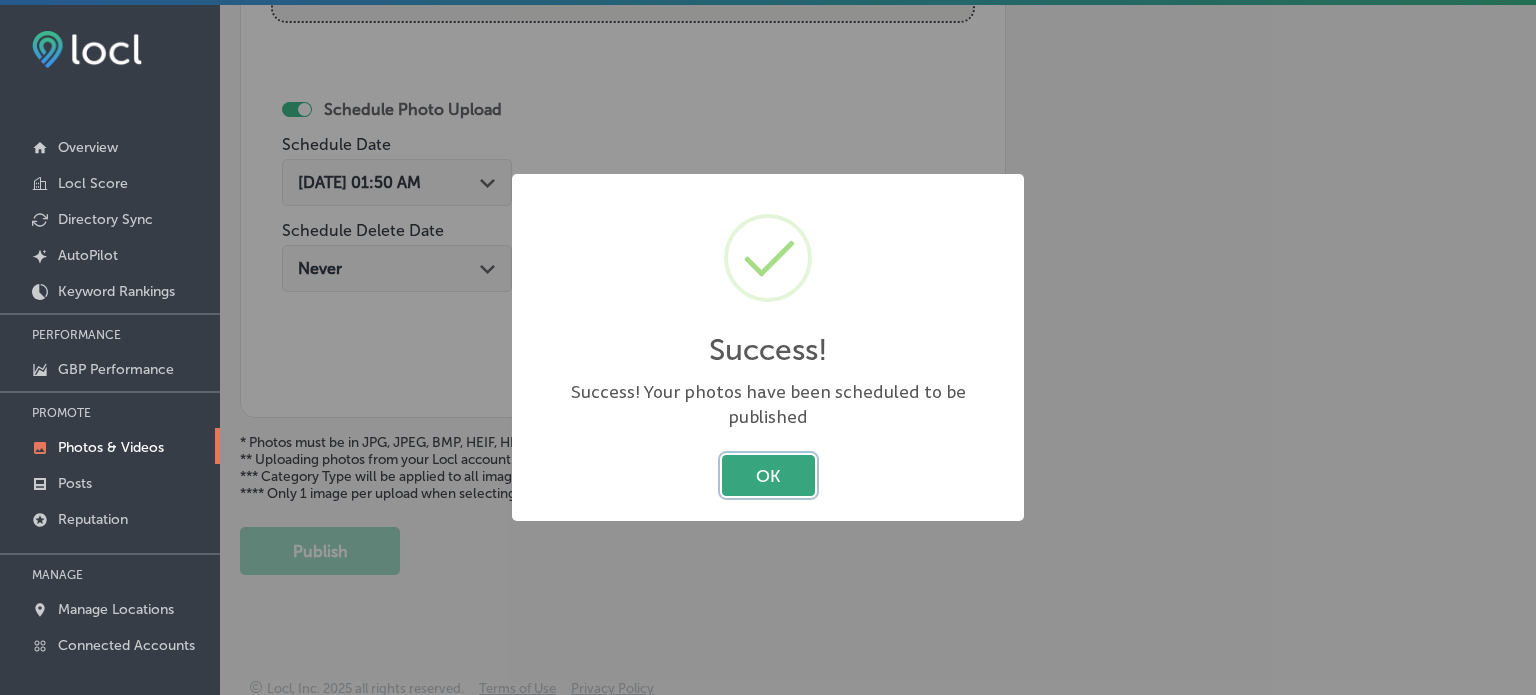 click on "OK" at bounding box center [768, 475] 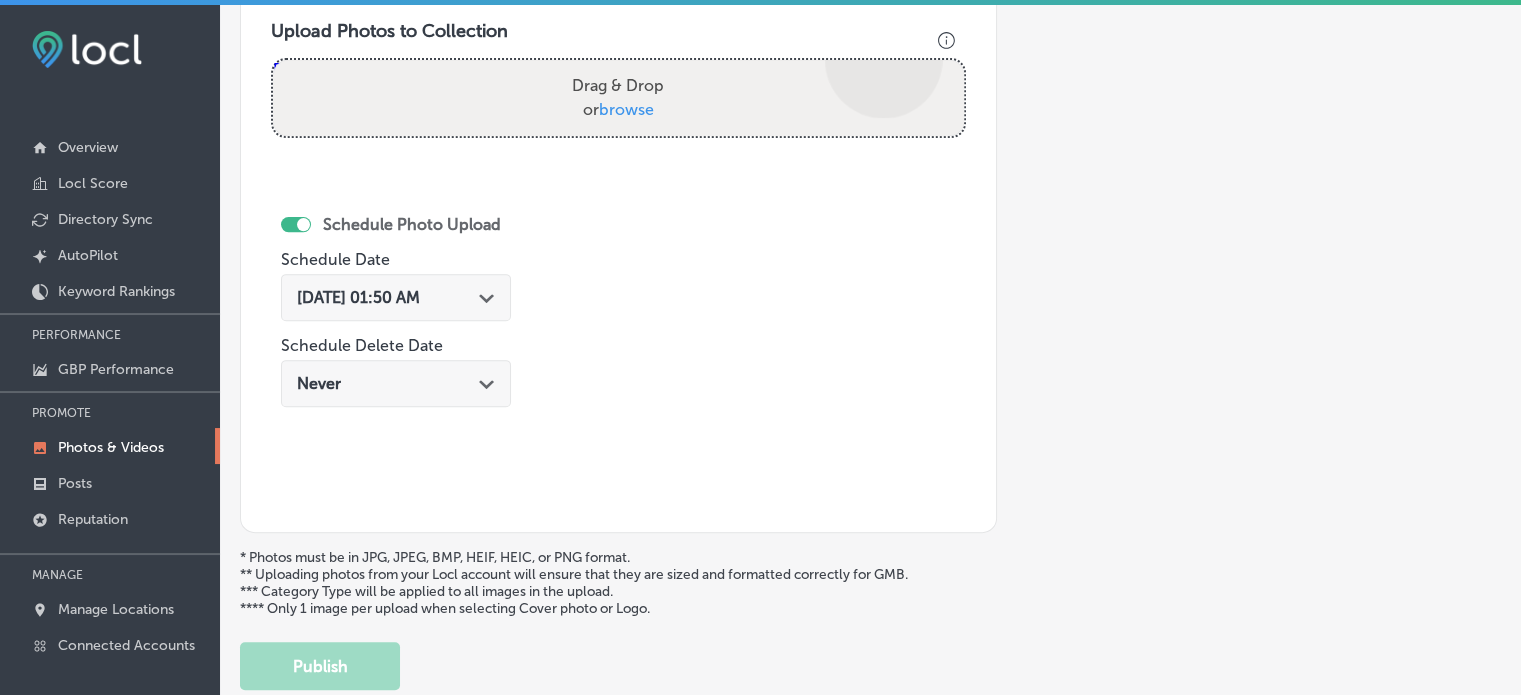 scroll, scrollTop: 596, scrollLeft: 0, axis: vertical 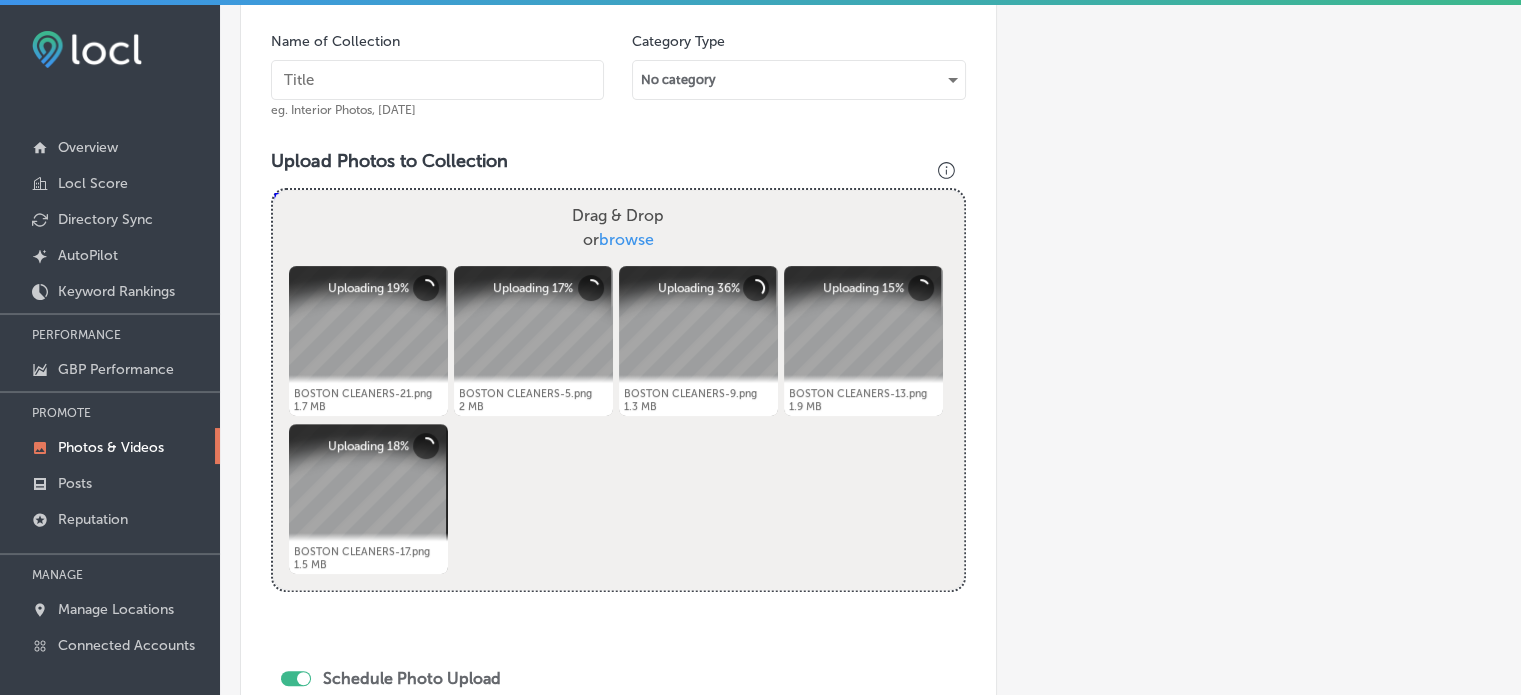 click at bounding box center (437, 80) 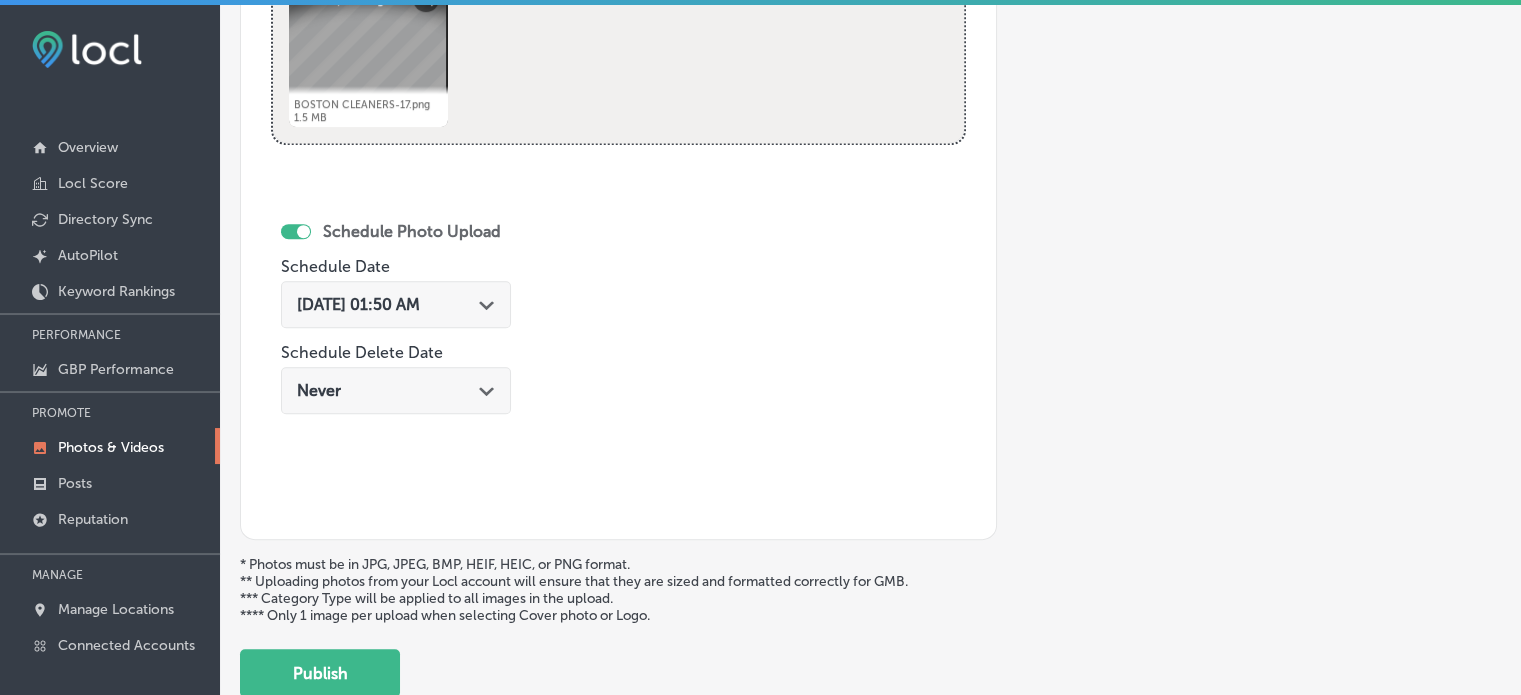 scroll, scrollTop: 1050, scrollLeft: 0, axis: vertical 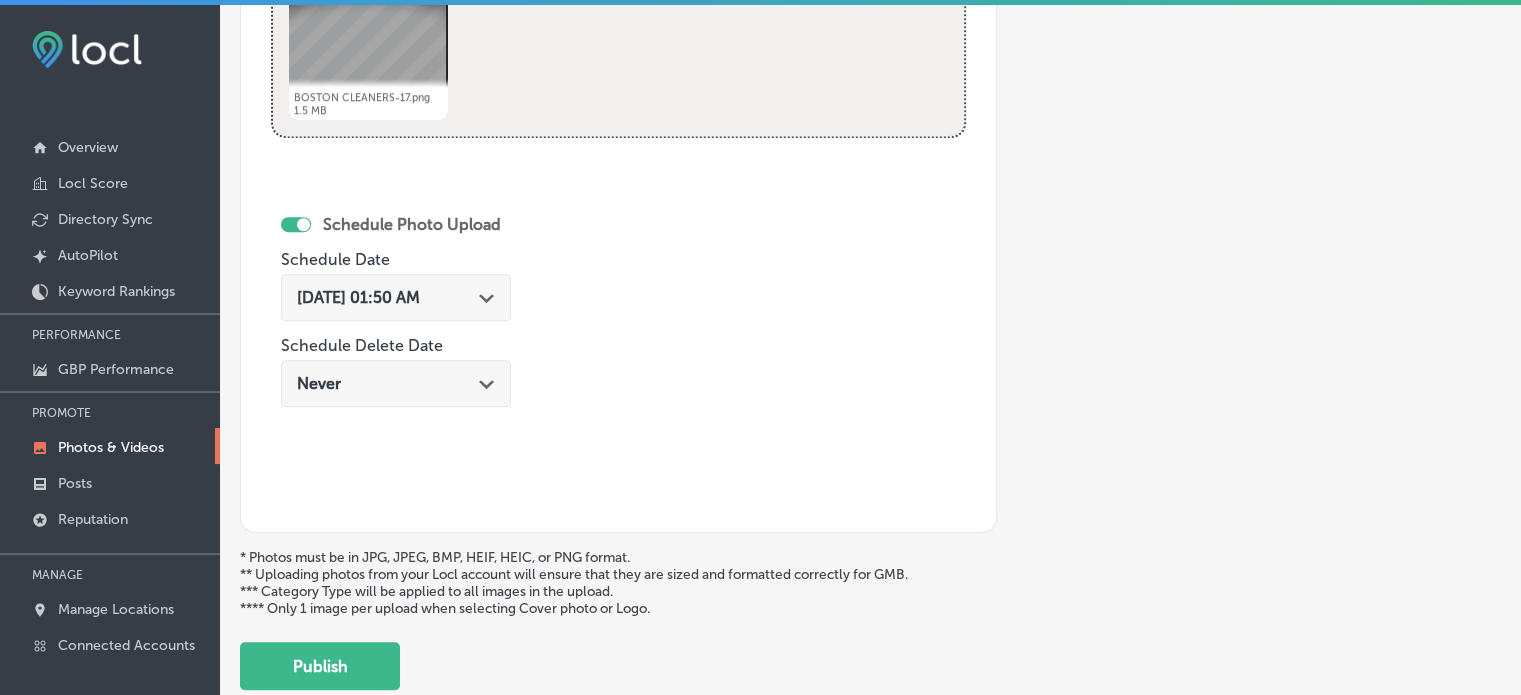 type on "Same-day laundry service" 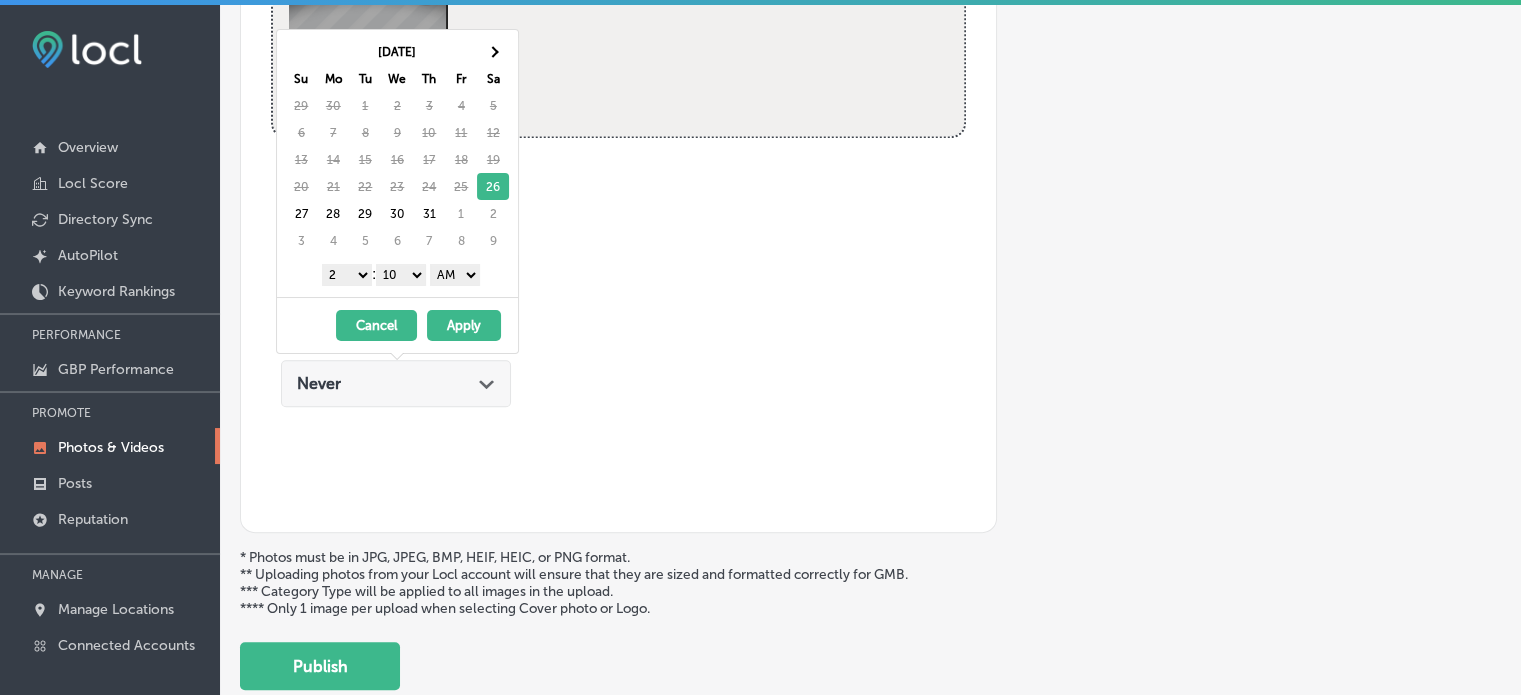 click on "Schedule Photo Upload Schedule Date [DATE] 01:50 AM
Path
Created with Sketch.
Schedule Delete Date Never
Path
Created with Sketch." 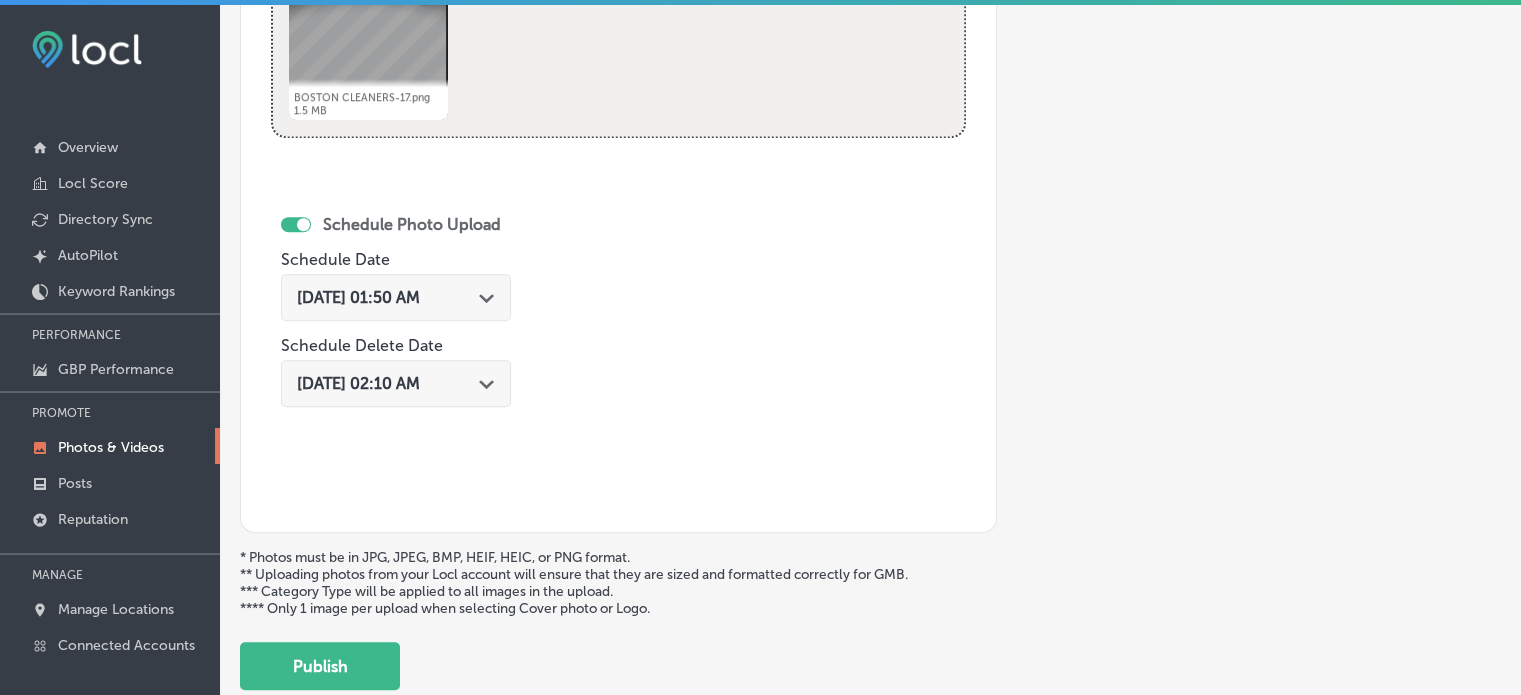 click on "[DATE] 02:10 AM" at bounding box center [358, 383] 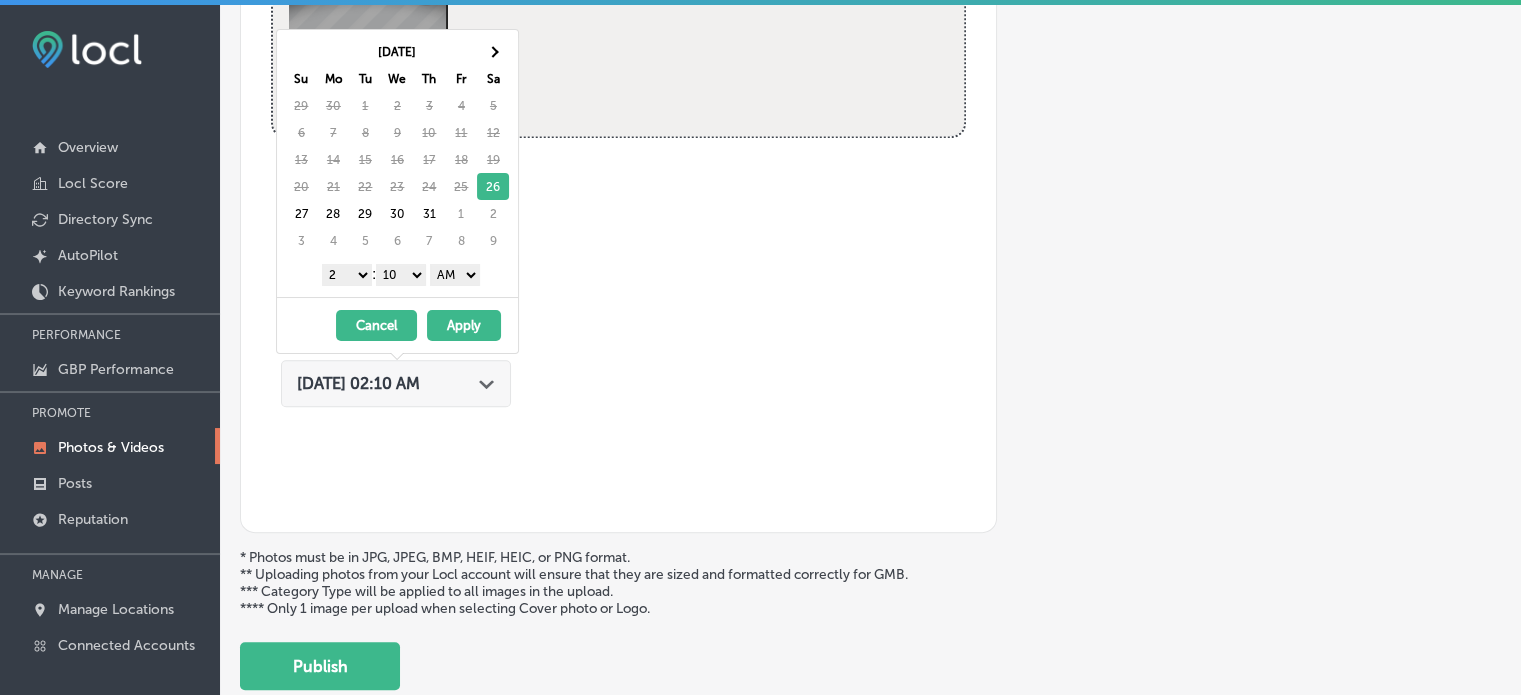 click on "[DATE] - [DATE] Cancel Apply" at bounding box center (397, 325) 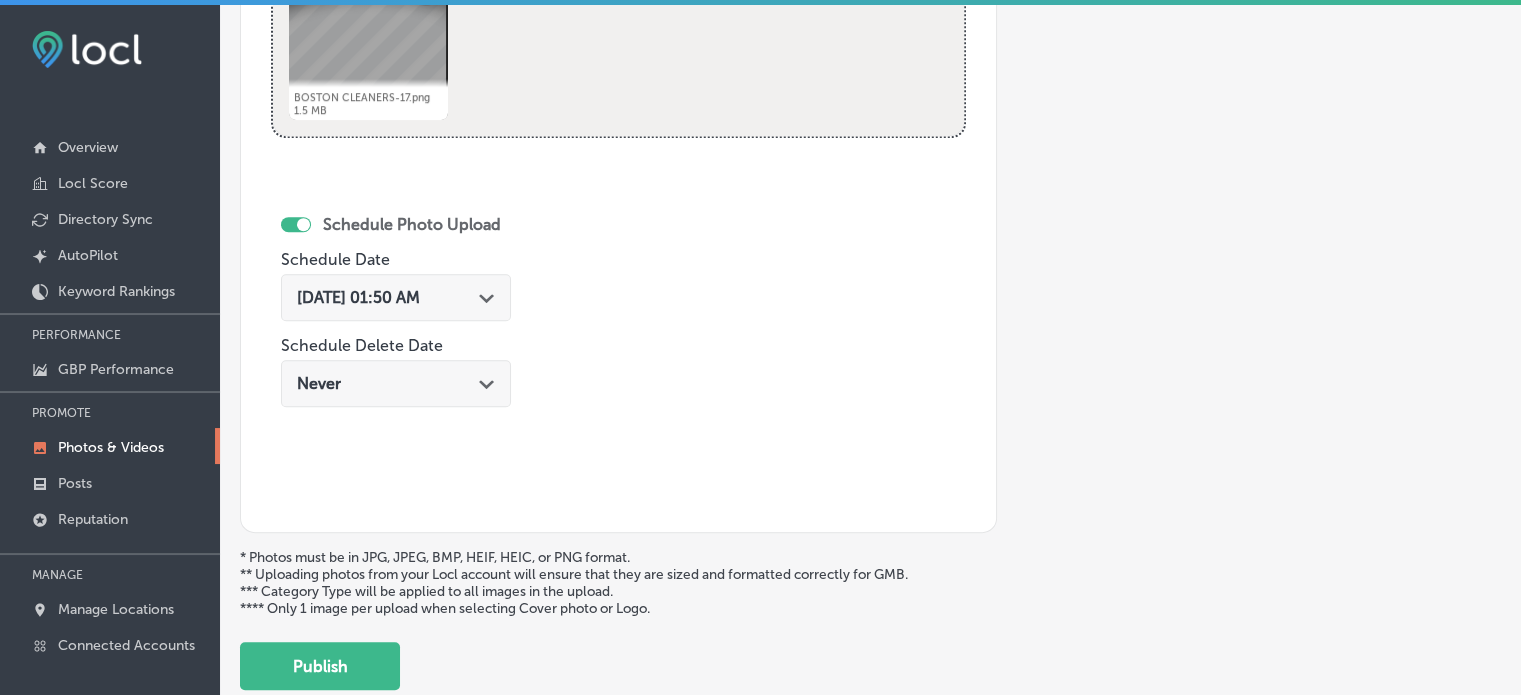 click on "[DATE] 01:50 AM" at bounding box center [358, 297] 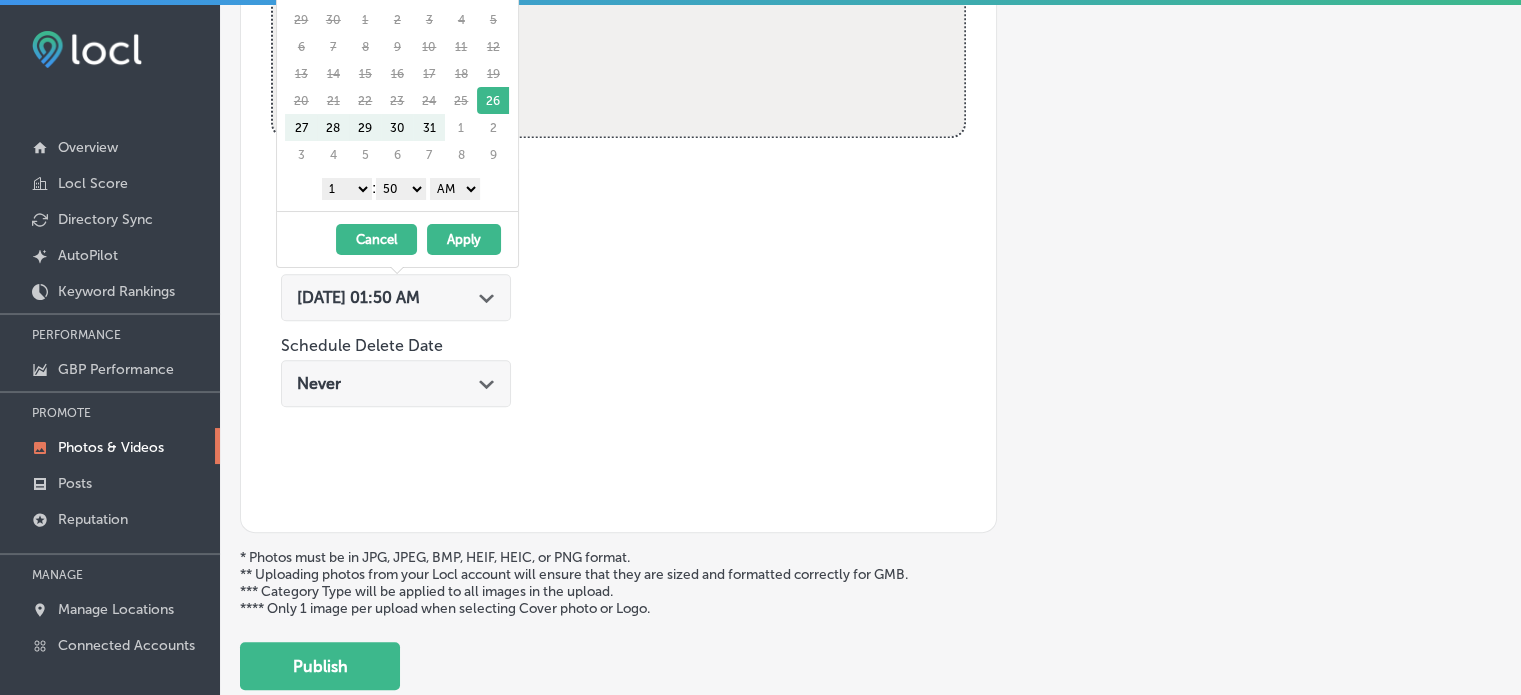 click on "Schedule Photo Upload Schedule Date [DATE] 01:50 AM
Path
Created with Sketch.
Schedule Delete Date Never
Path
Created with Sketch." 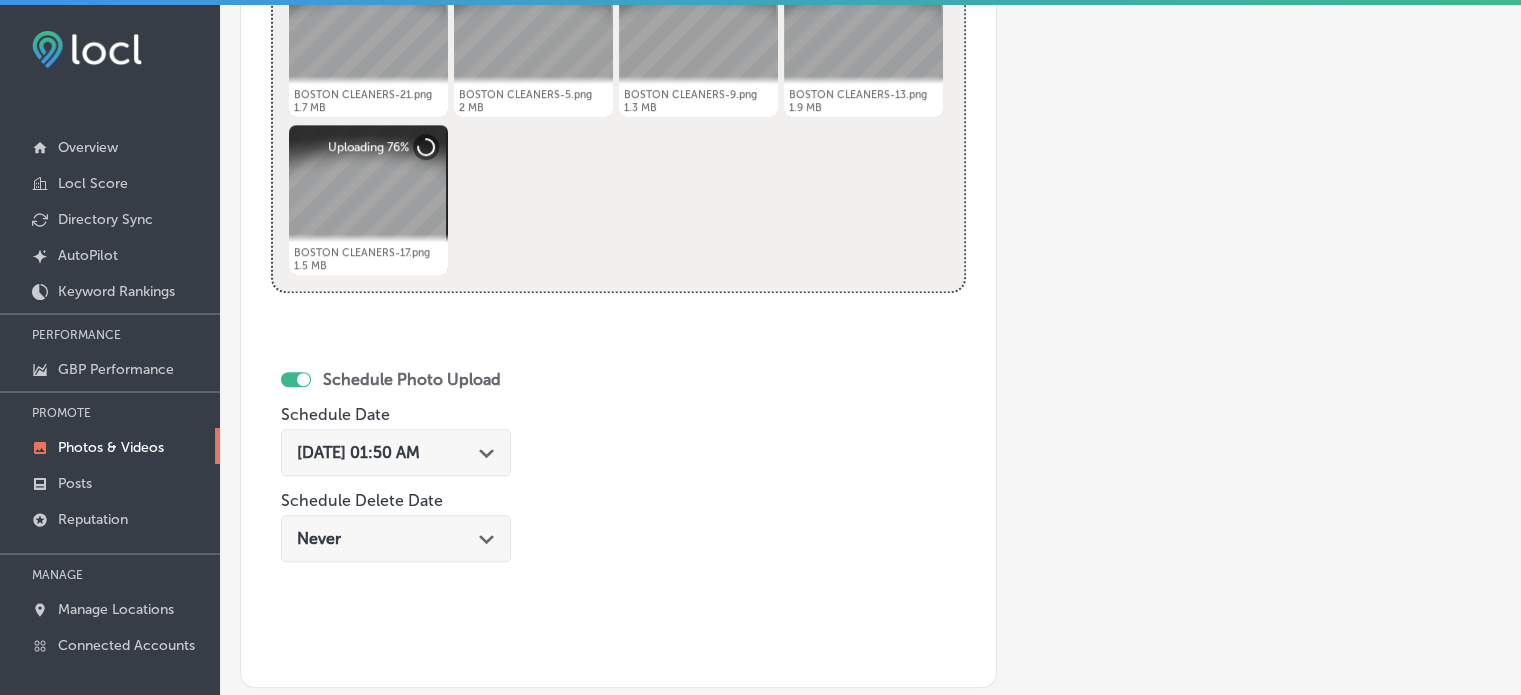 scroll, scrollTop: 892, scrollLeft: 0, axis: vertical 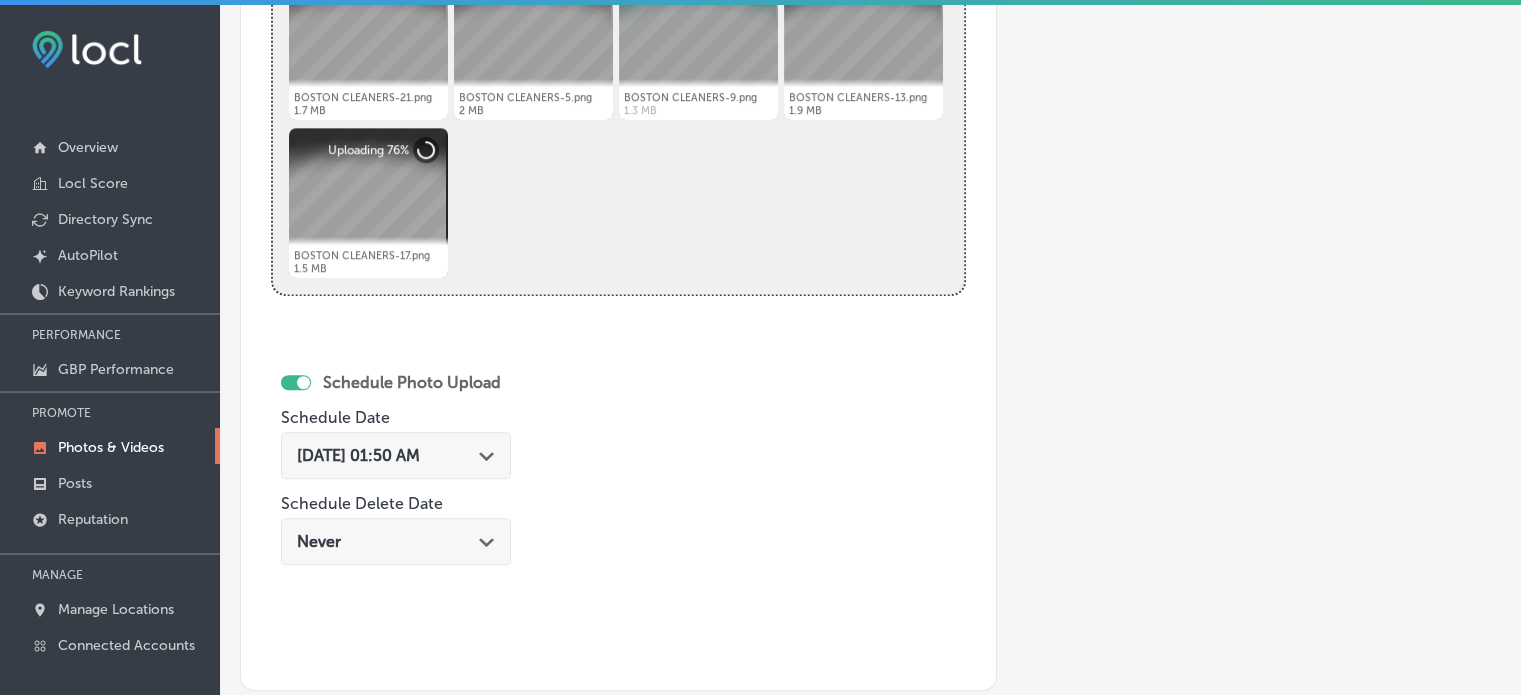 click on "[DATE] 01:50 AM
Path
Created with Sketch." at bounding box center (396, 455) 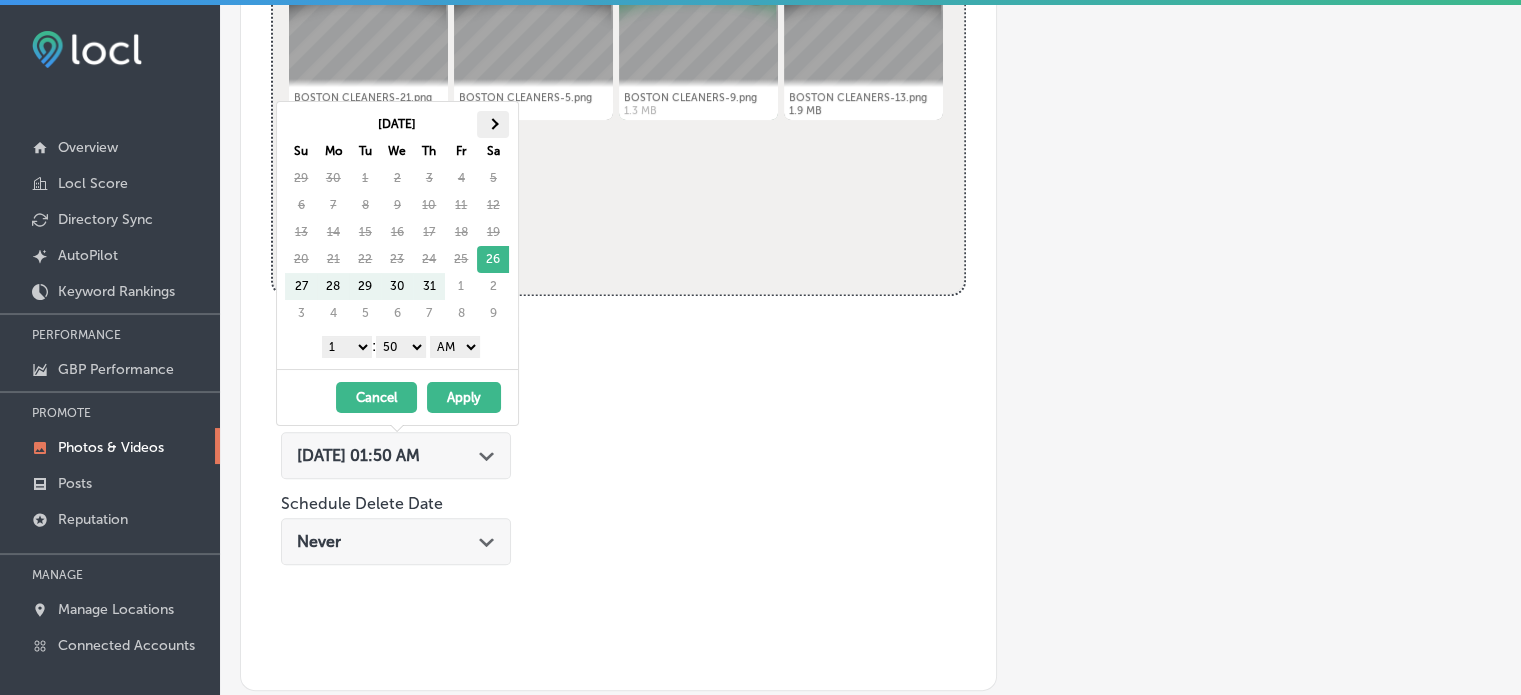 click at bounding box center (493, 123) 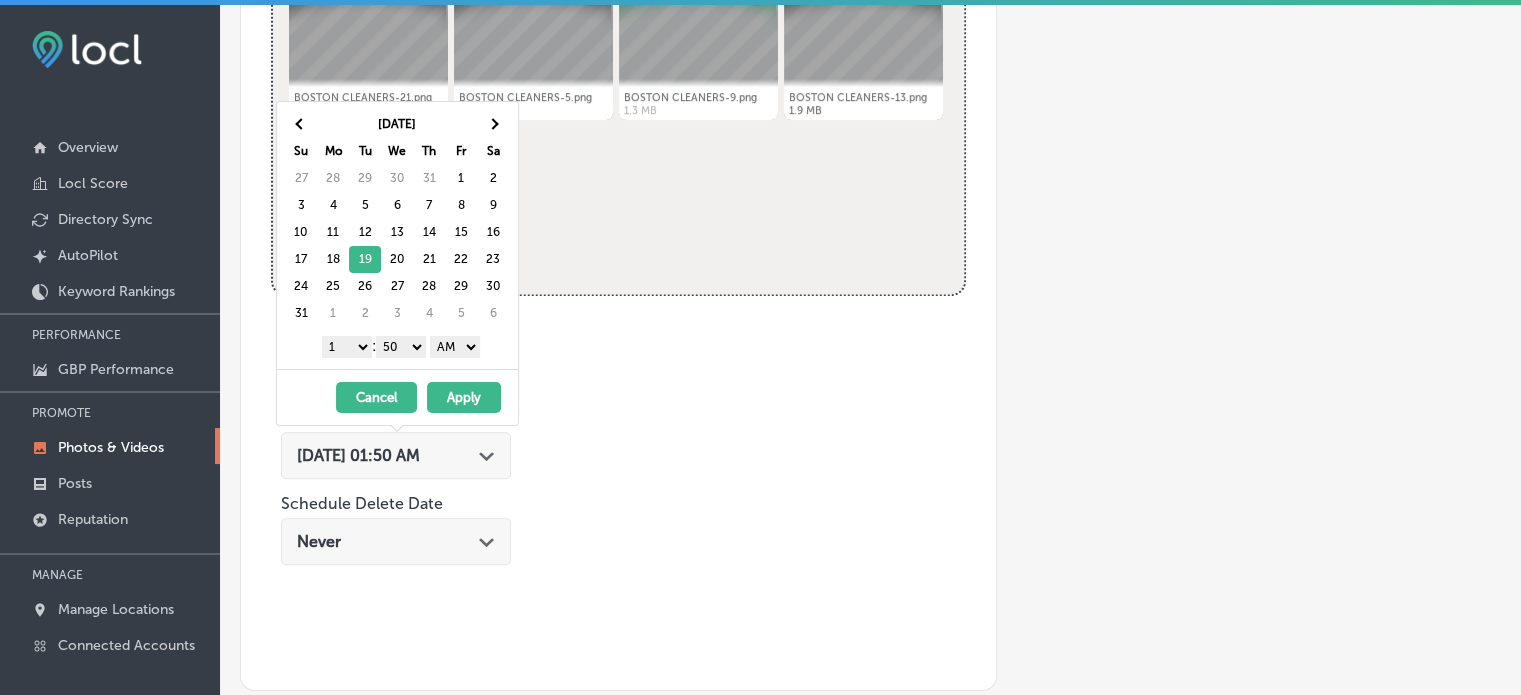 click on "1 2 3 4 5 6 7 8 9 10 11 12" at bounding box center [347, 347] 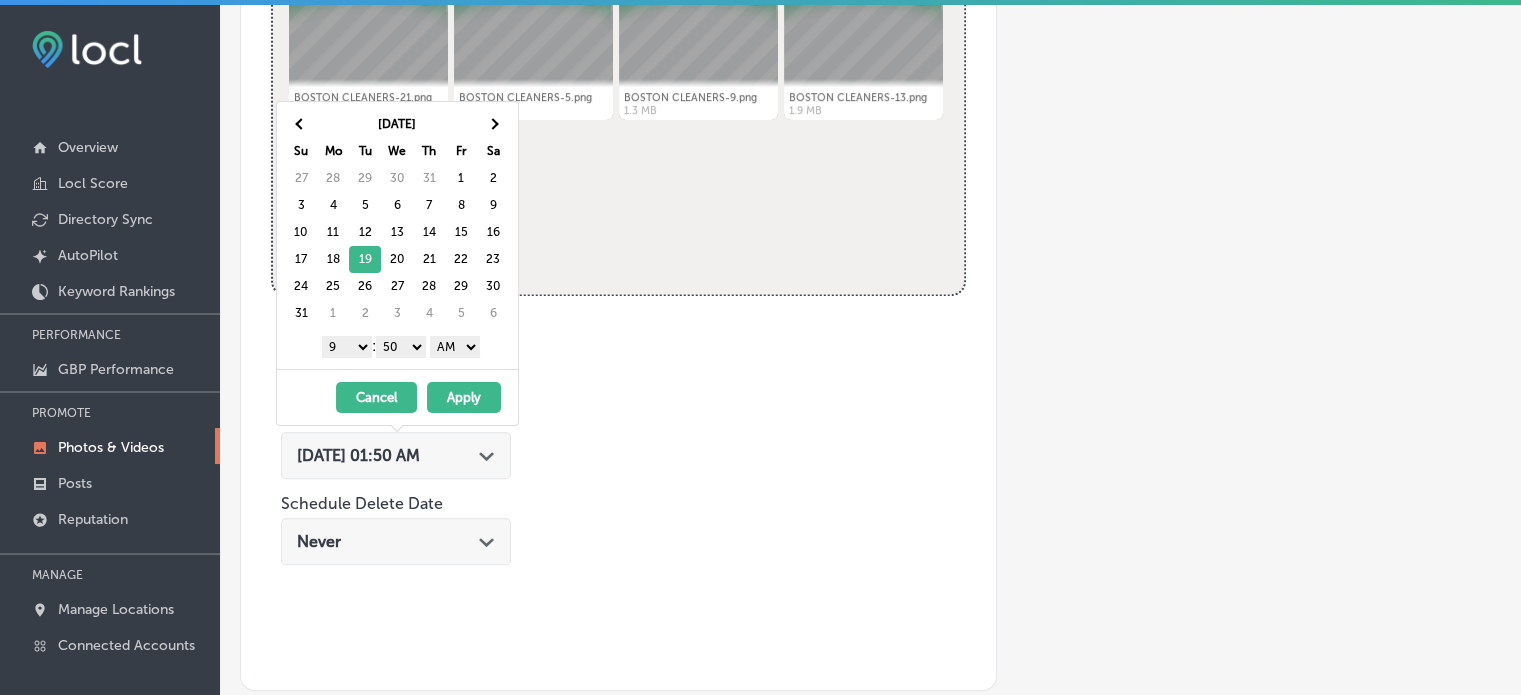 click on "00 10 20 30 40 50" at bounding box center (401, 347) 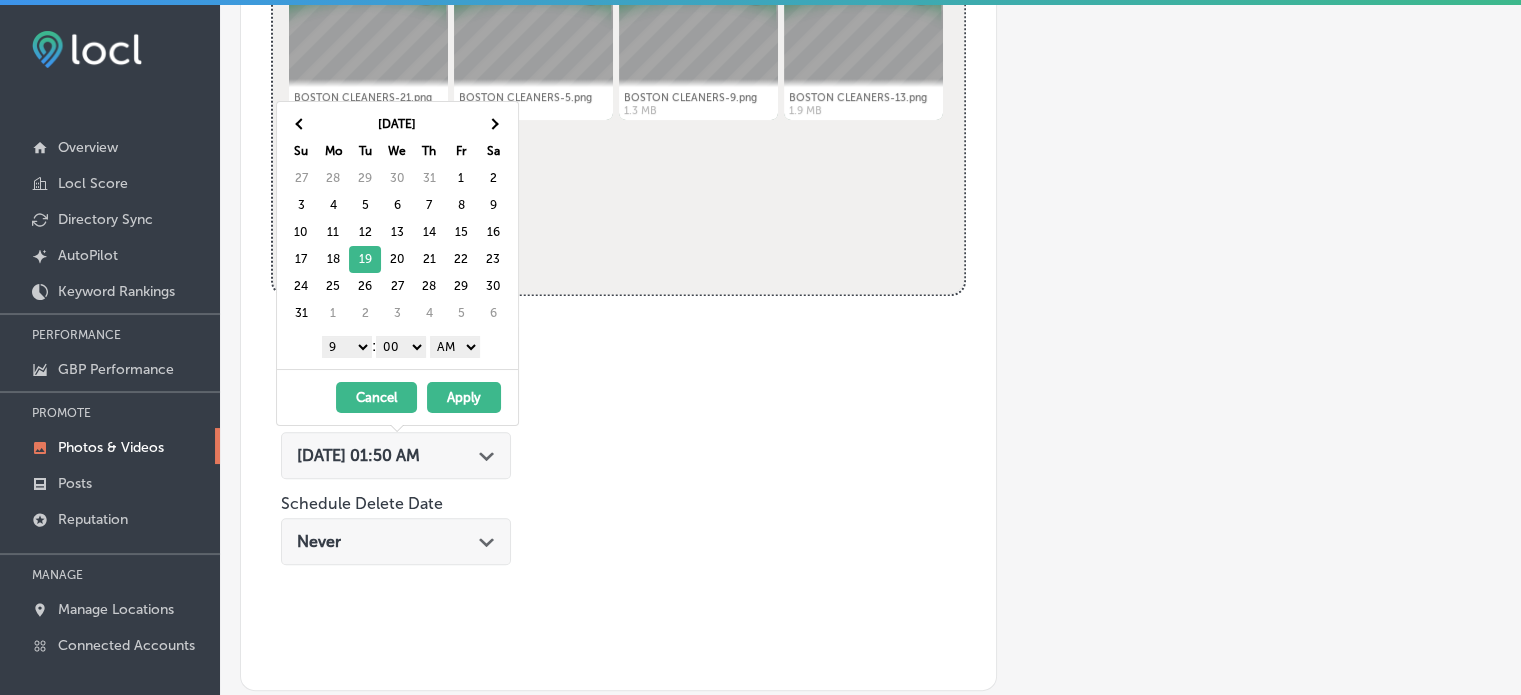 click on "AM PM" at bounding box center [455, 347] 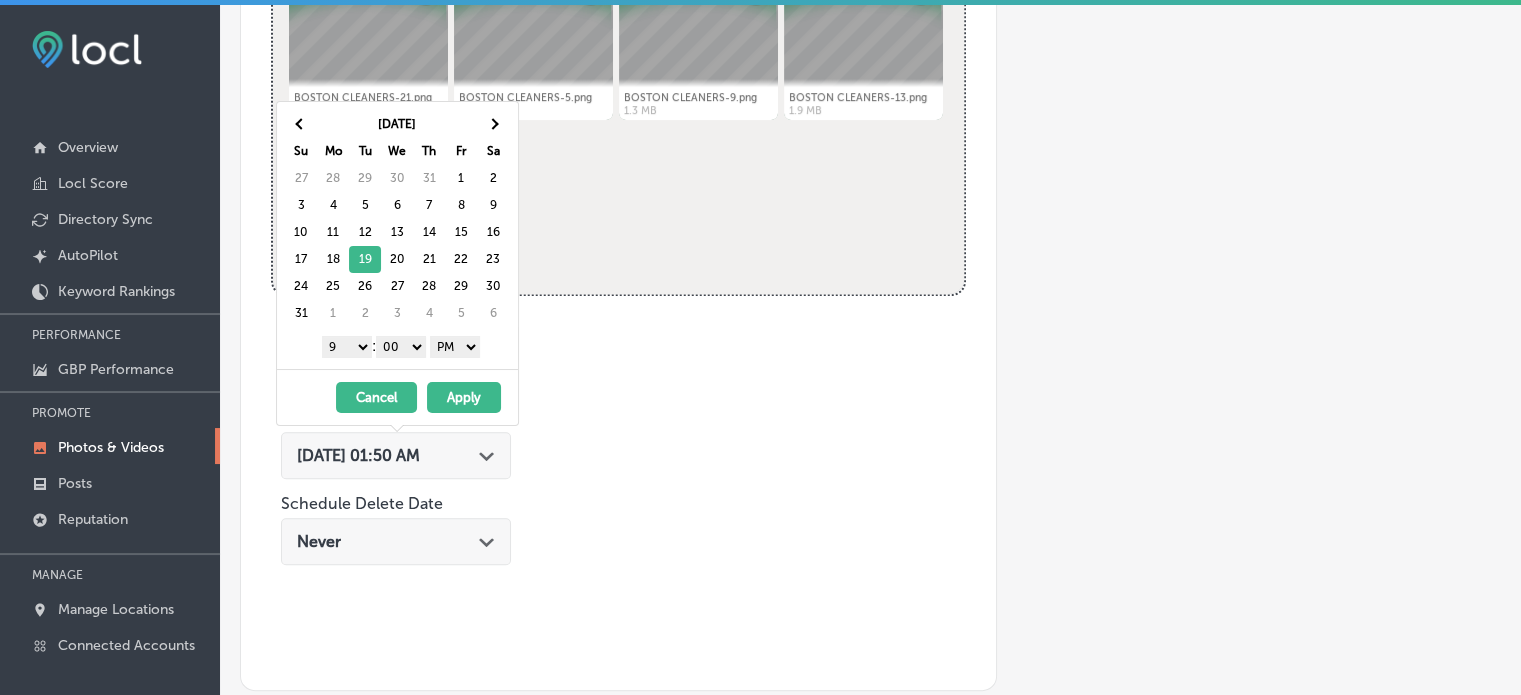 click on "Apply" at bounding box center [464, 397] 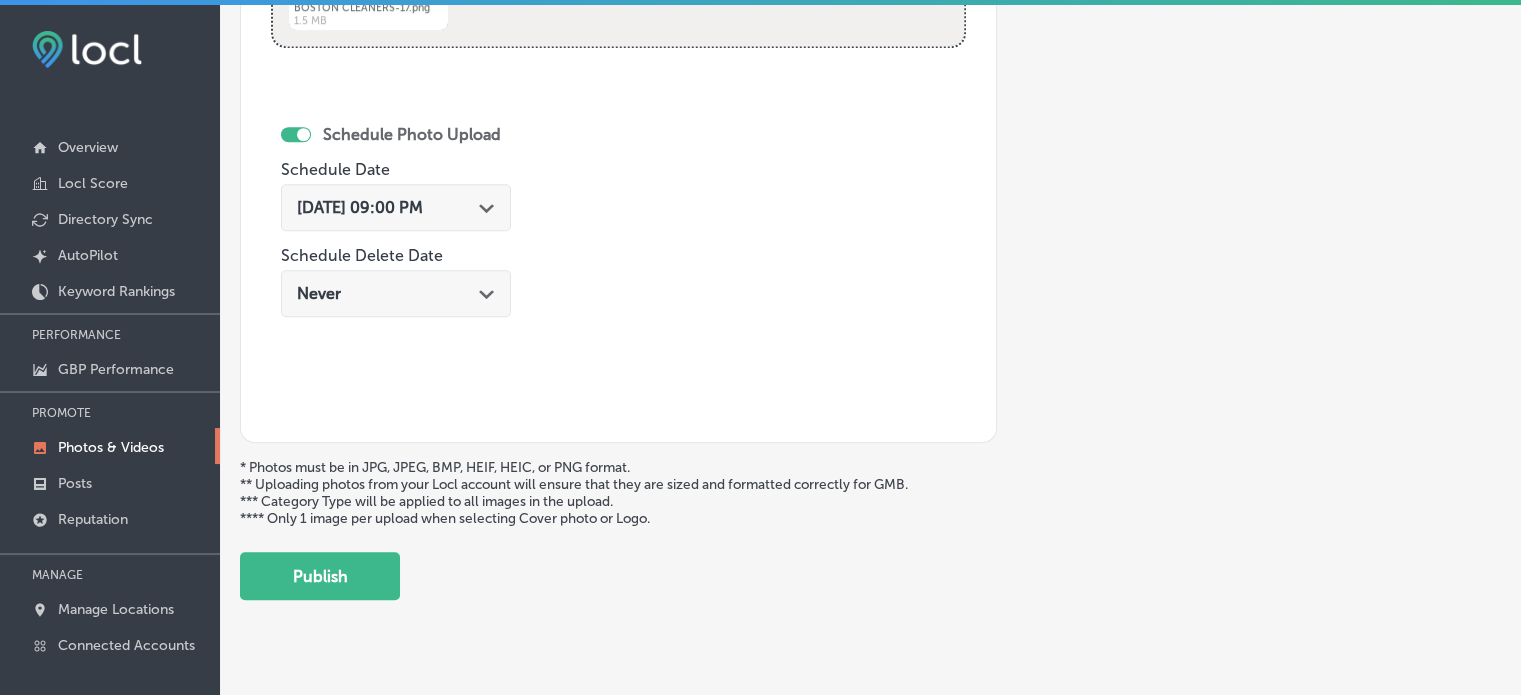 scroll, scrollTop: 1165, scrollLeft: 0, axis: vertical 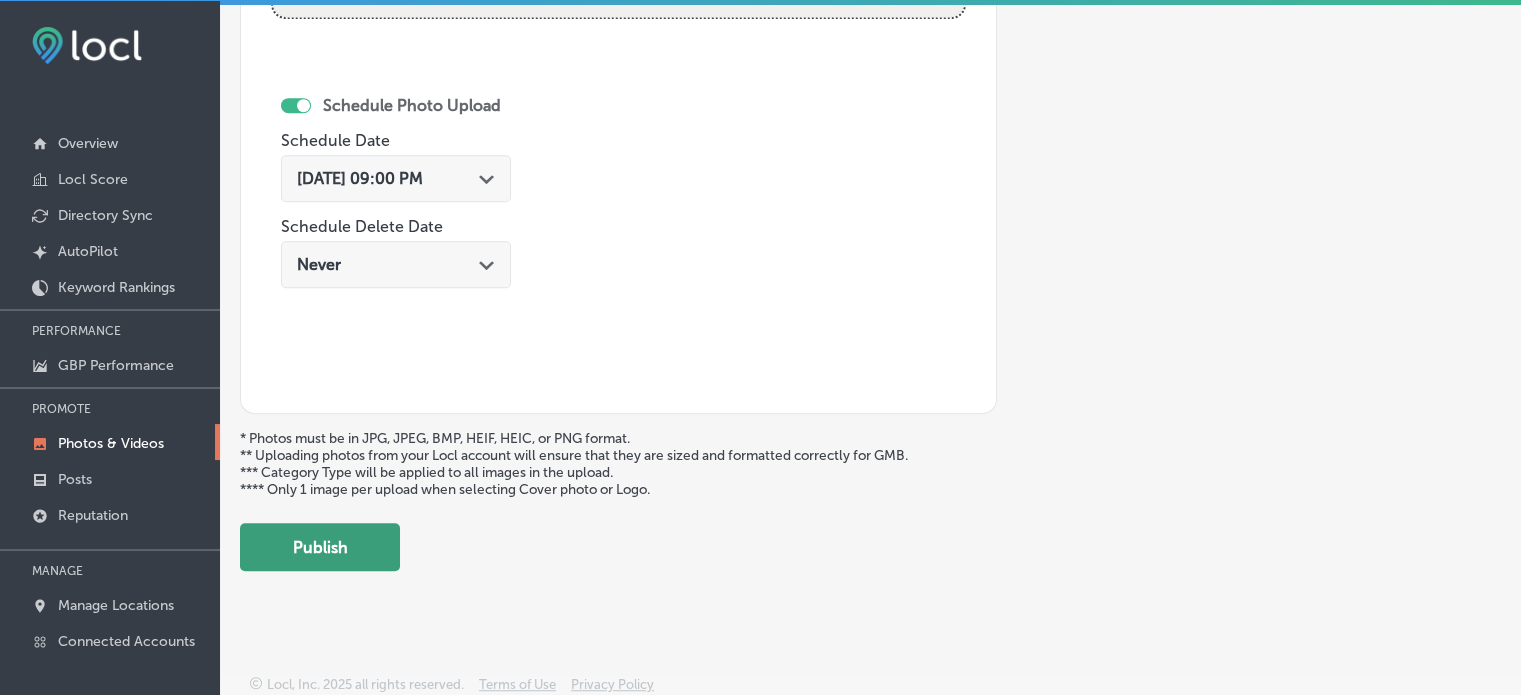 click on "Publish" at bounding box center [320, 547] 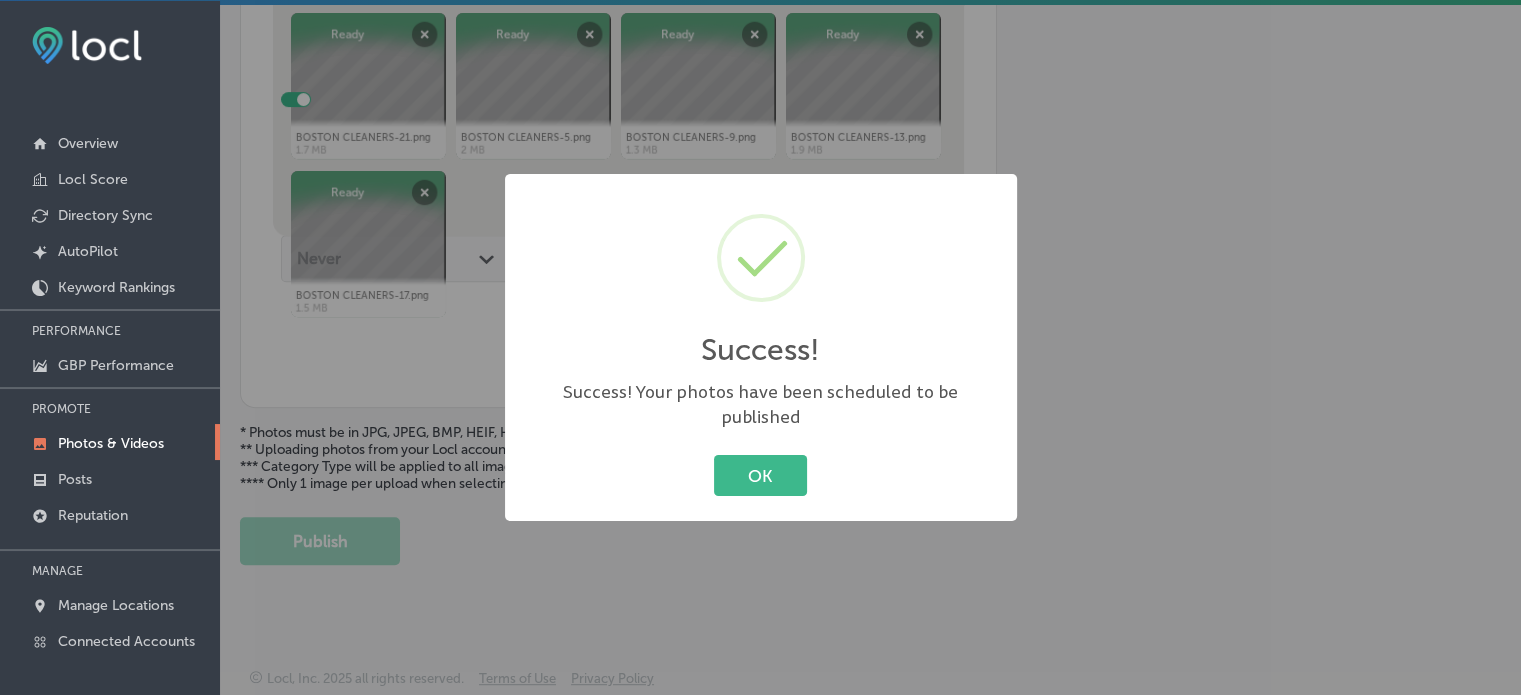 scroll, scrollTop: 841, scrollLeft: 0, axis: vertical 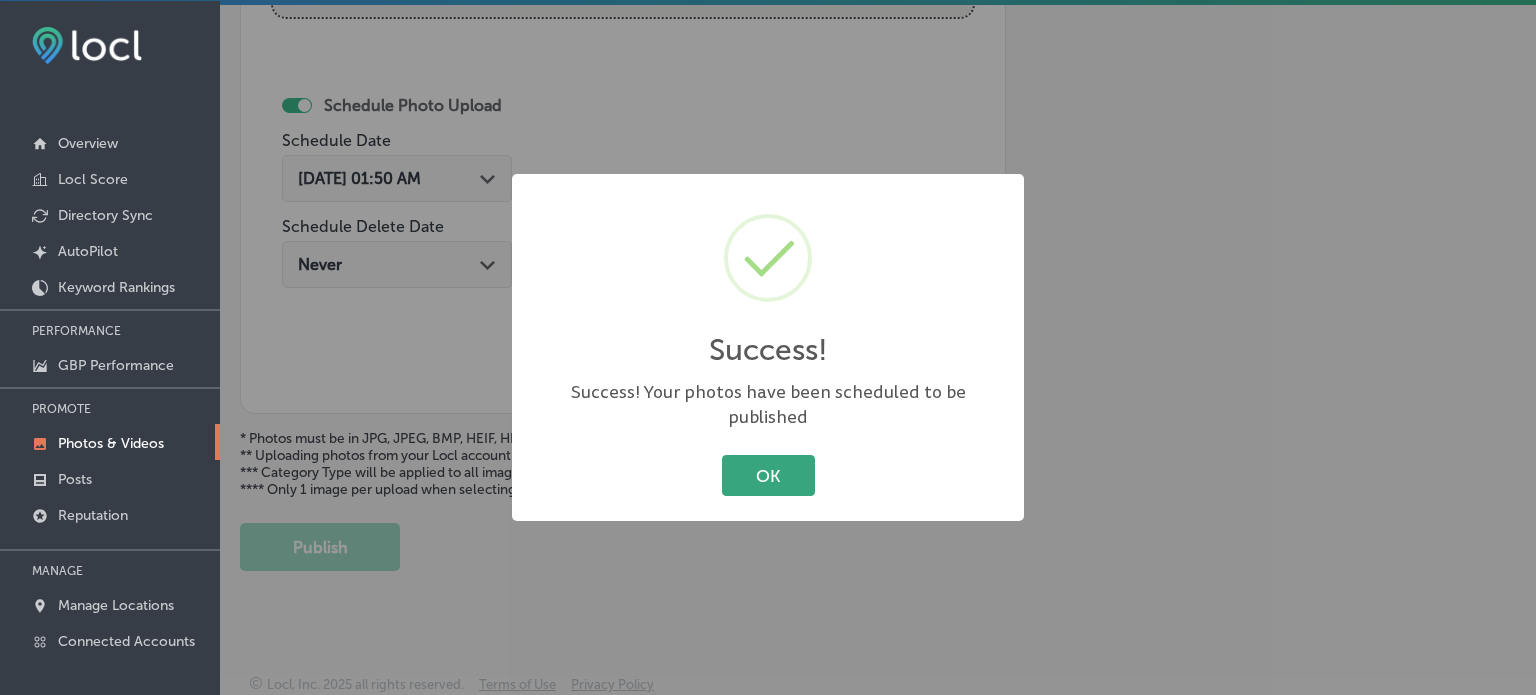click on "OK" at bounding box center [768, 475] 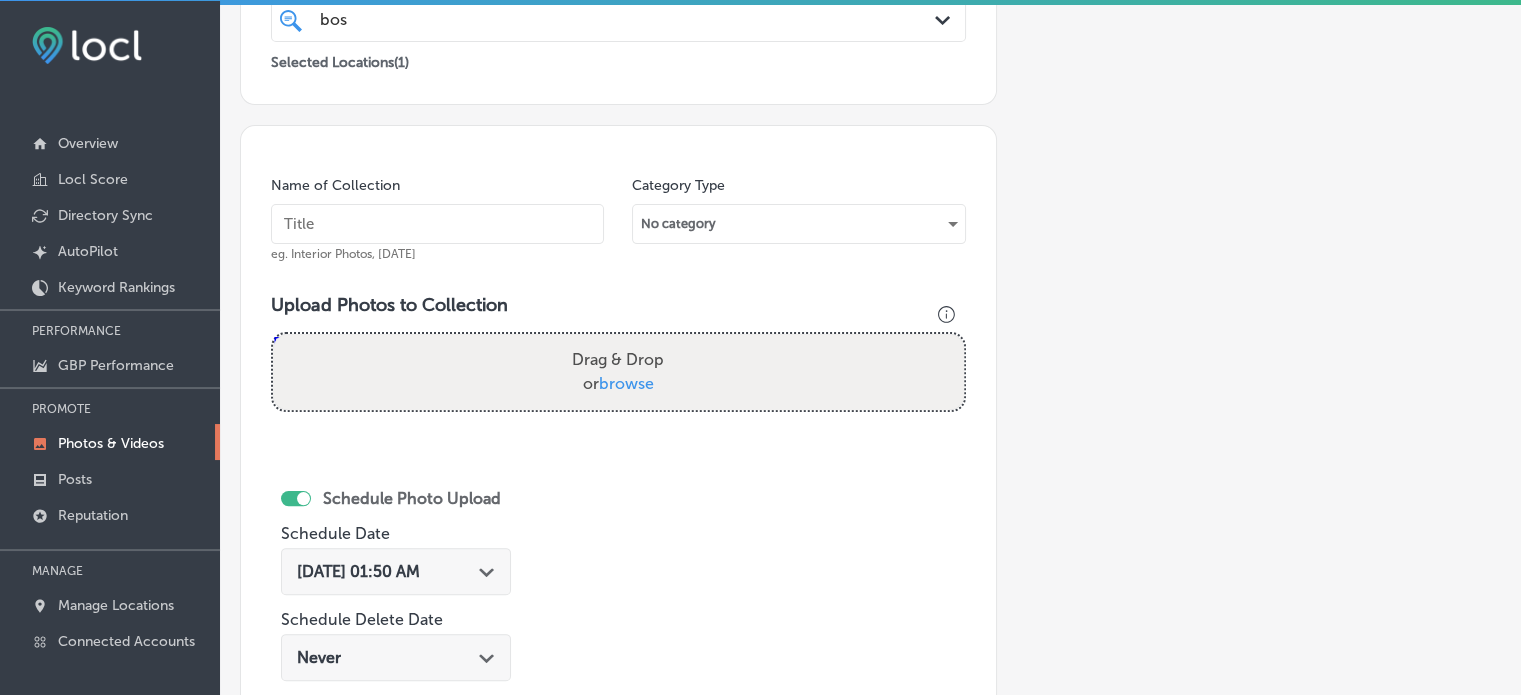 scroll, scrollTop: 444, scrollLeft: 0, axis: vertical 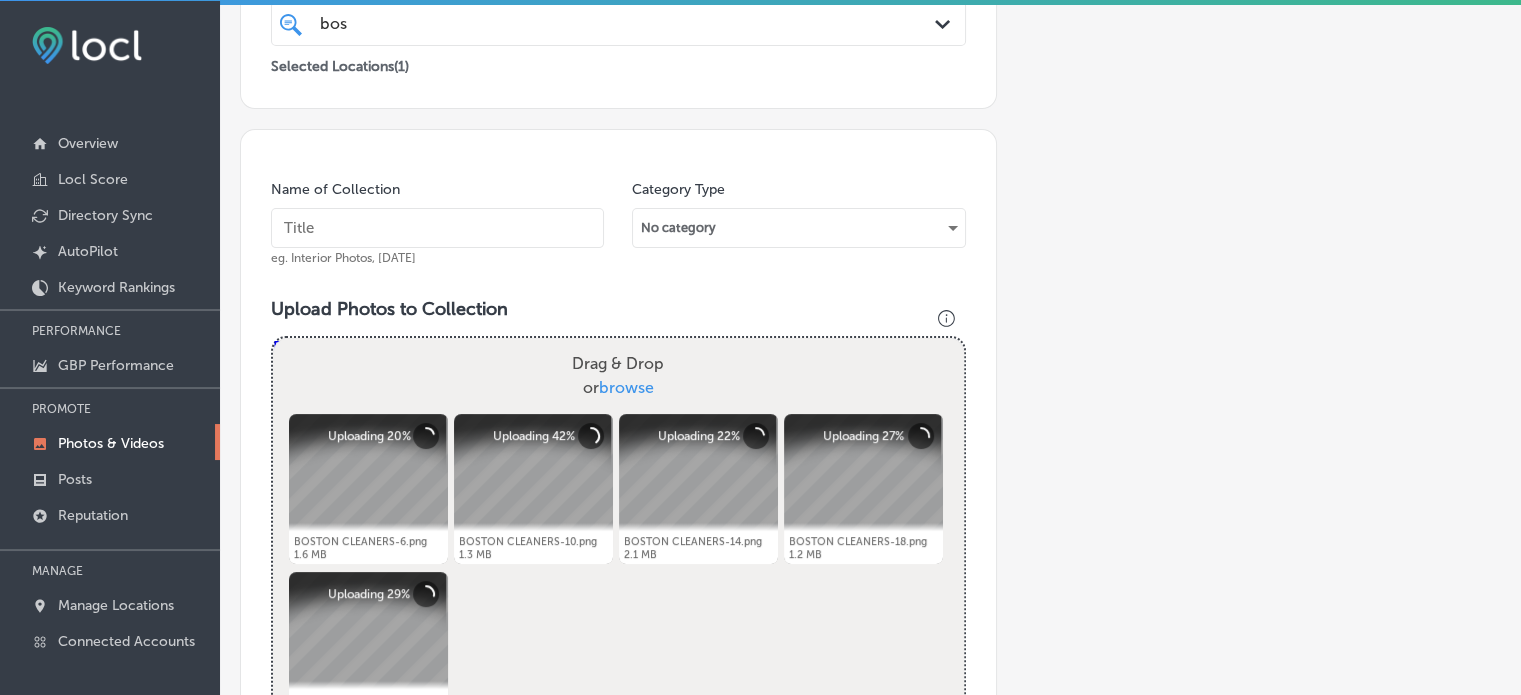 click at bounding box center [437, 228] 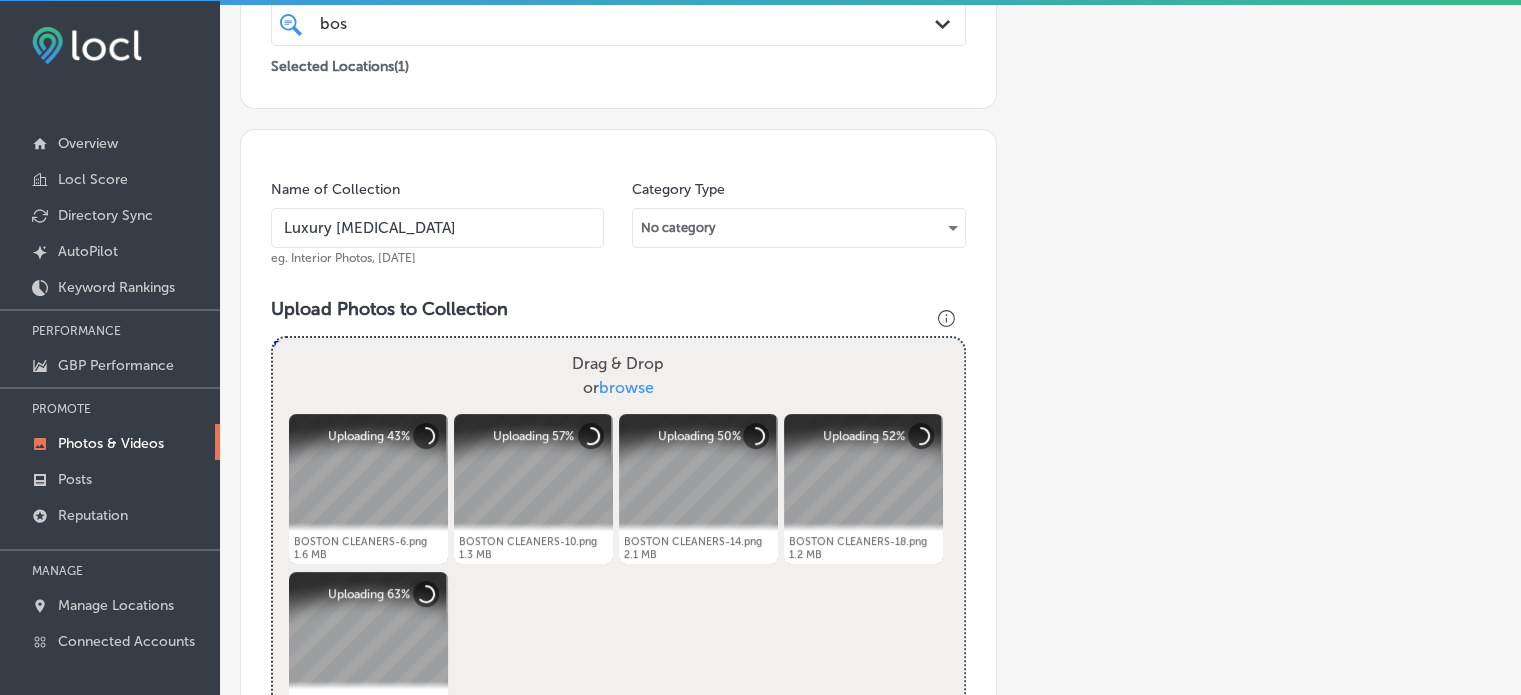 type on "Luxury [MEDICAL_DATA]" 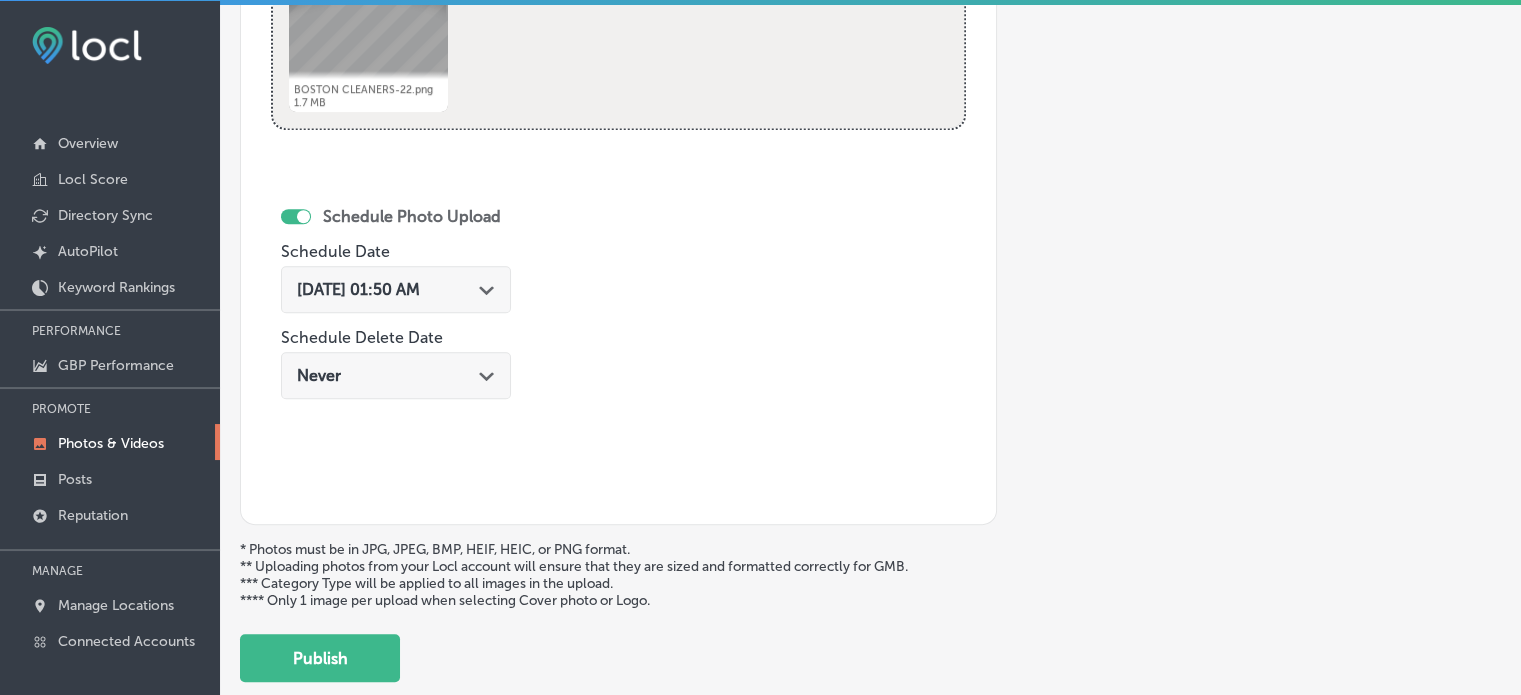 scroll, scrollTop: 1056, scrollLeft: 0, axis: vertical 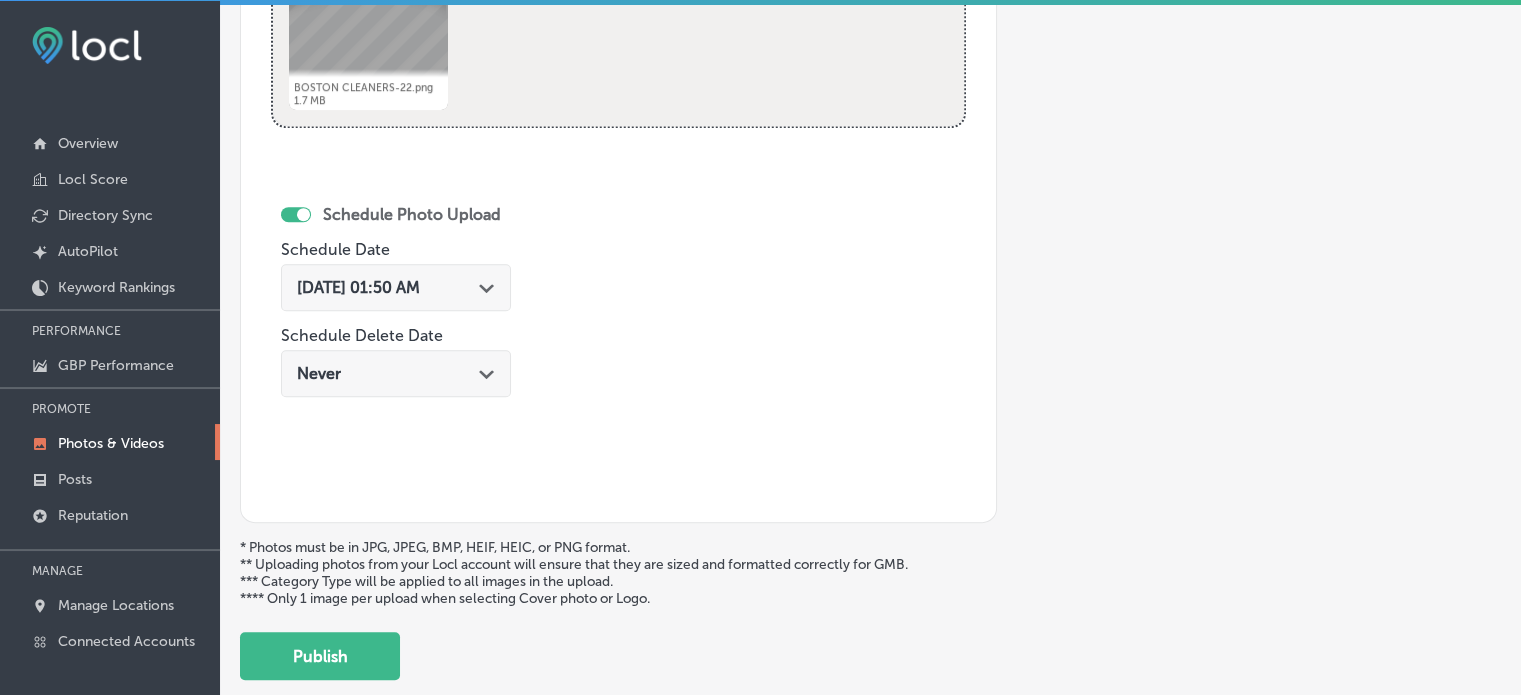 click on "Path
Created with Sketch." at bounding box center (487, 286) 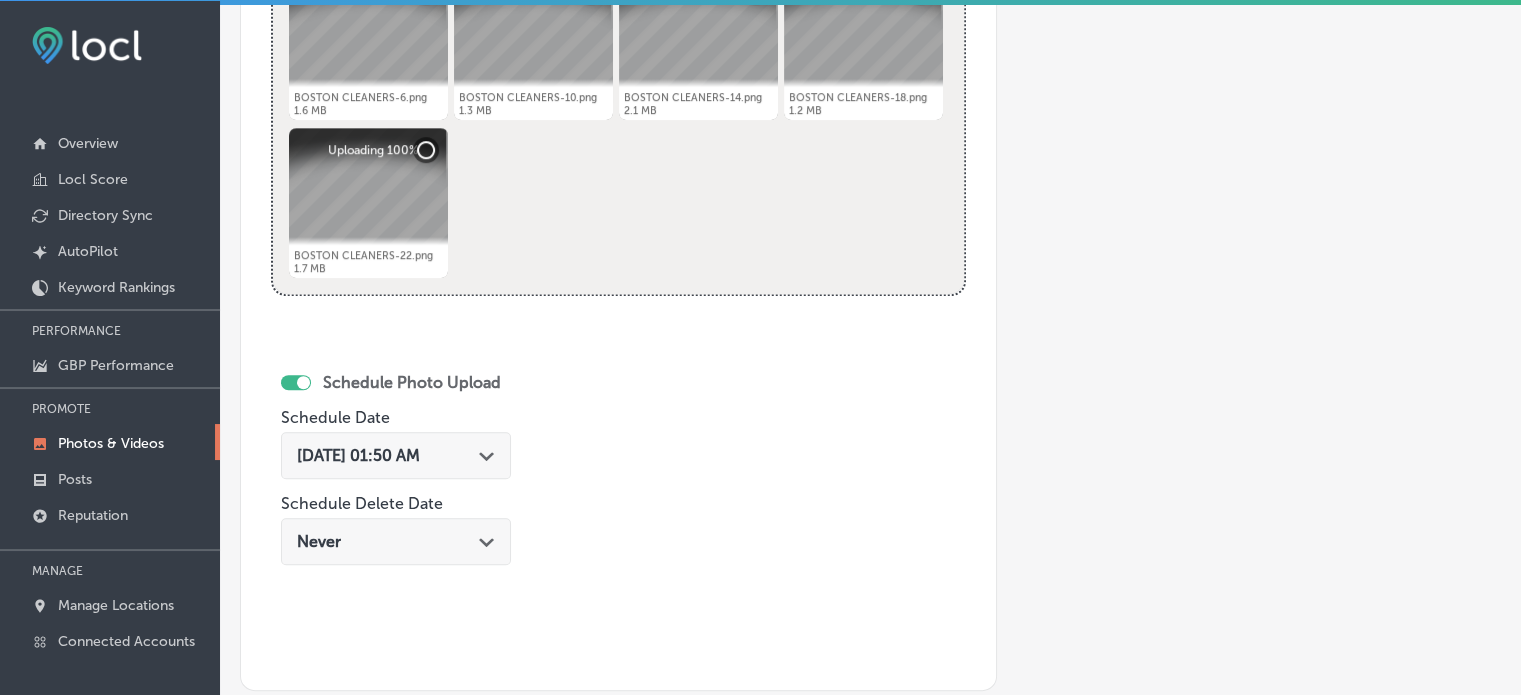 scroll, scrollTop: 886, scrollLeft: 0, axis: vertical 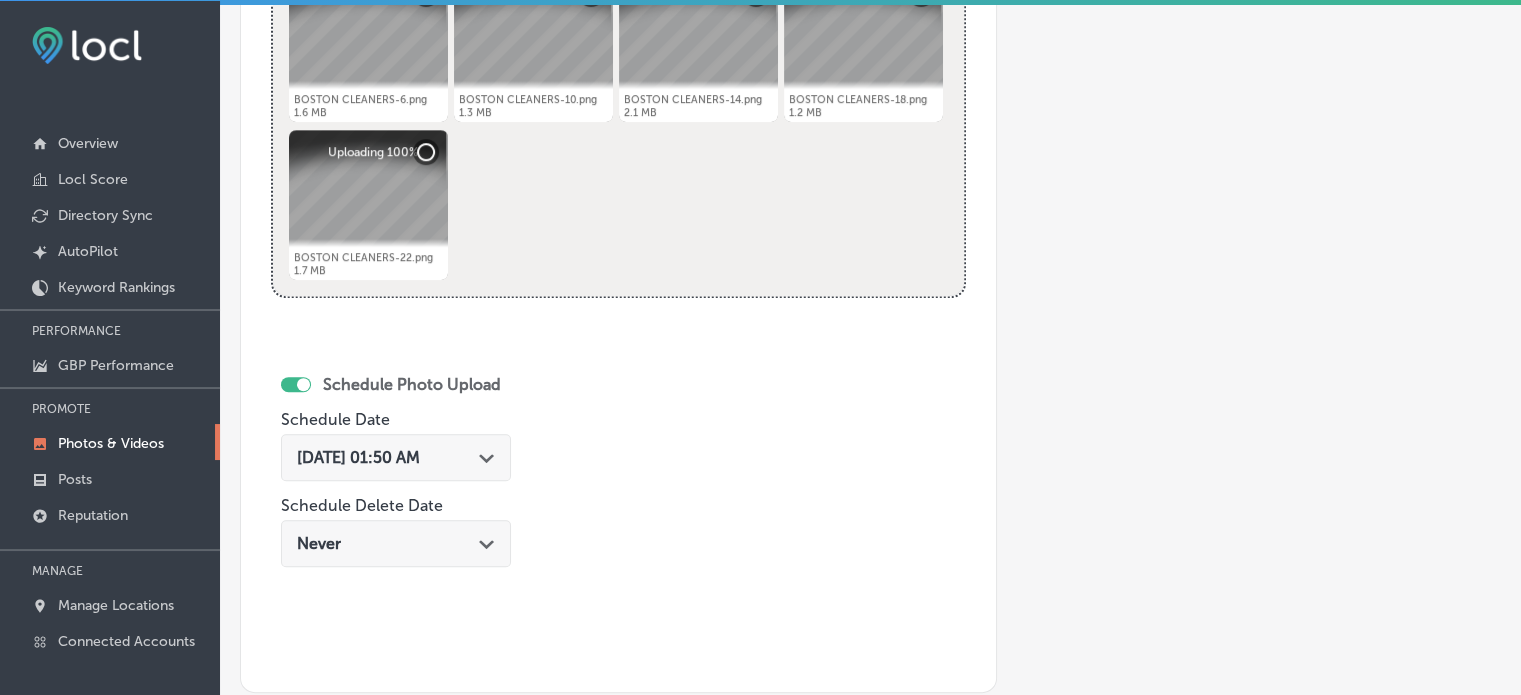 click on "[DATE] 01:50 AM
Path
Created with Sketch." at bounding box center (396, 457) 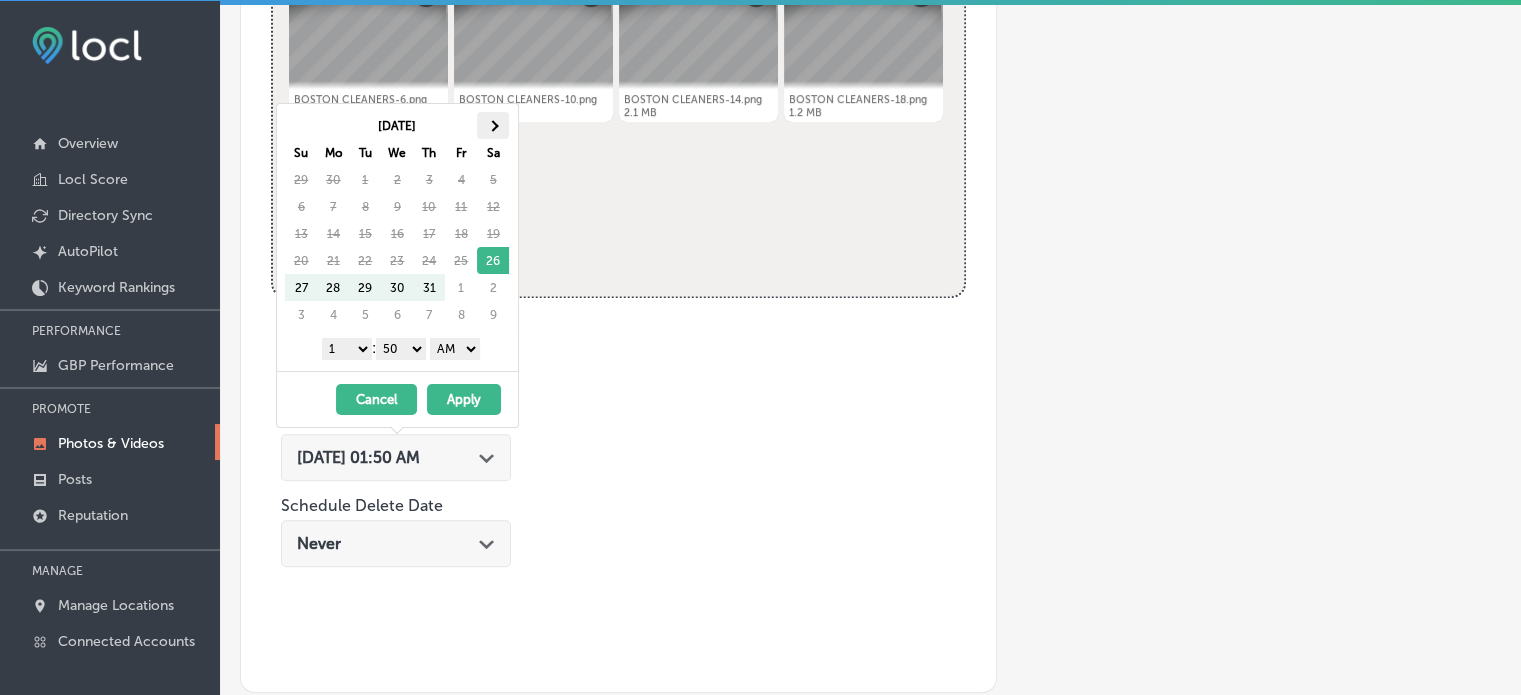 click at bounding box center [493, 125] 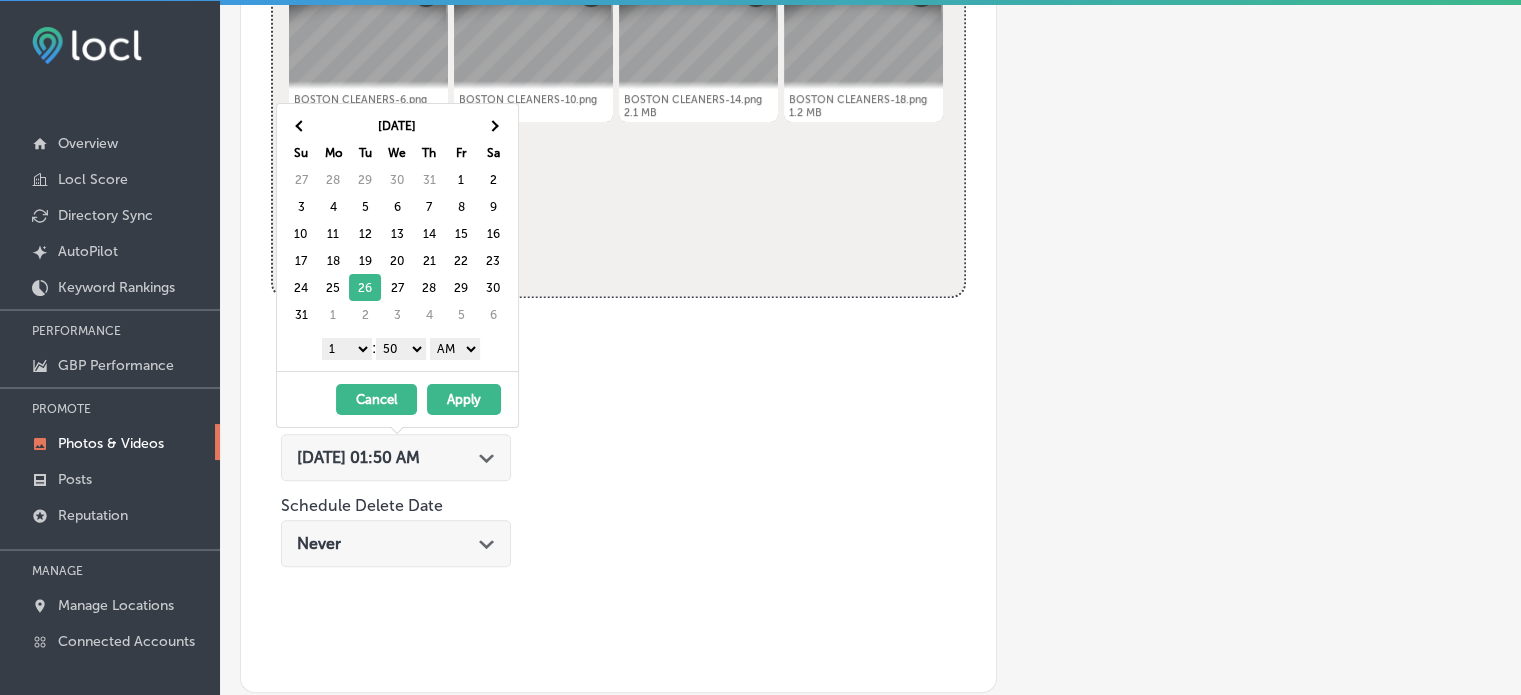 click on "1 2 3 4 5 6 7 8 9 10 11 12" at bounding box center (347, 349) 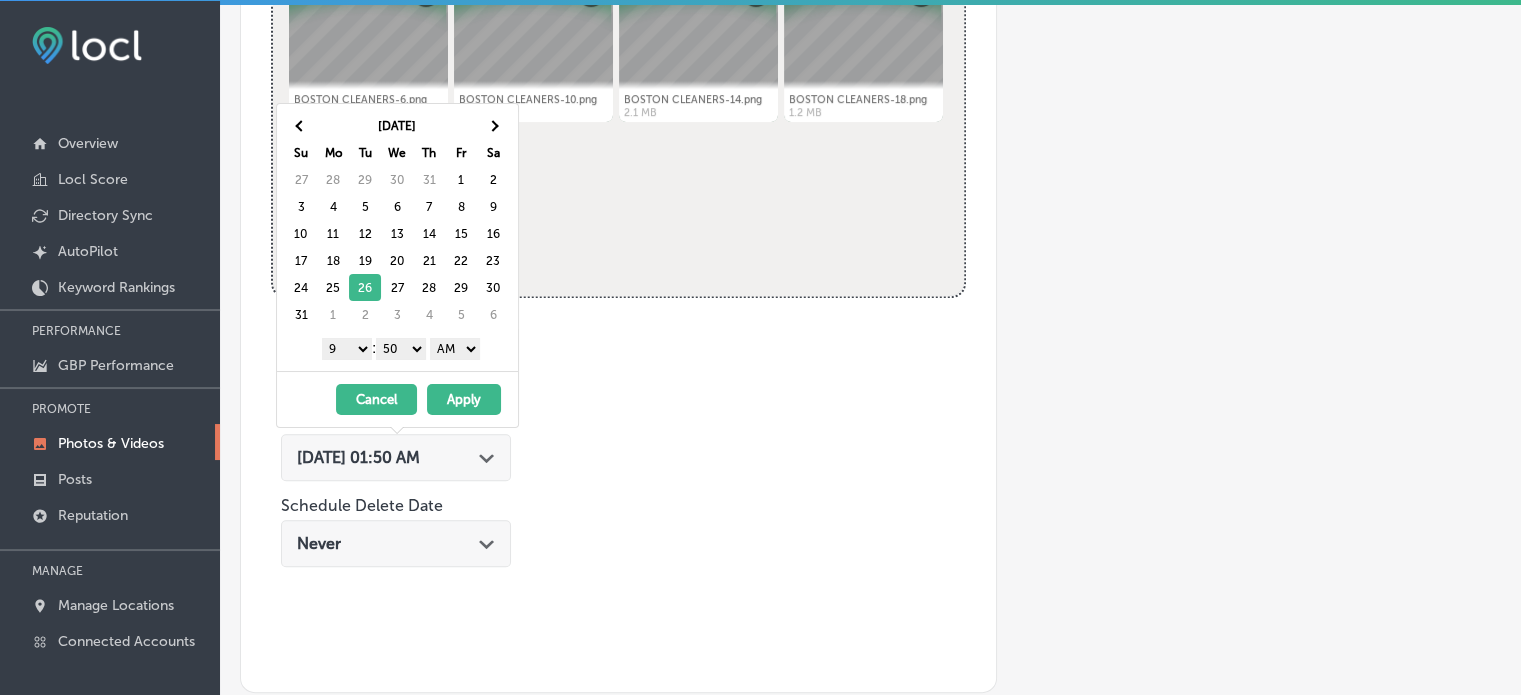 click on "00 10 20 30 40 50" at bounding box center (401, 349) 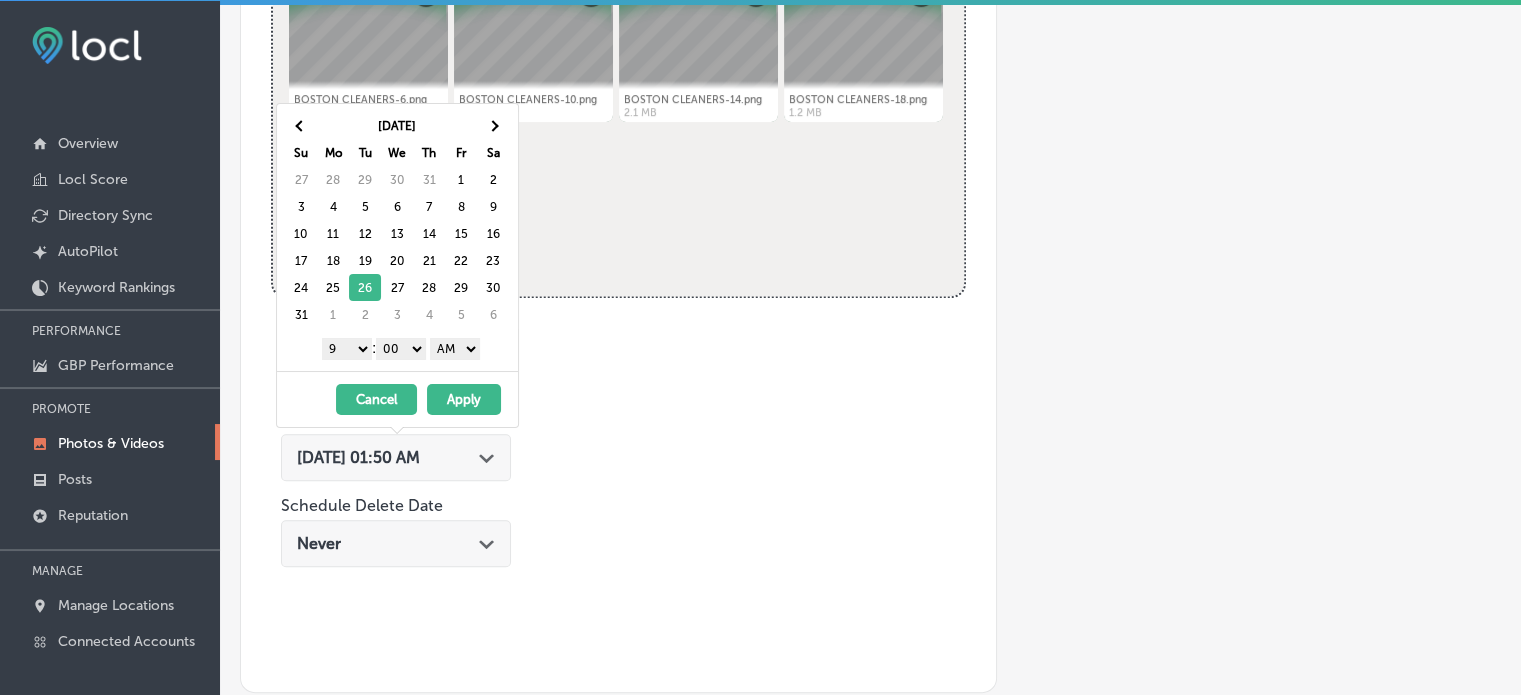 click on "AM PM" at bounding box center [455, 349] 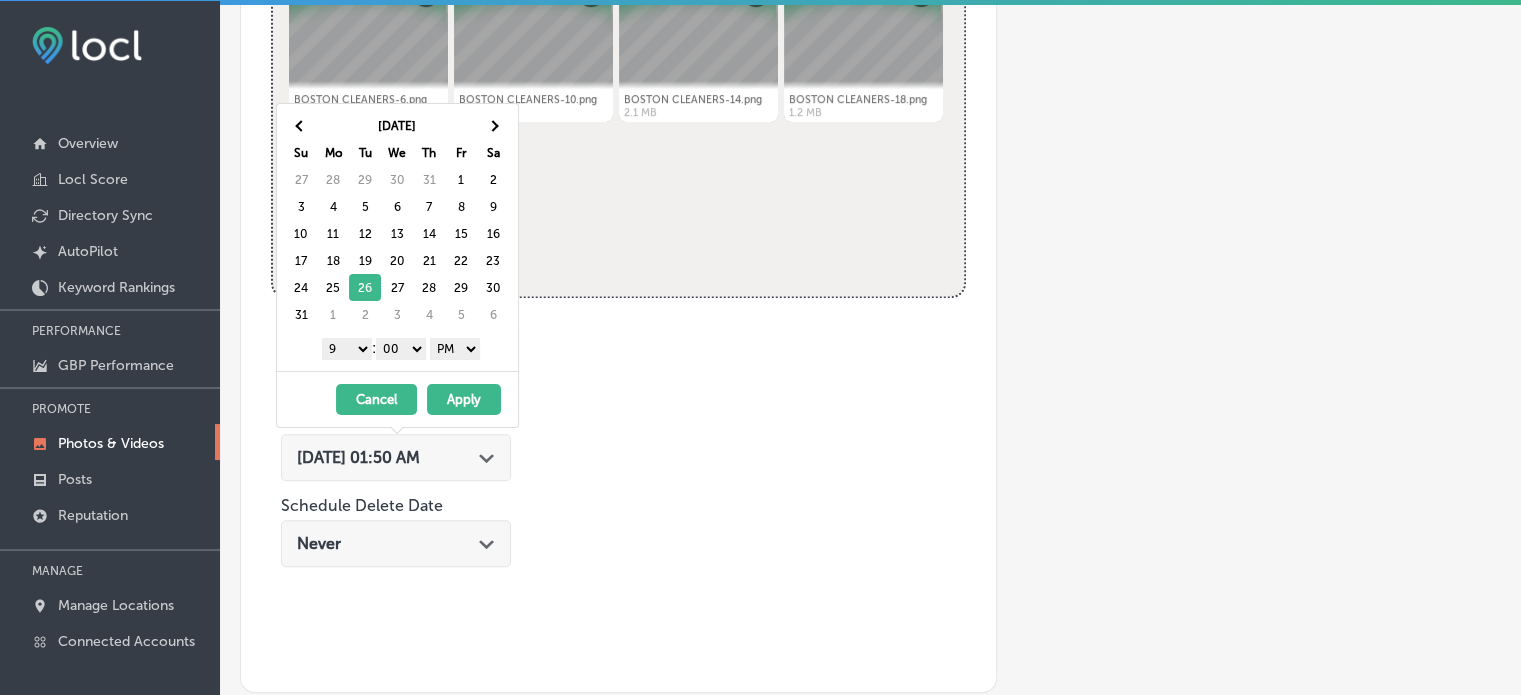 click on "Apply" at bounding box center (464, 399) 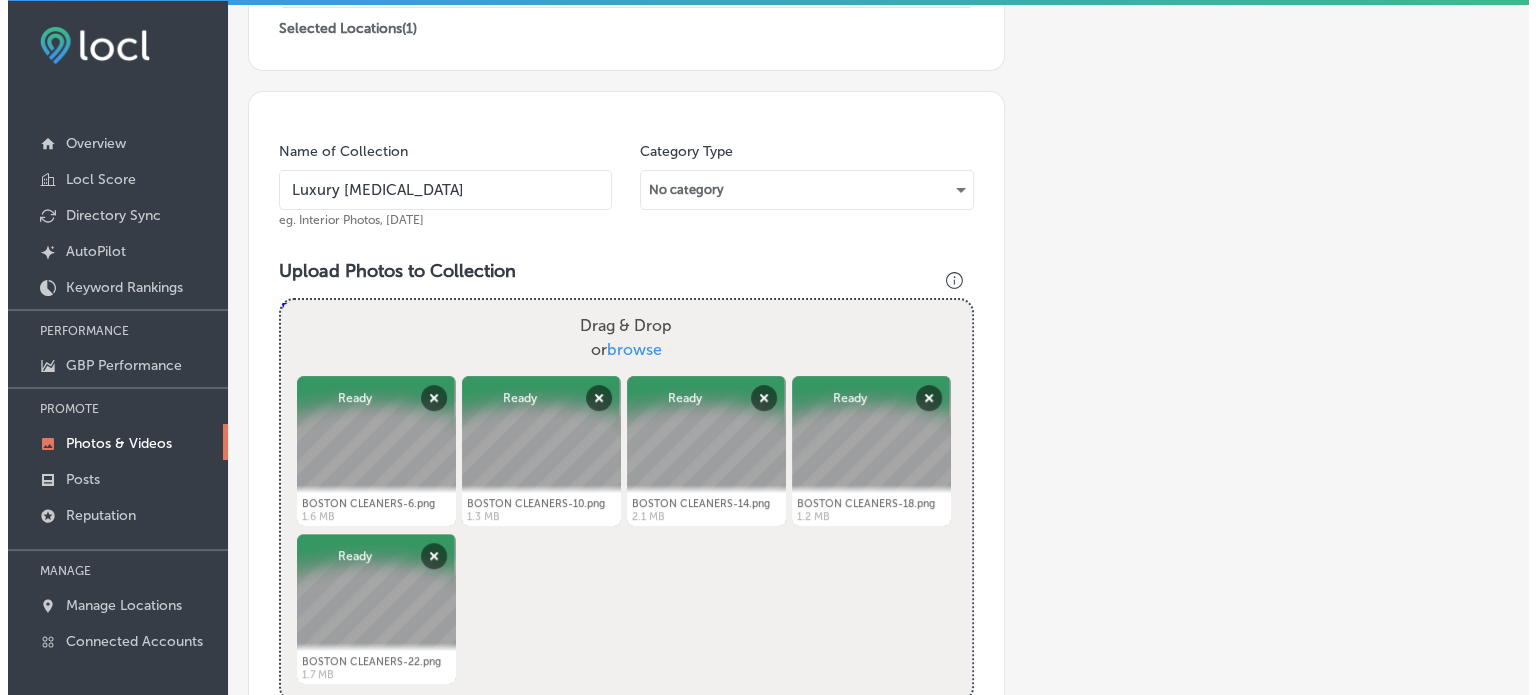 scroll, scrollTop: 1165, scrollLeft: 0, axis: vertical 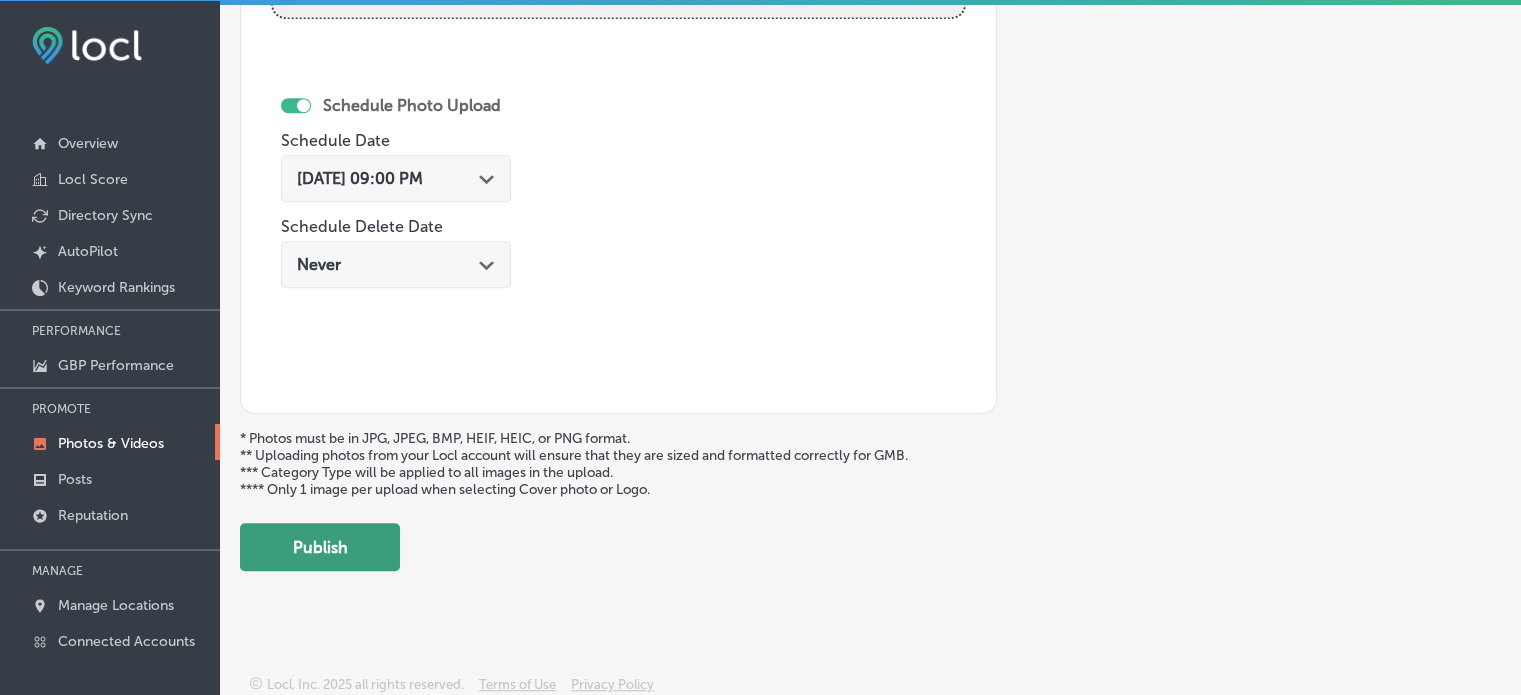 click on "Publish" at bounding box center [320, 547] 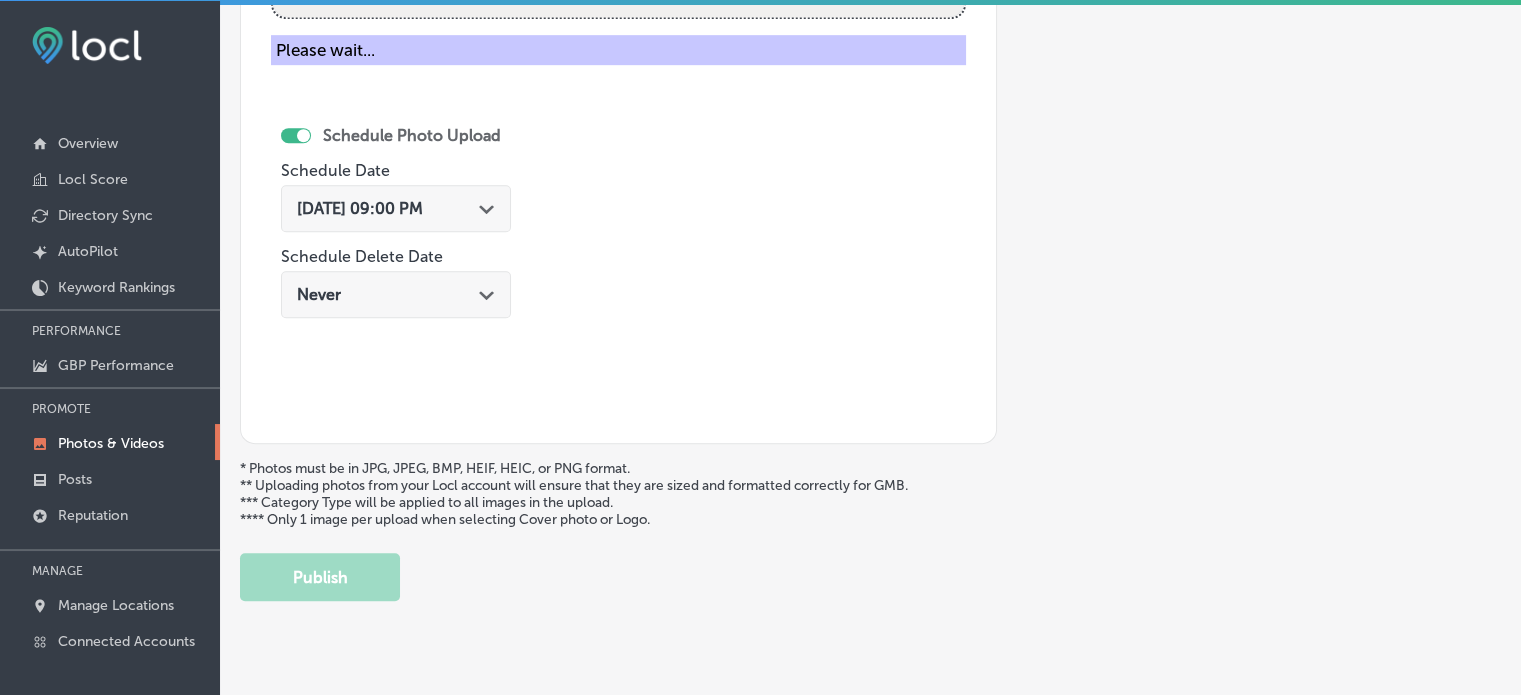 type 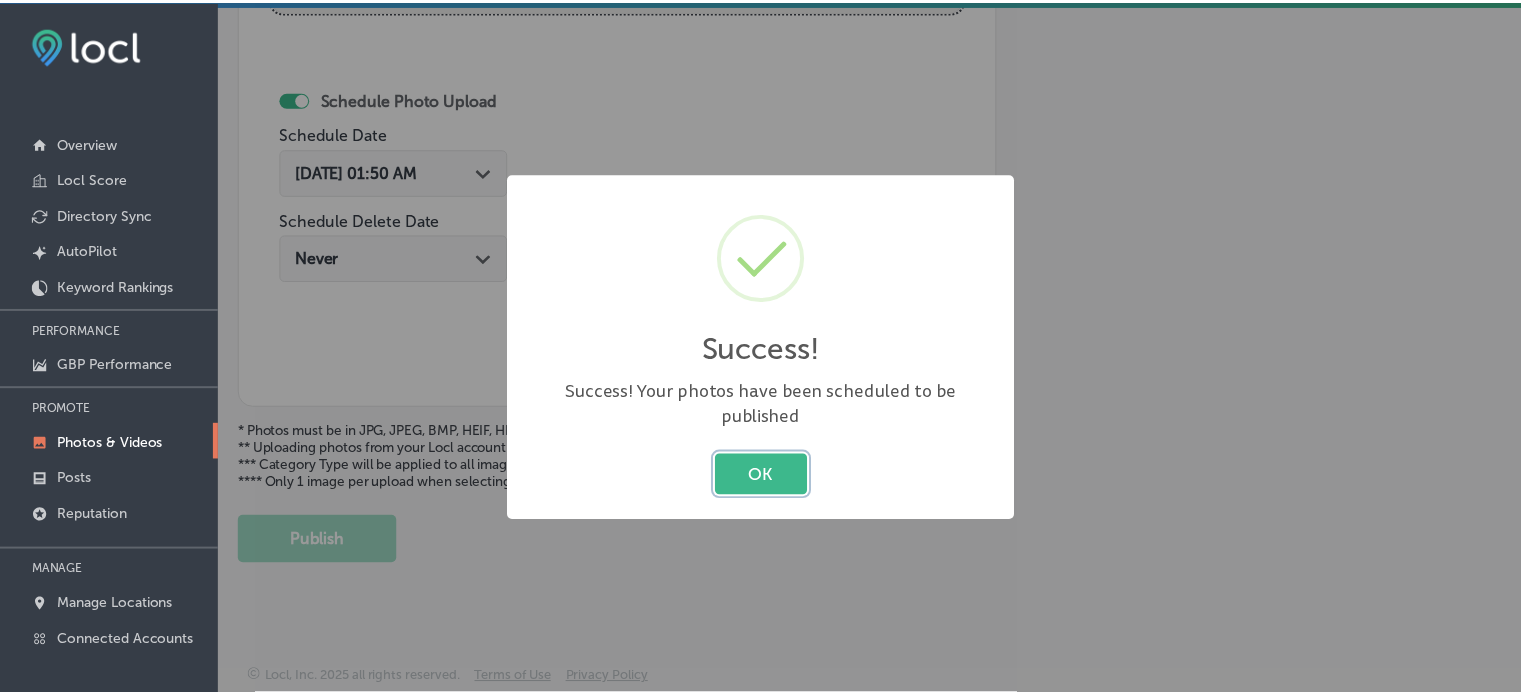 scroll, scrollTop: 841, scrollLeft: 0, axis: vertical 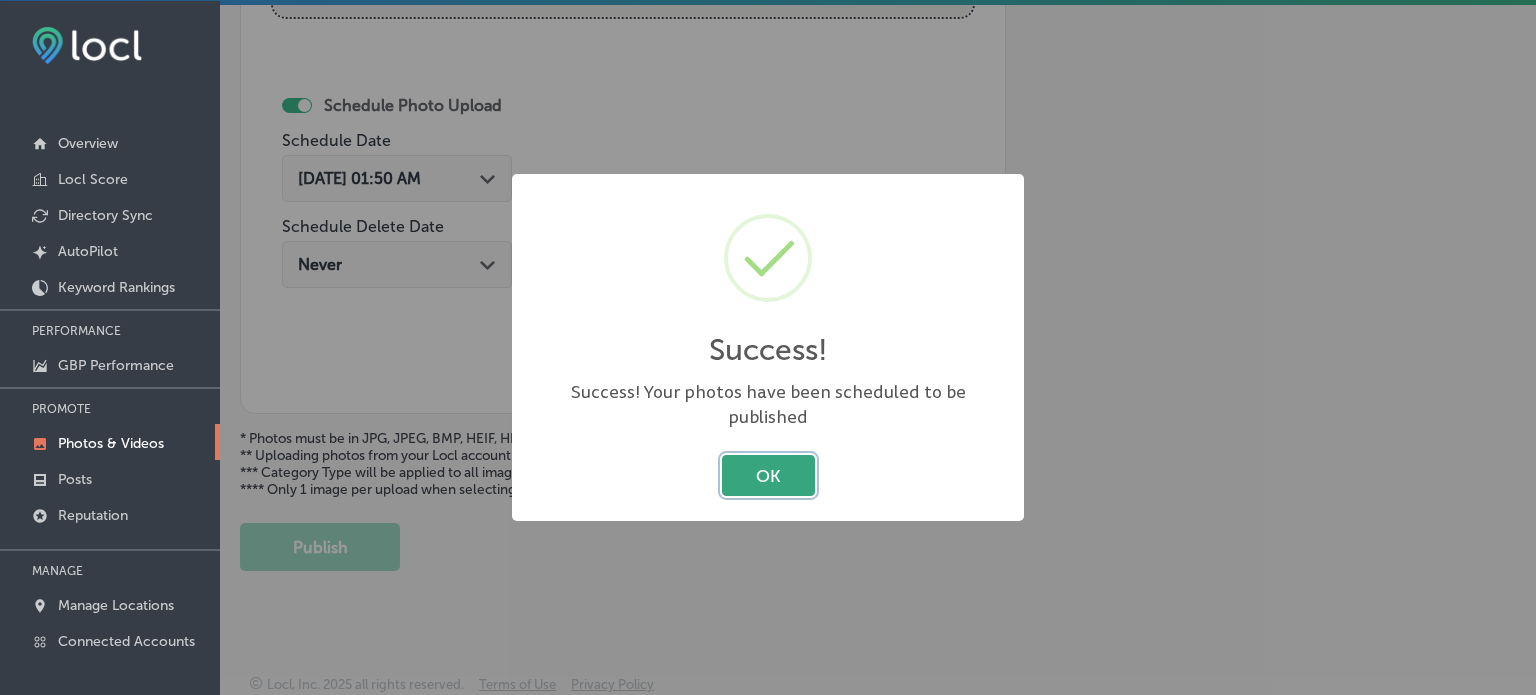 click on "OK" at bounding box center [768, 475] 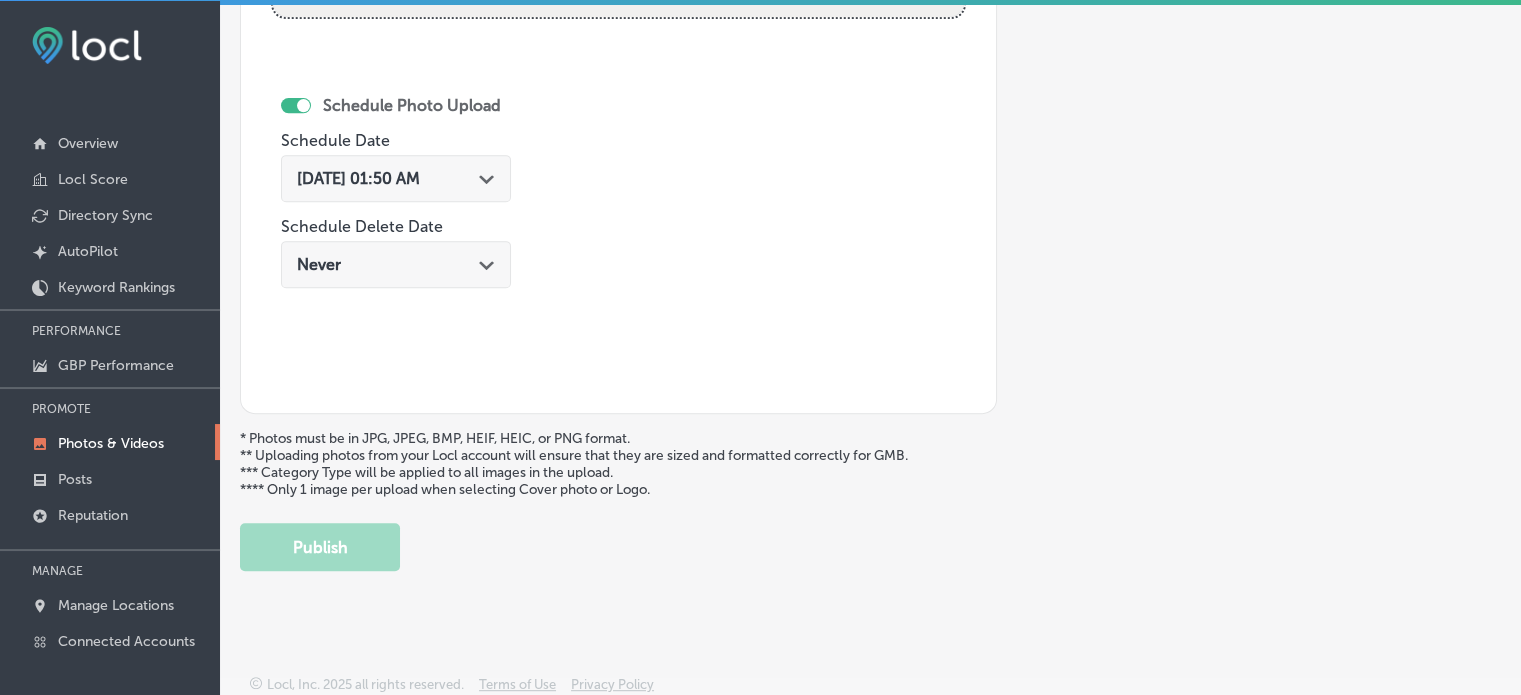 scroll, scrollTop: 0, scrollLeft: 0, axis: both 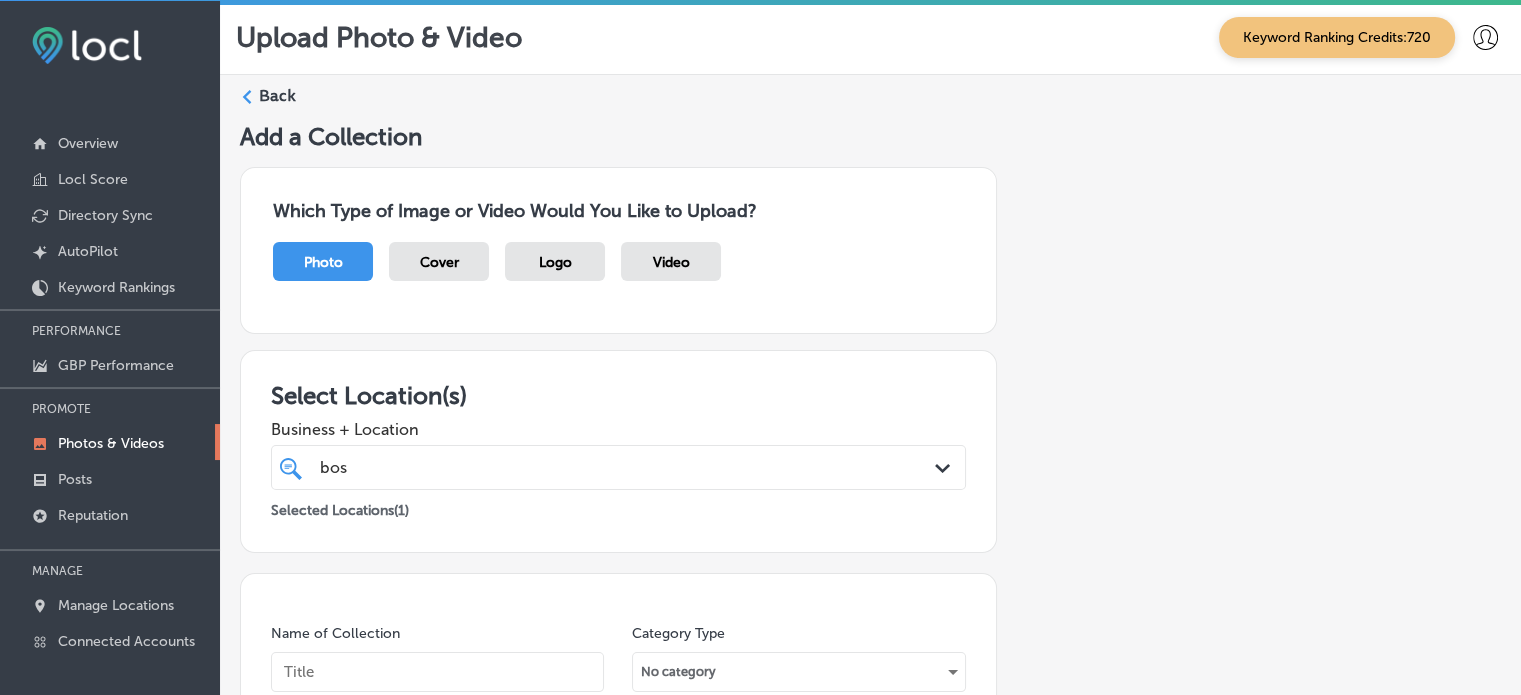 click on "Back" at bounding box center (277, 96) 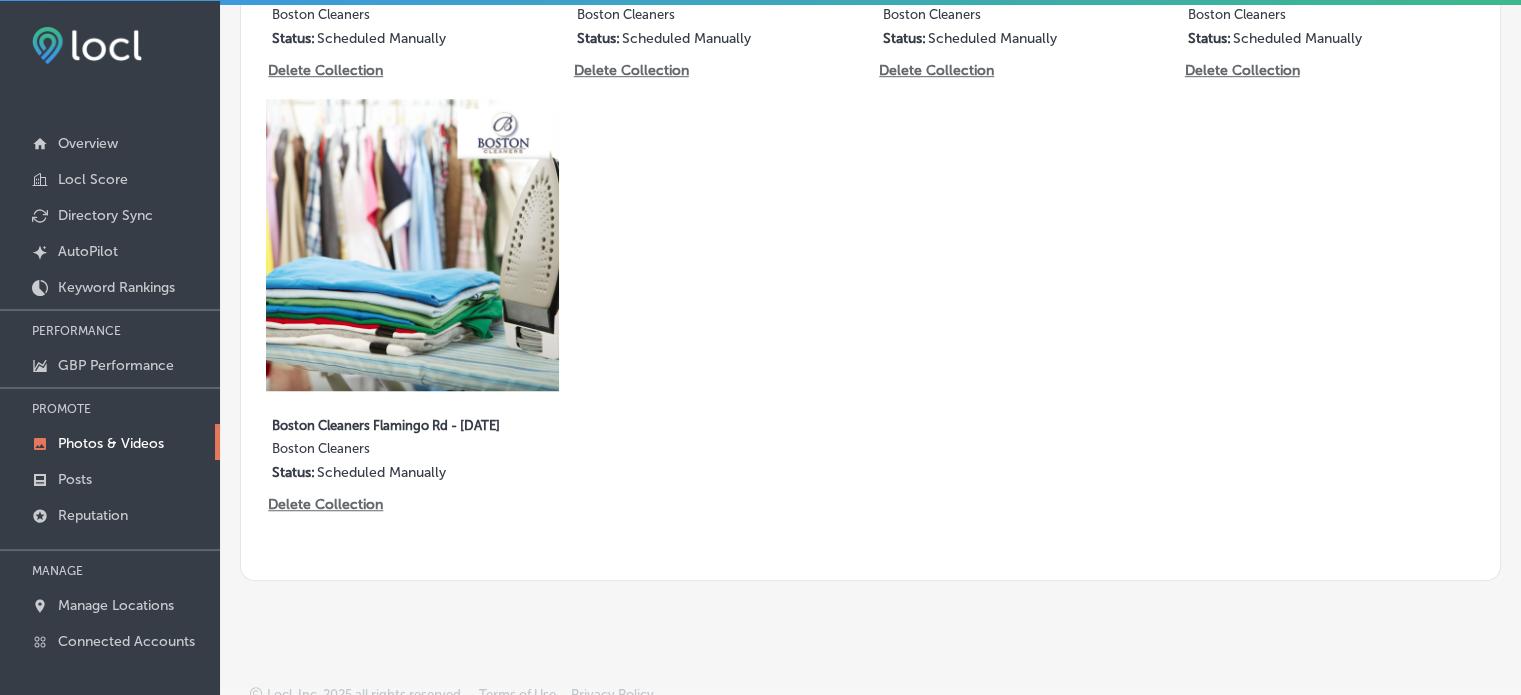 type on "5" 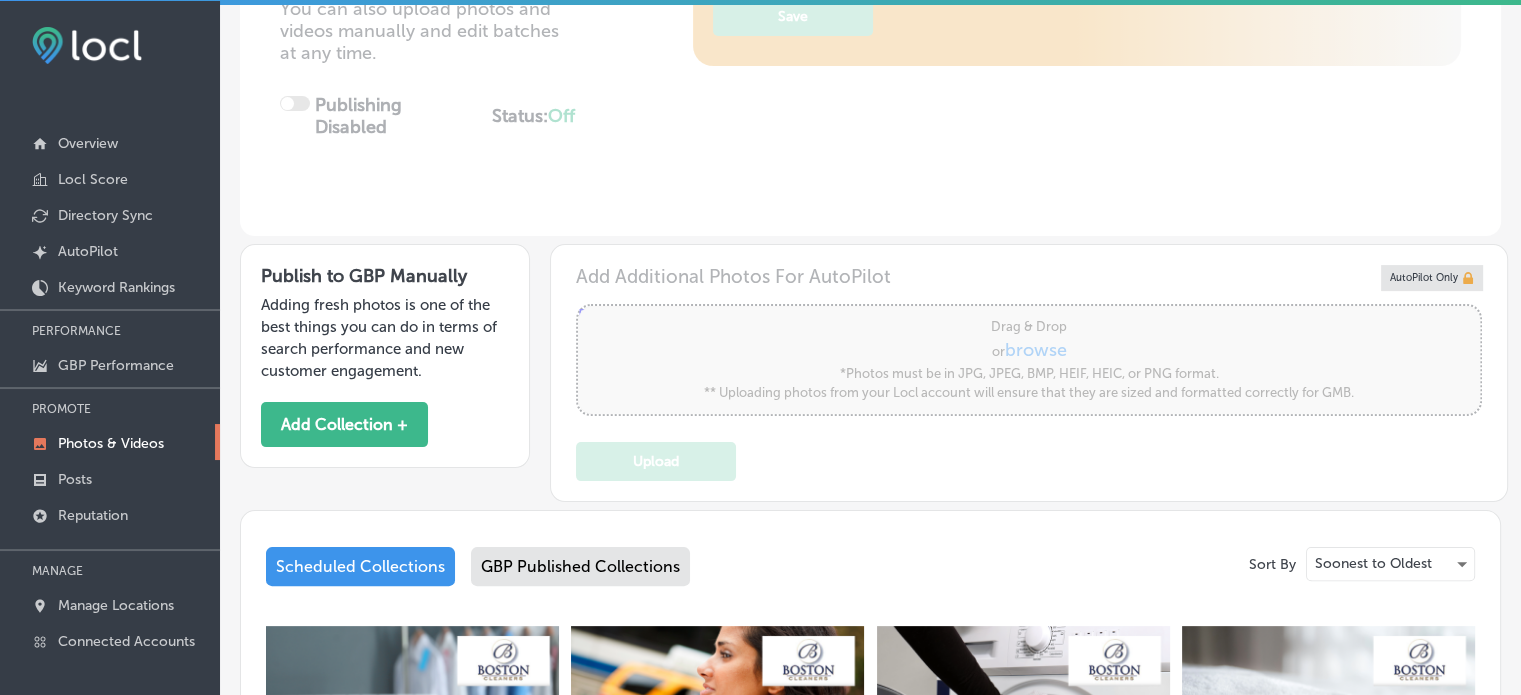 scroll, scrollTop: 0, scrollLeft: 0, axis: both 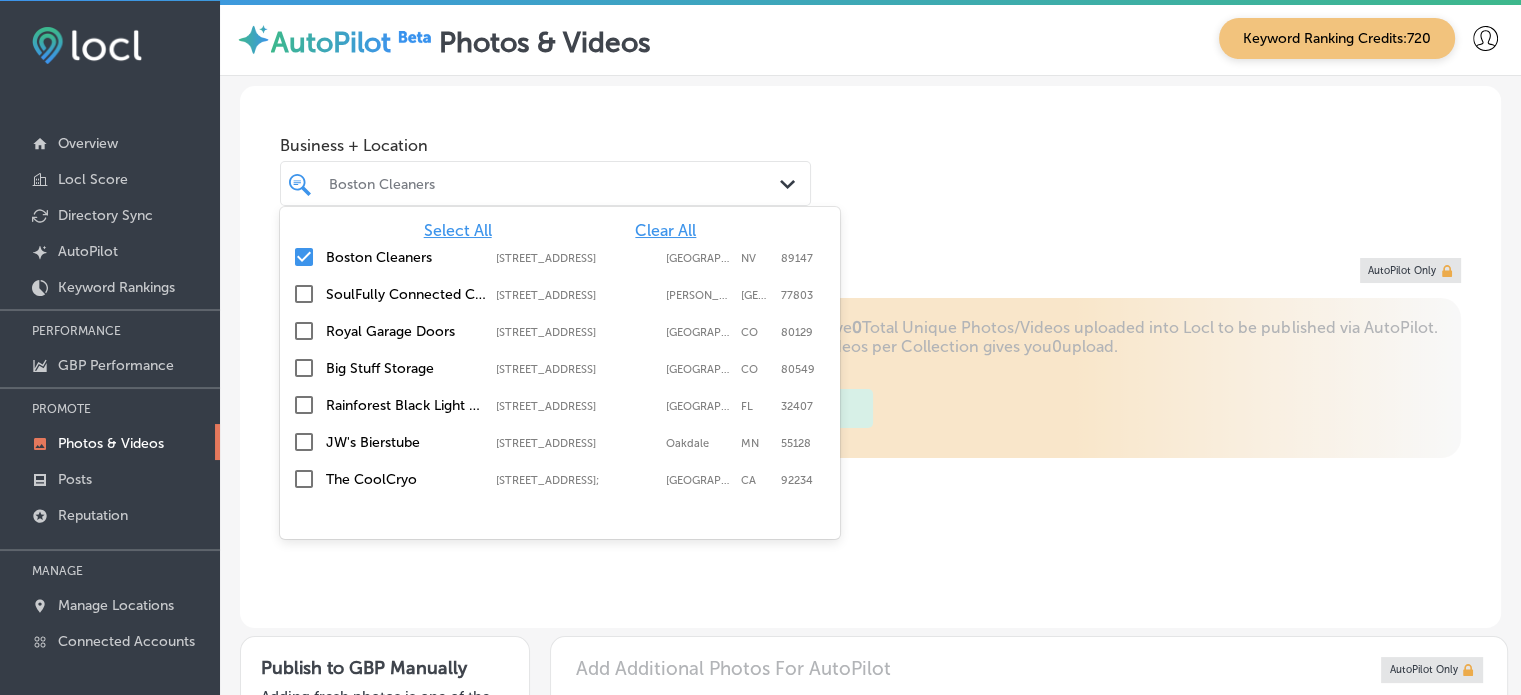 click on "Boston Cleaners" at bounding box center [555, 183] 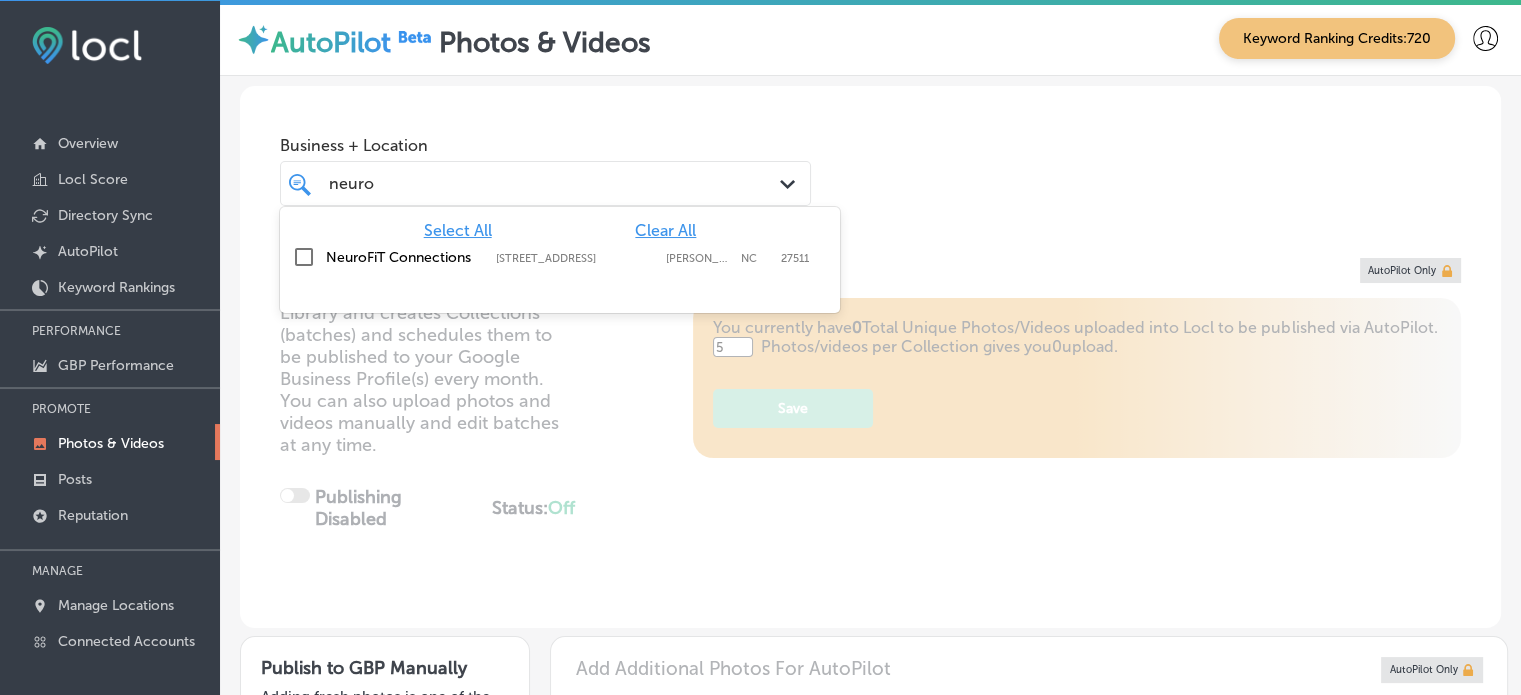 click on "[STREET_ADDRESS]" at bounding box center (576, 258) 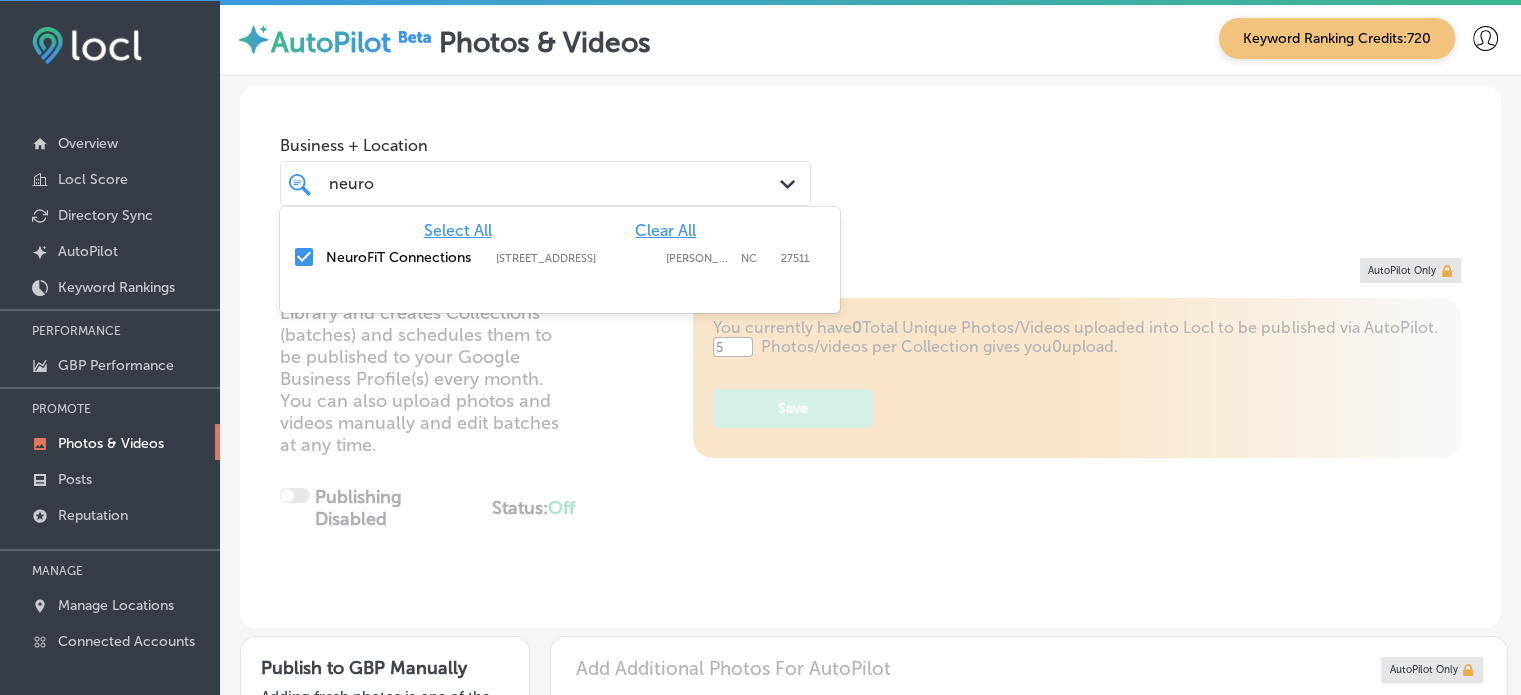 type on "neuro" 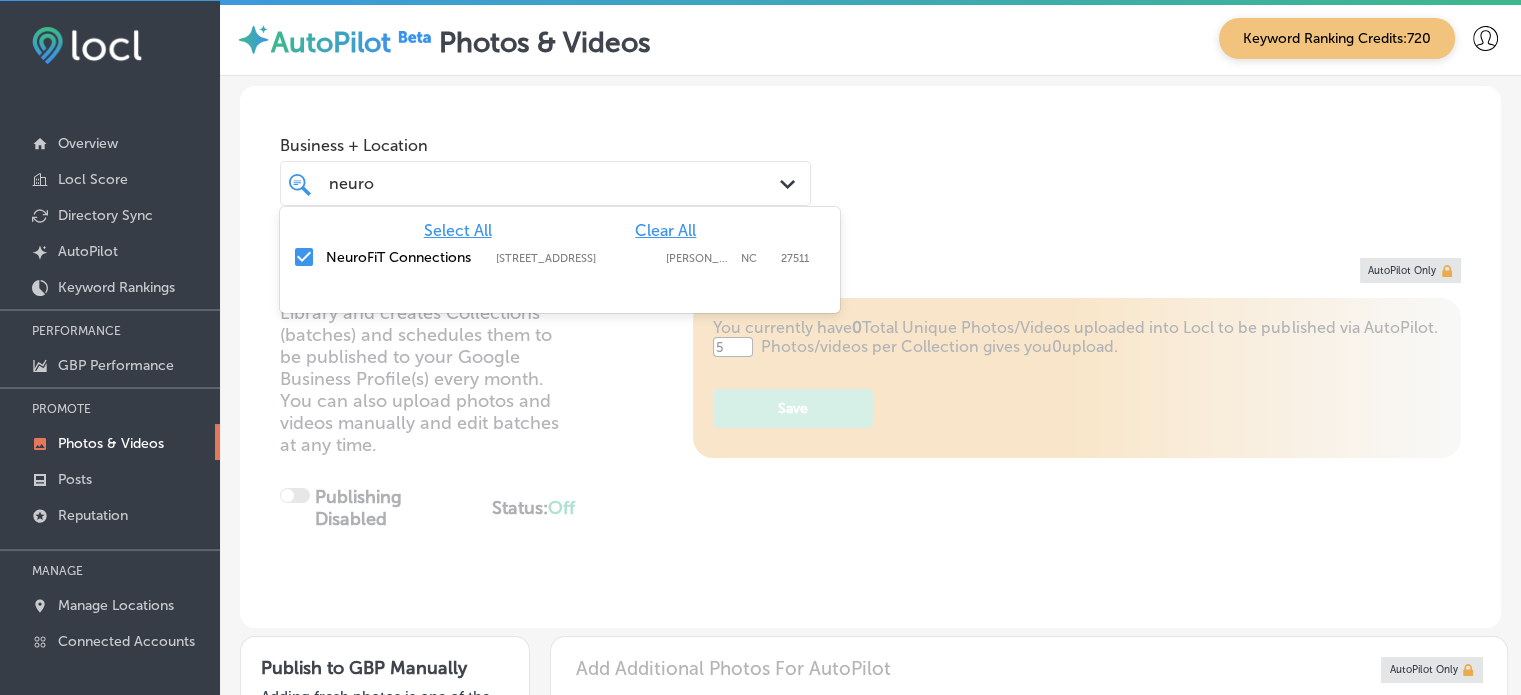 click on "Business + Location   option [STREET_ADDRESS].    option [STREET_ADDRESS]. 2 results available for search term neuro. Use Up and Down to choose options, press Enter to select the currently focused option, press Escape to exit the menu, press Tab to select the option and exit the menu.
neuro neuro
Path
Created with Sketch.
Select All Clear All NeuroFiT Connections [STREET_ADDRESS][GEOGRAPHIC_DATA][STREET_ADDRESS] Selected Locations  ( 1 )" at bounding box center [870, 162] 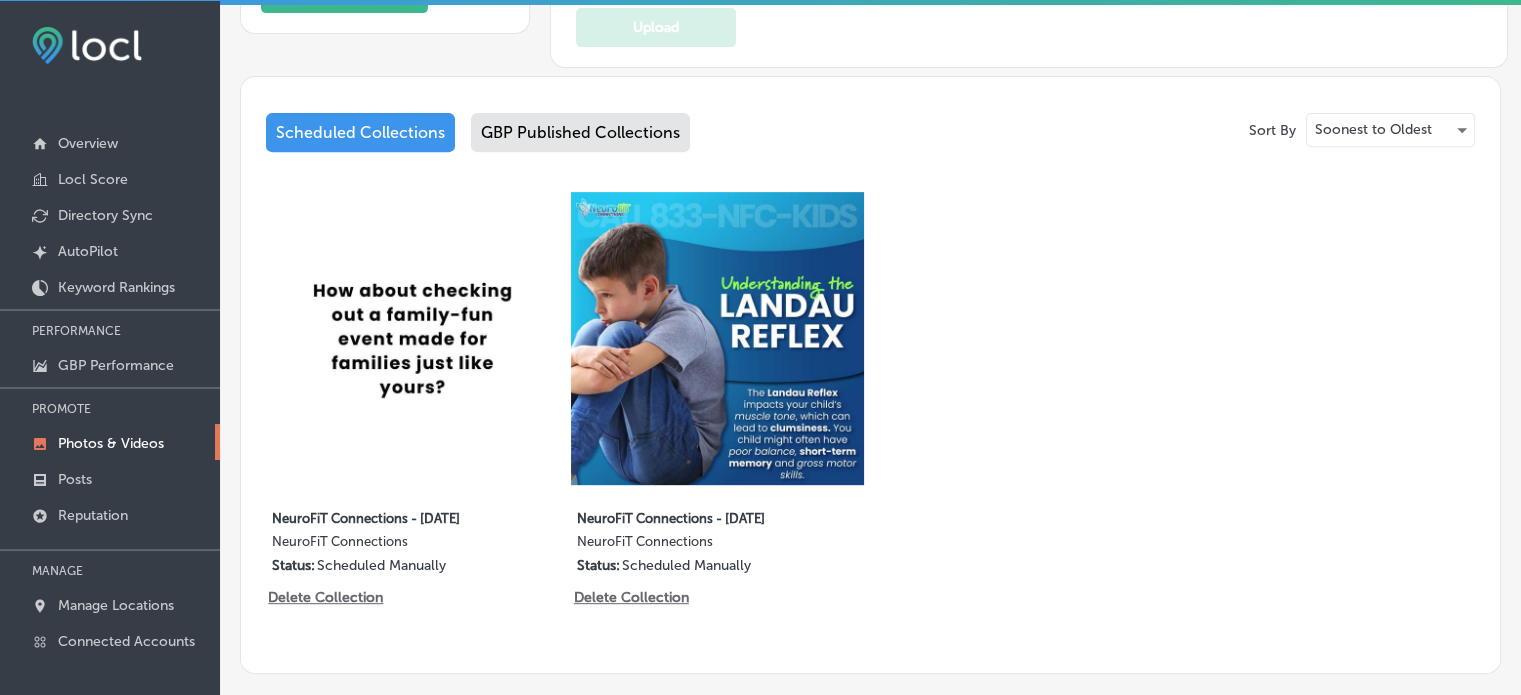 scroll, scrollTop: 924, scrollLeft: 0, axis: vertical 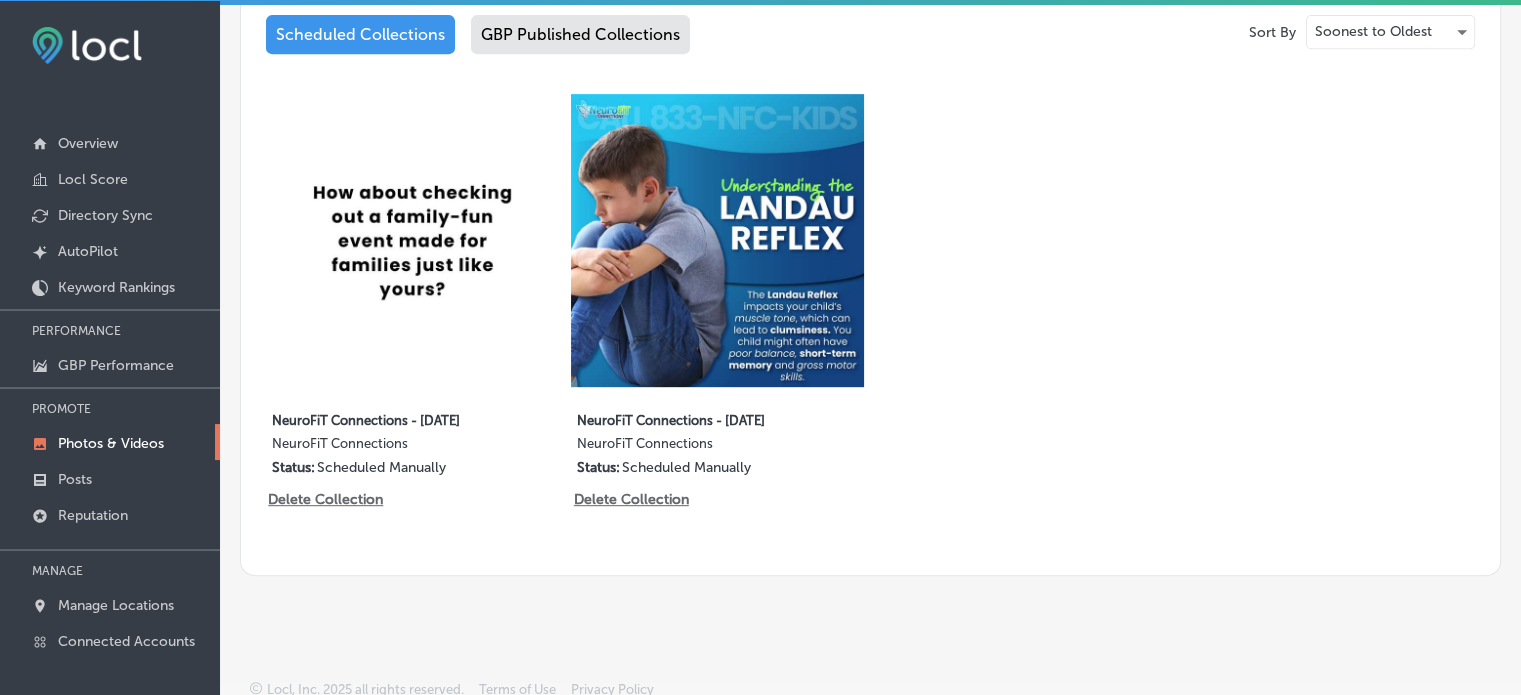 click on "GBP Published Collections" at bounding box center [580, 34] 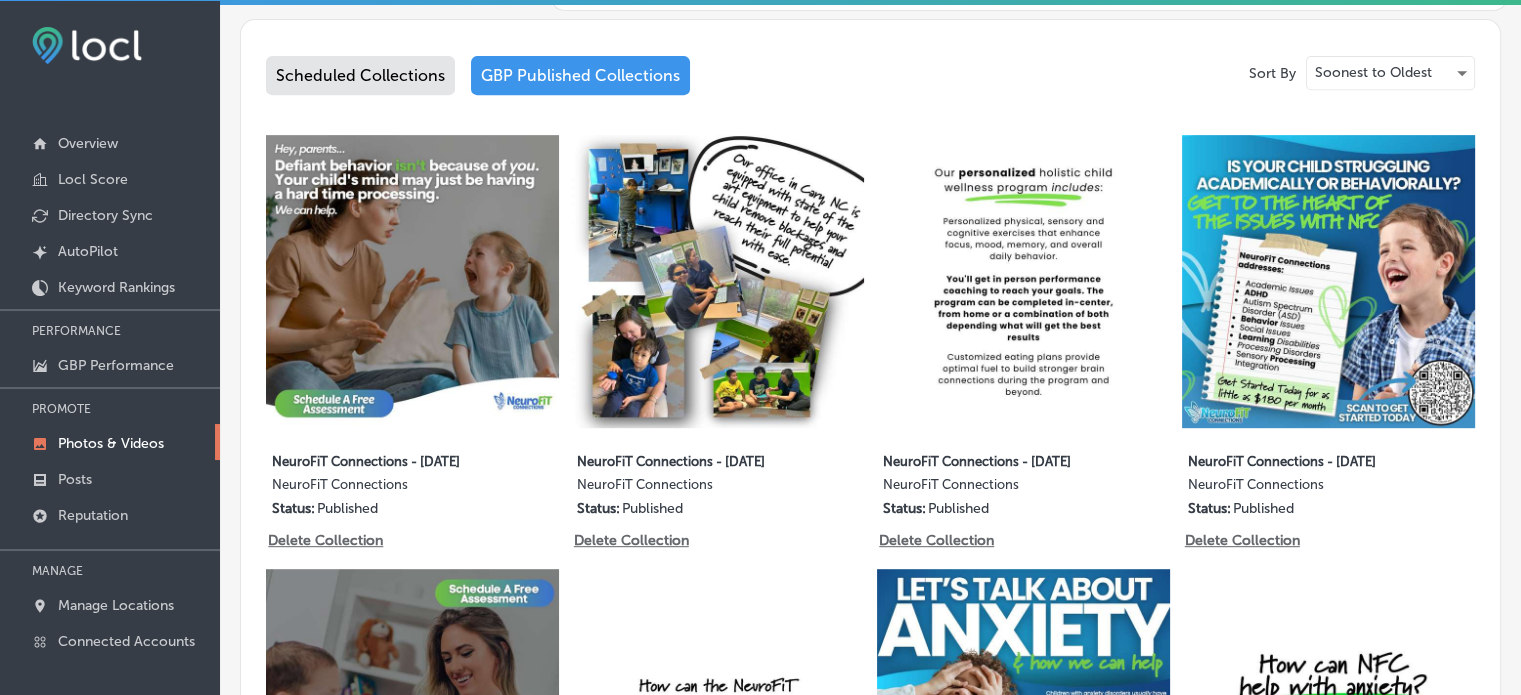 scroll, scrollTop: 816, scrollLeft: 0, axis: vertical 